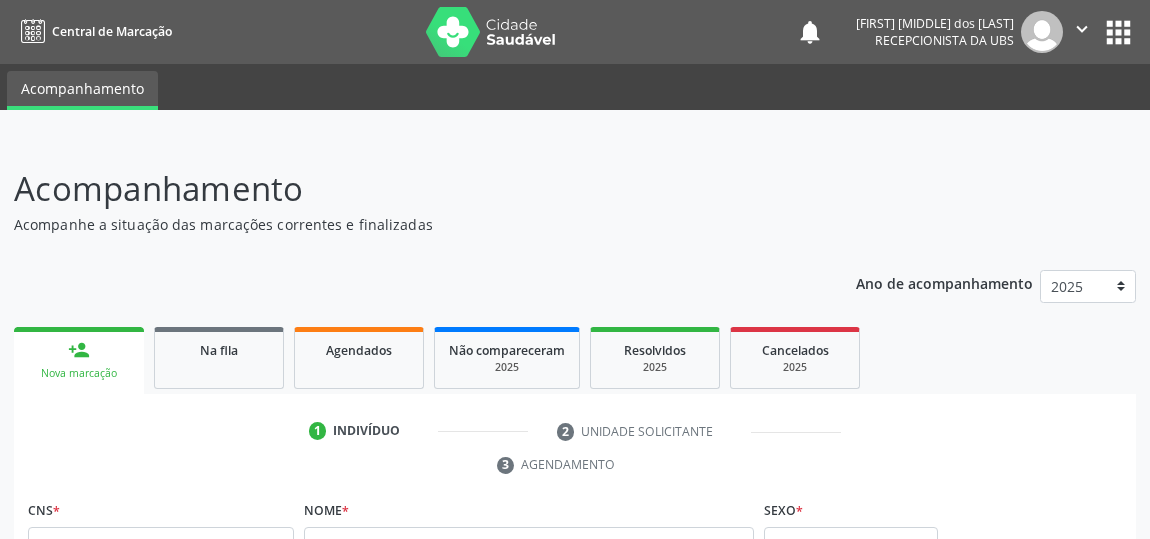 scroll, scrollTop: 325, scrollLeft: 0, axis: vertical 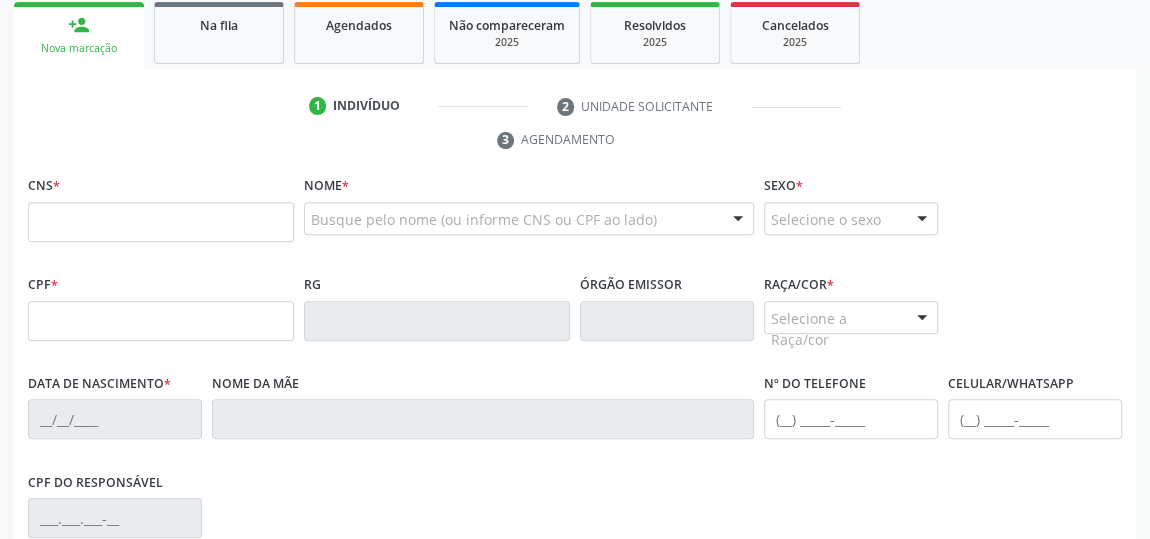 click at bounding box center [161, 222] 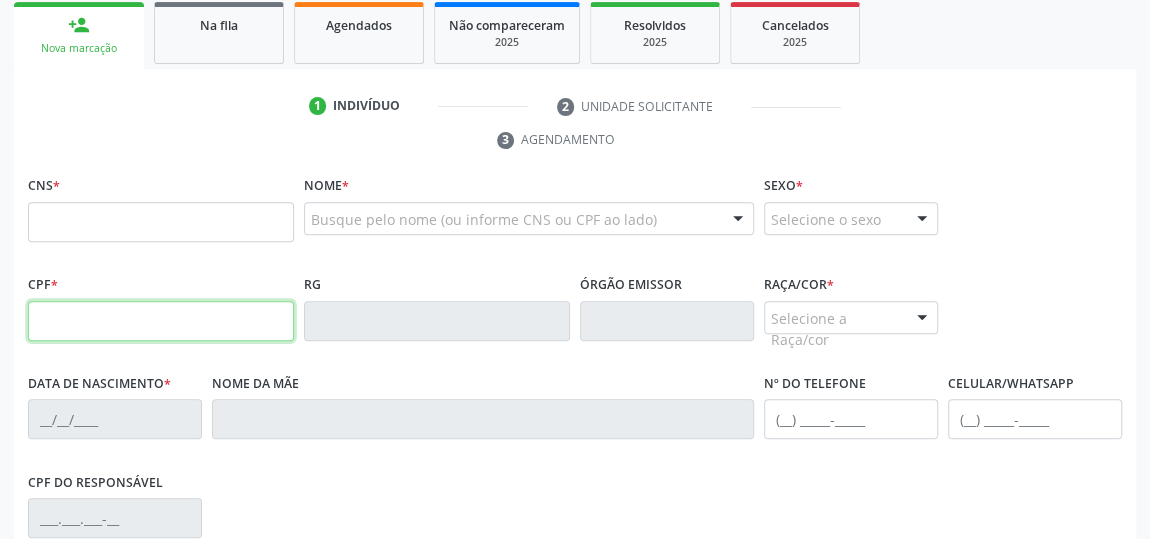 drag, startPoint x: 58, startPoint y: 317, endPoint x: 52, endPoint y: 289, distance: 28.635643 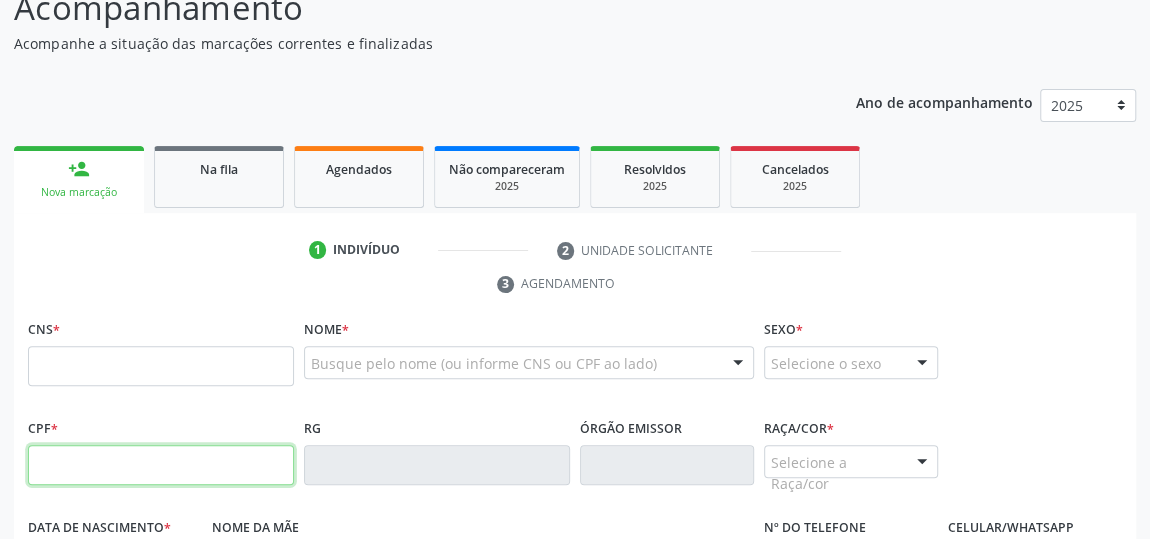 scroll, scrollTop: 181, scrollLeft: 0, axis: vertical 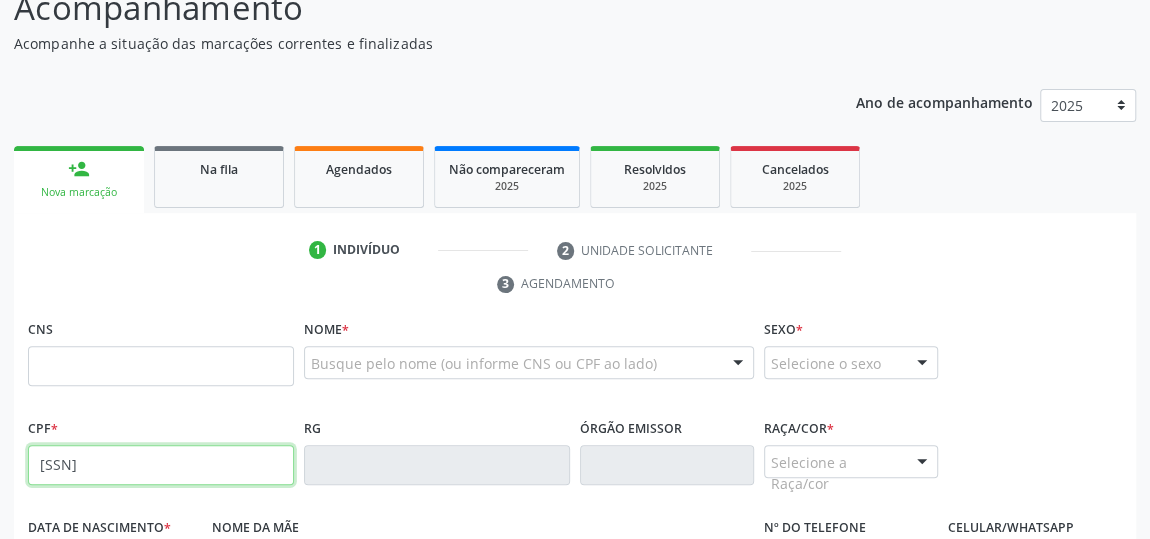 type on "[SSN]" 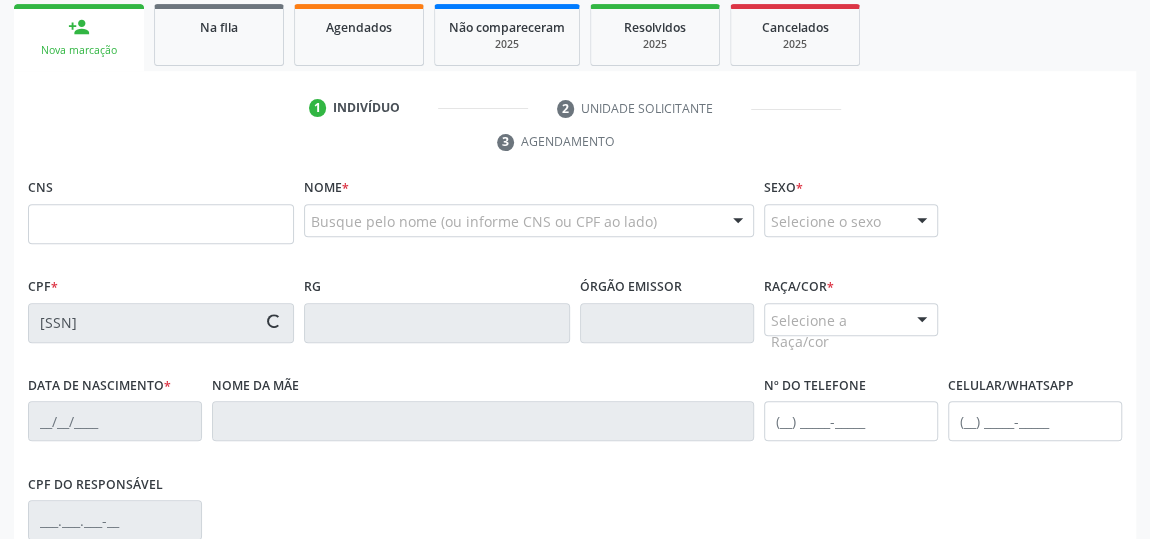 scroll, scrollTop: 545, scrollLeft: 0, axis: vertical 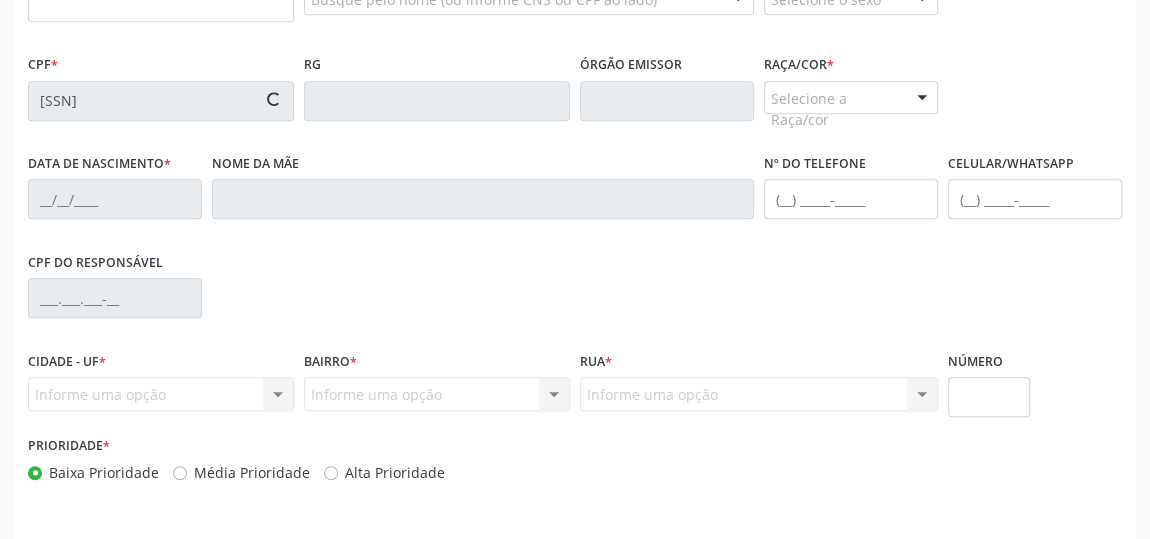 type on "[PHONE]" 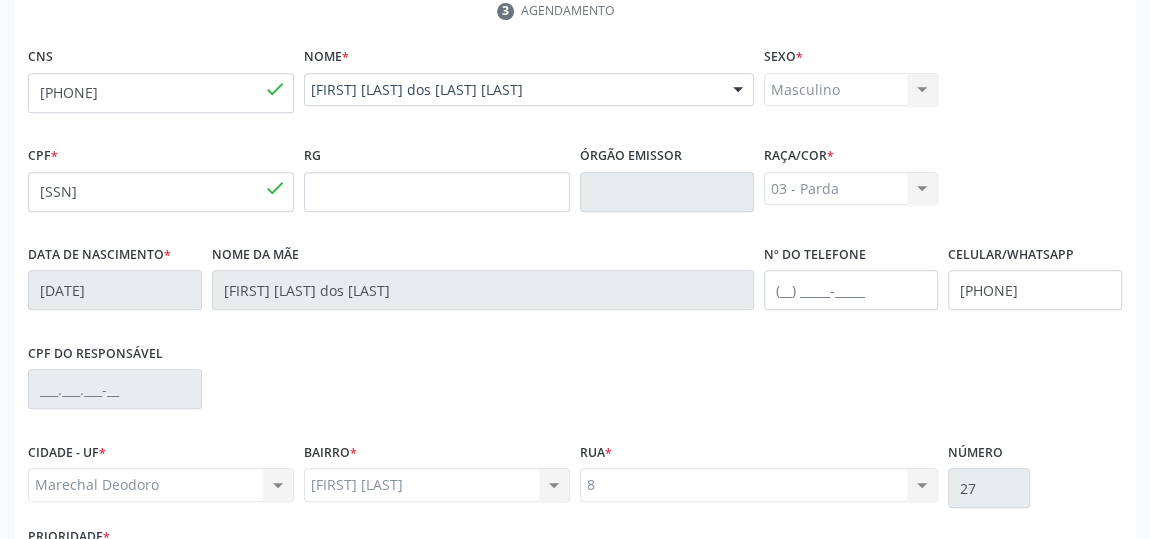 scroll, scrollTop: 604, scrollLeft: 0, axis: vertical 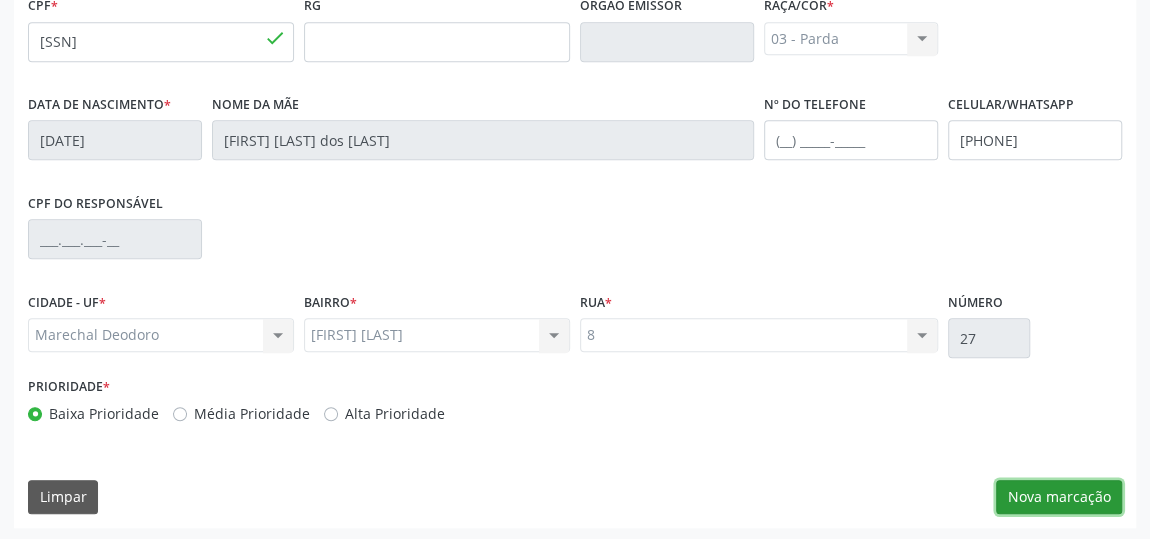 click on "Nova marcação" at bounding box center [1059, 497] 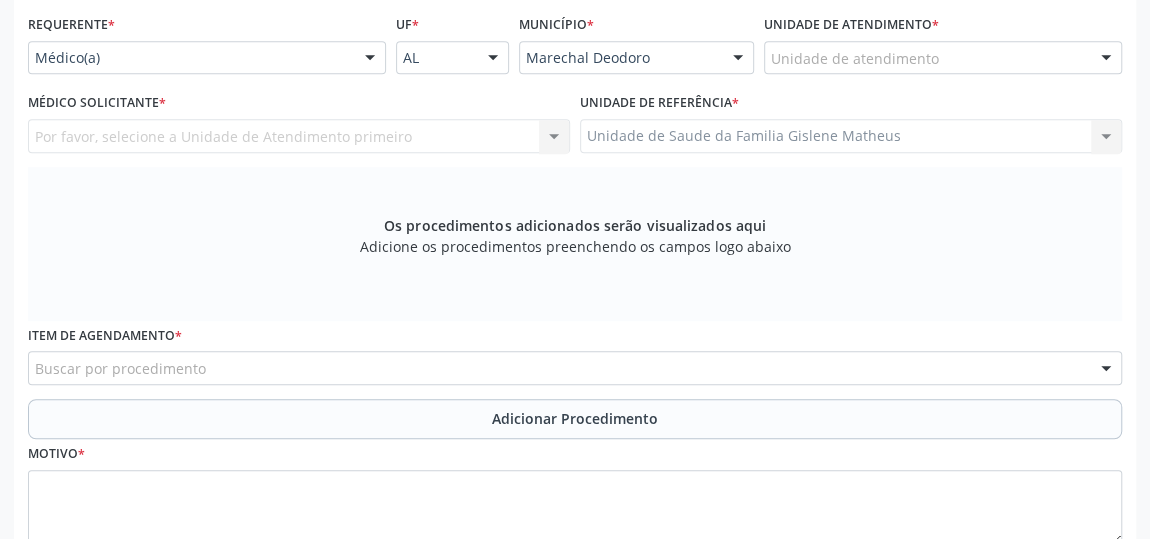 scroll, scrollTop: 422, scrollLeft: 0, axis: vertical 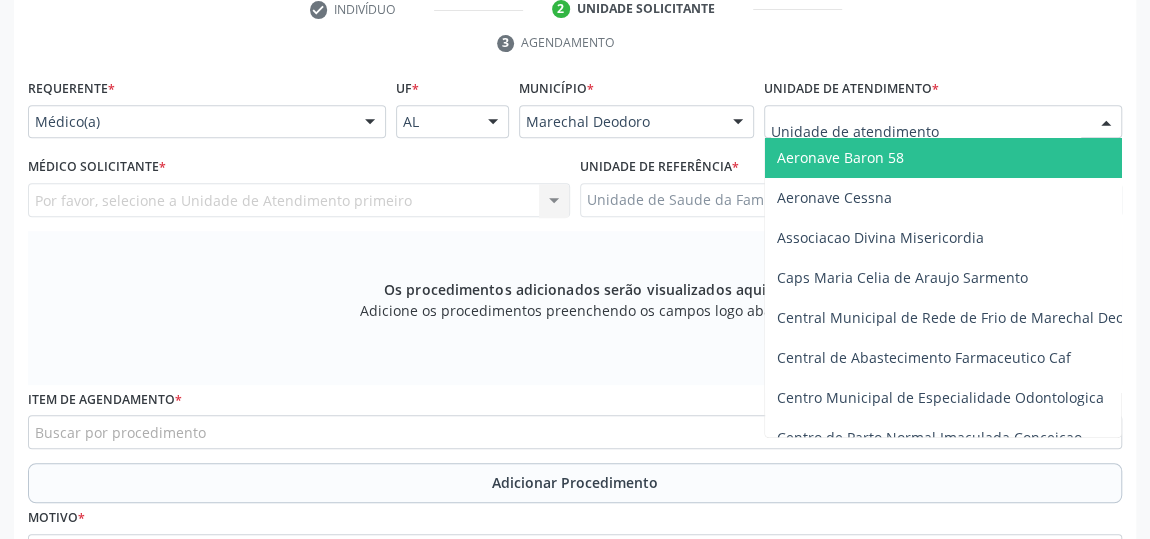 click at bounding box center [1106, 123] 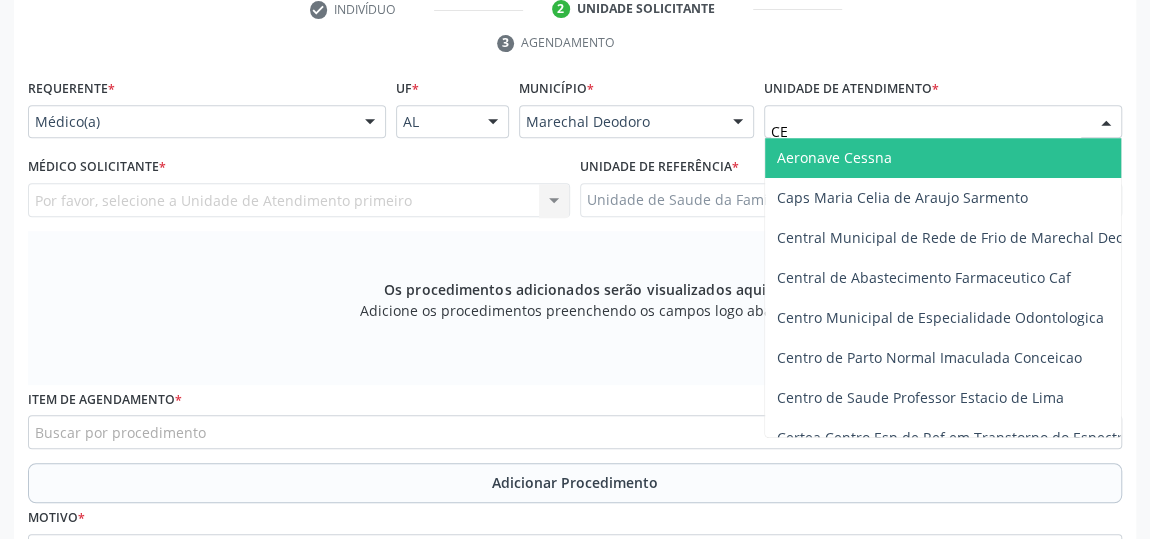 type on "CER" 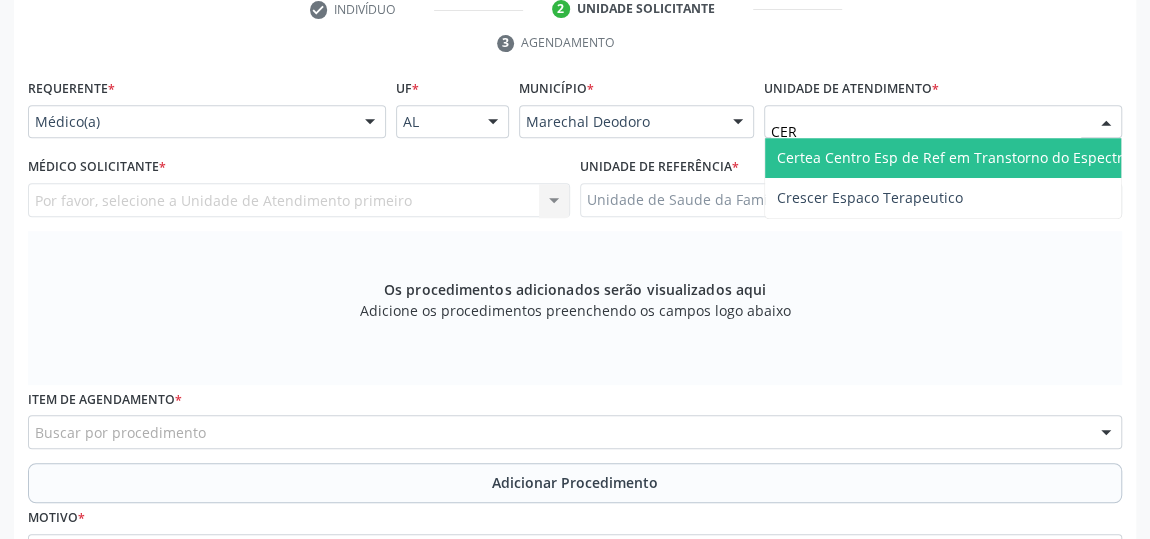 click on "Certea Centro Esp de Ref em Transtorno do Espectro Autista" at bounding box center (979, 158) 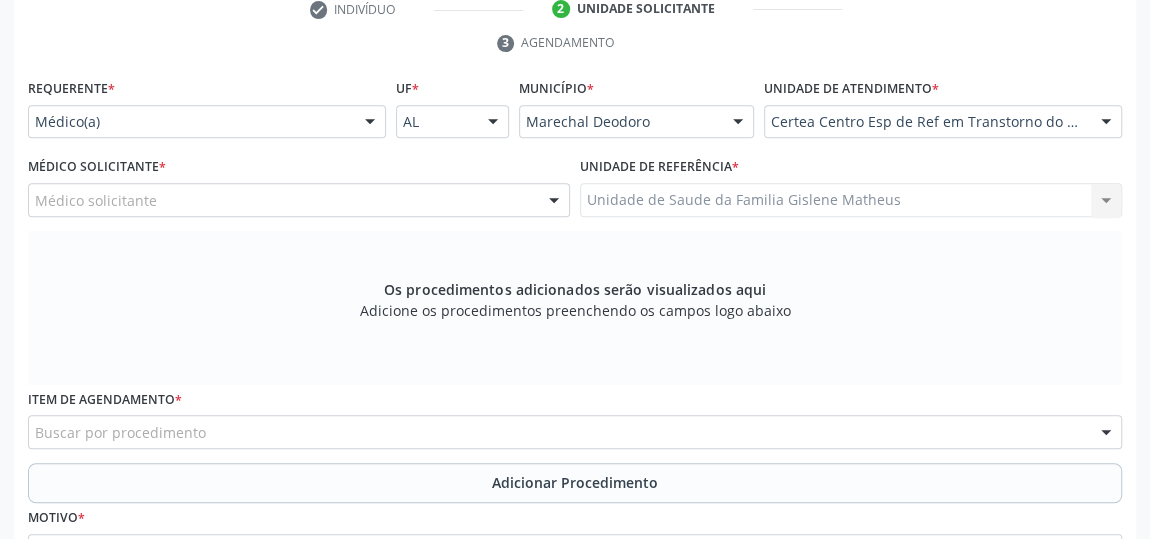 click at bounding box center (370, 123) 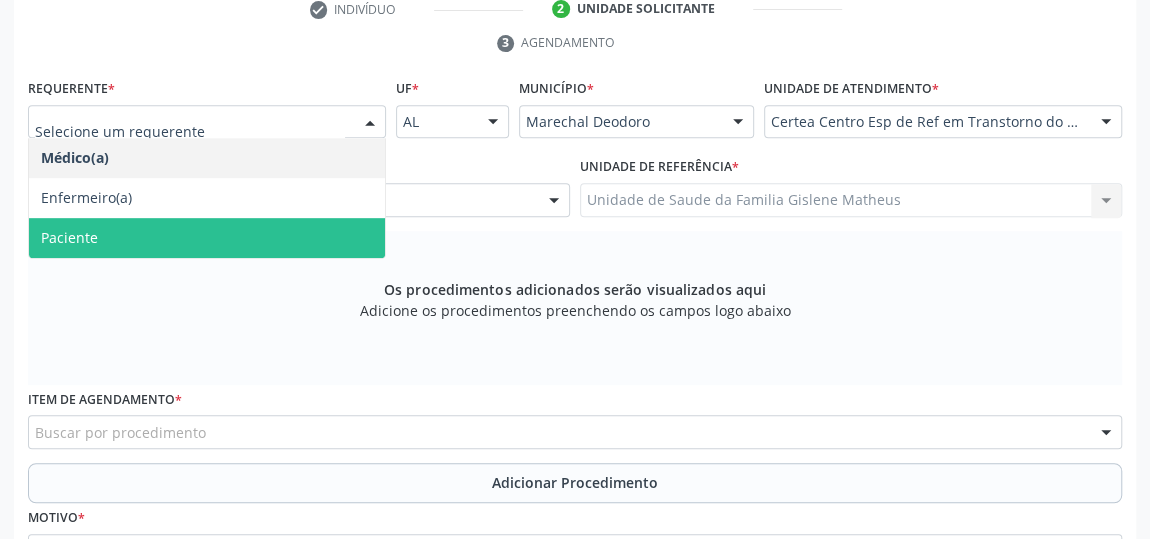click on "Paciente" at bounding box center [207, 238] 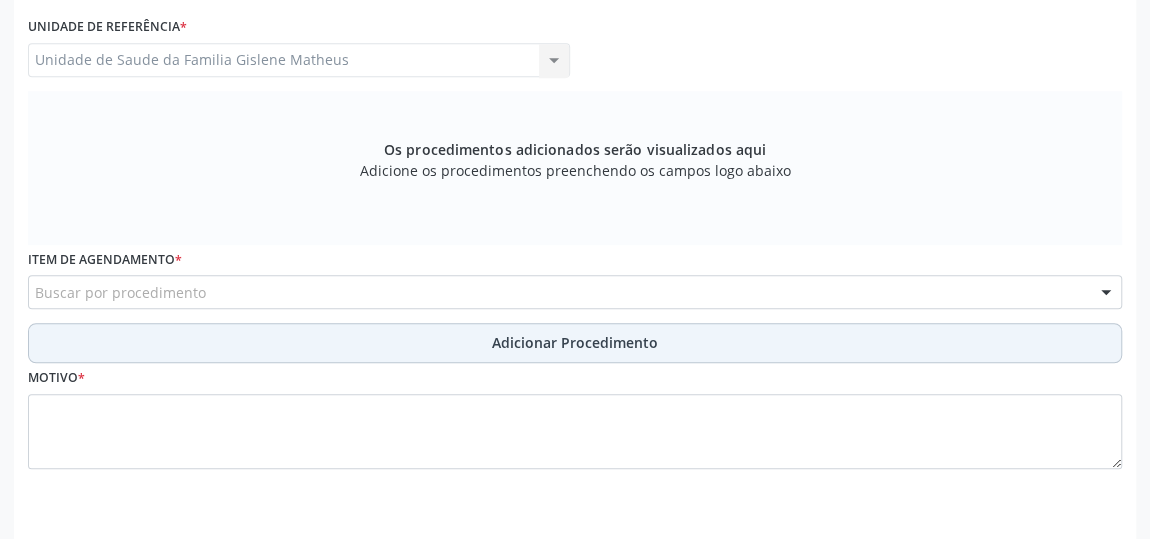 scroll, scrollTop: 604, scrollLeft: 0, axis: vertical 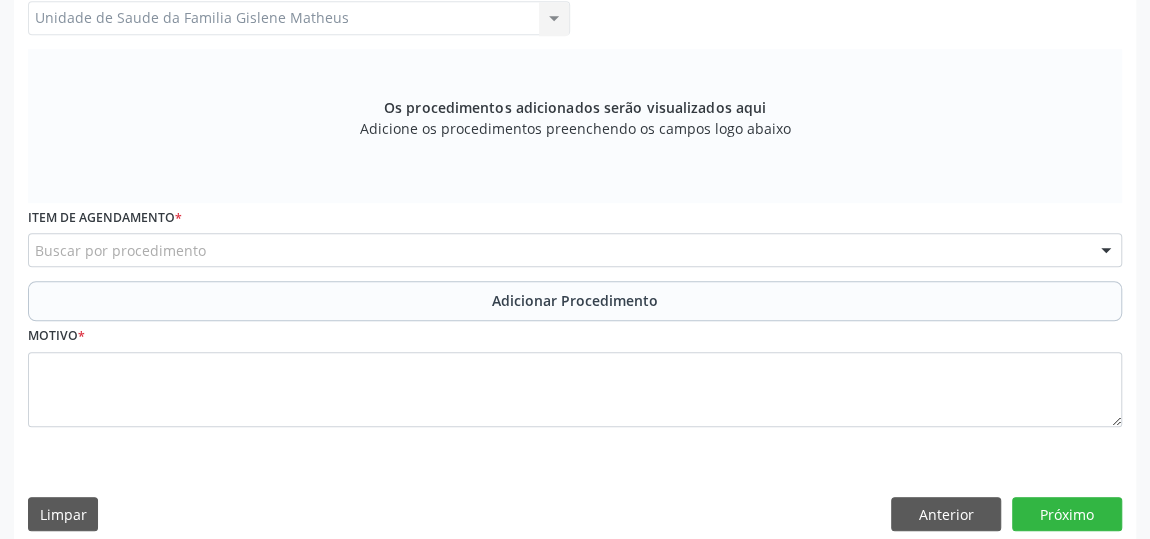 click on "Buscar por procedimento" at bounding box center [575, 250] 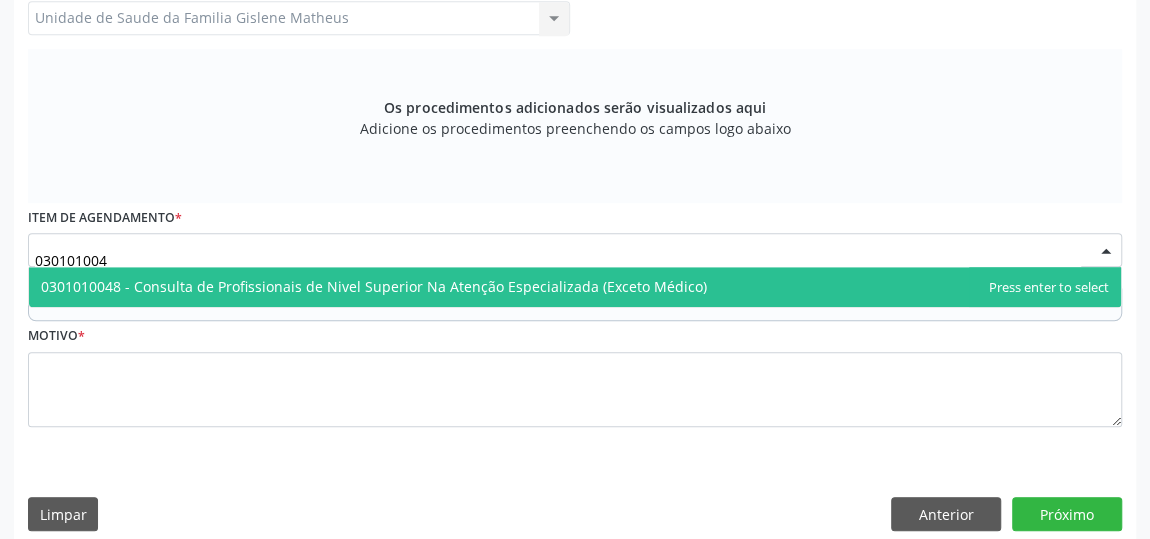 type on "0301010048" 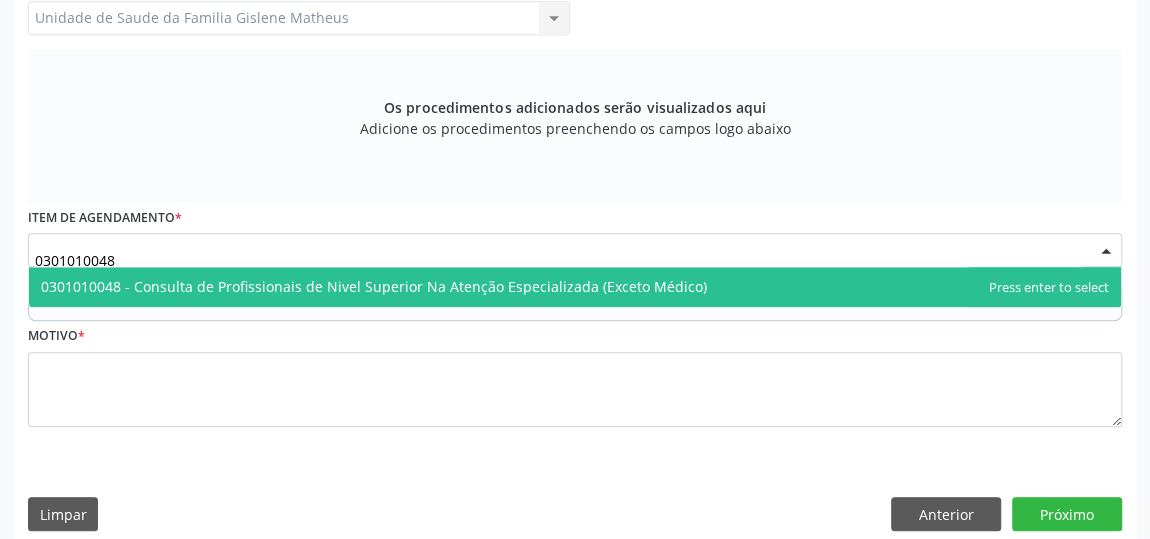 click on "0301010048 - Consulta de Profissionais de Nivel Superior Na Atenção Especializada (Exceto Médico)" at bounding box center (374, 286) 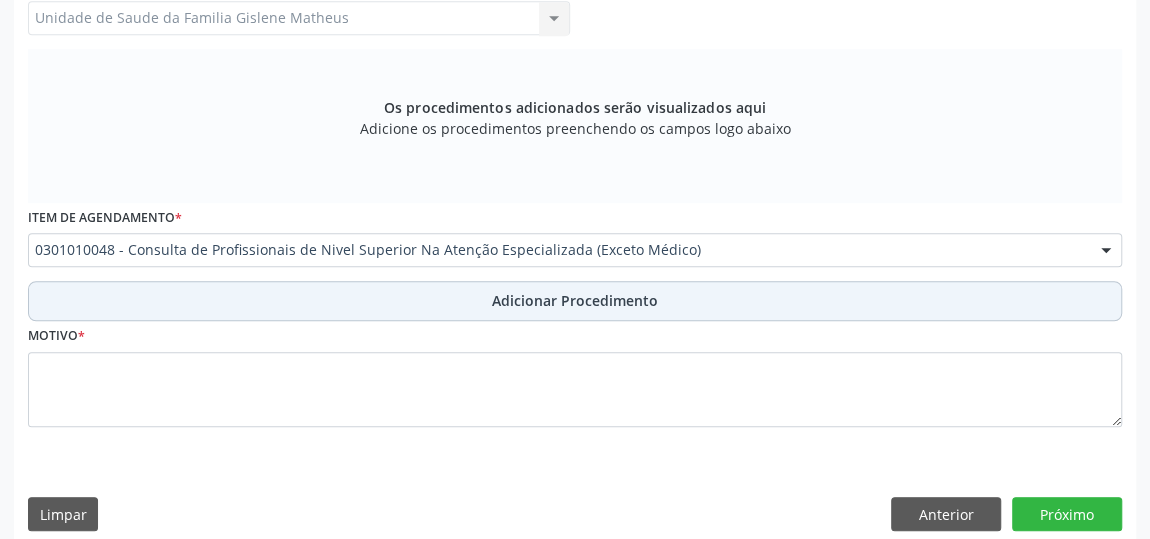 click on "Adicionar Procedimento" at bounding box center (575, 300) 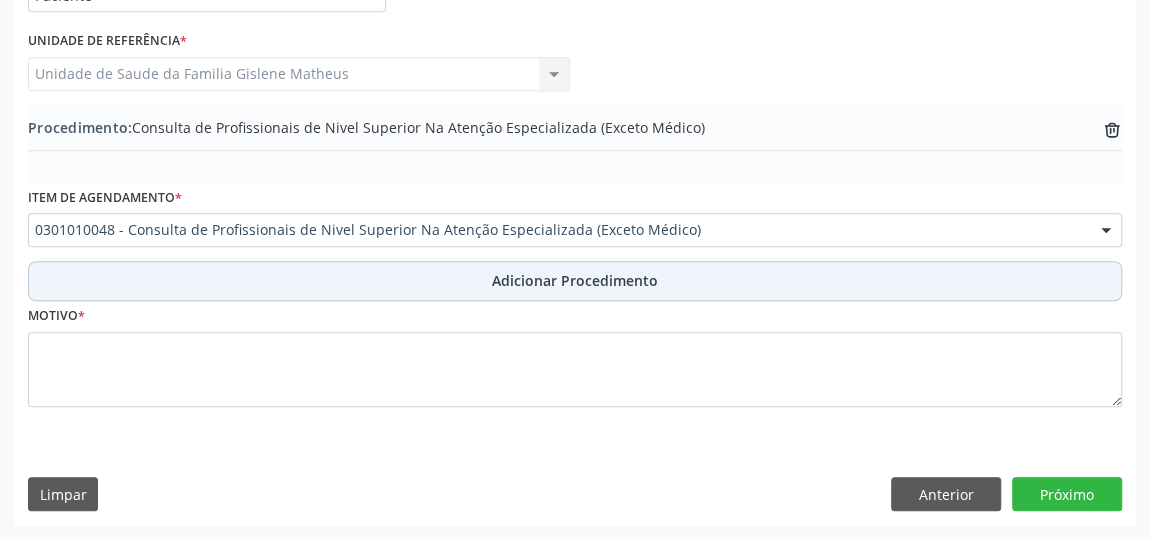 scroll, scrollTop: 544, scrollLeft: 0, axis: vertical 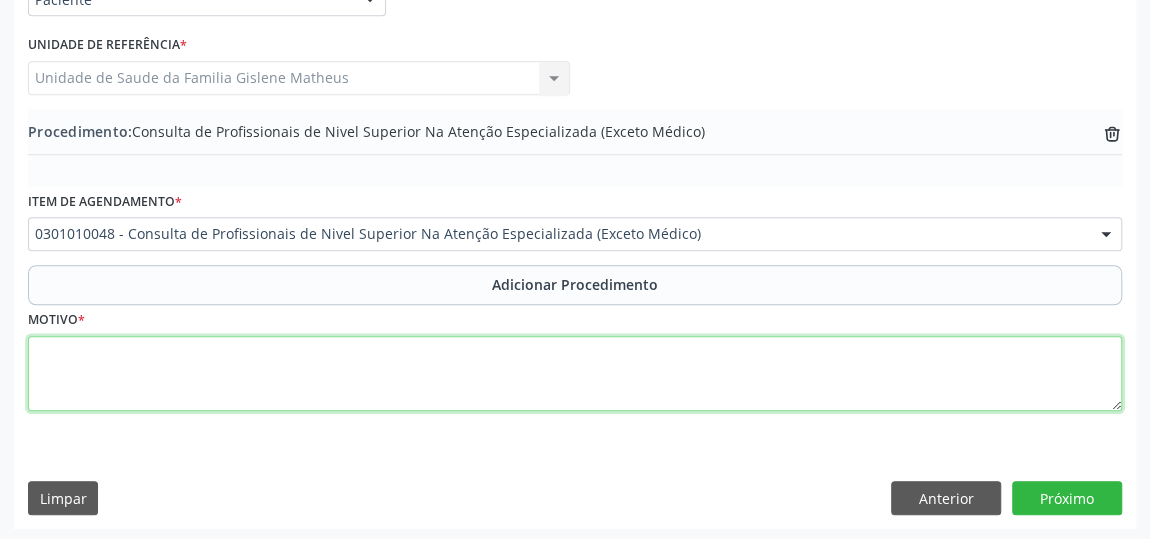 click at bounding box center [575, 374] 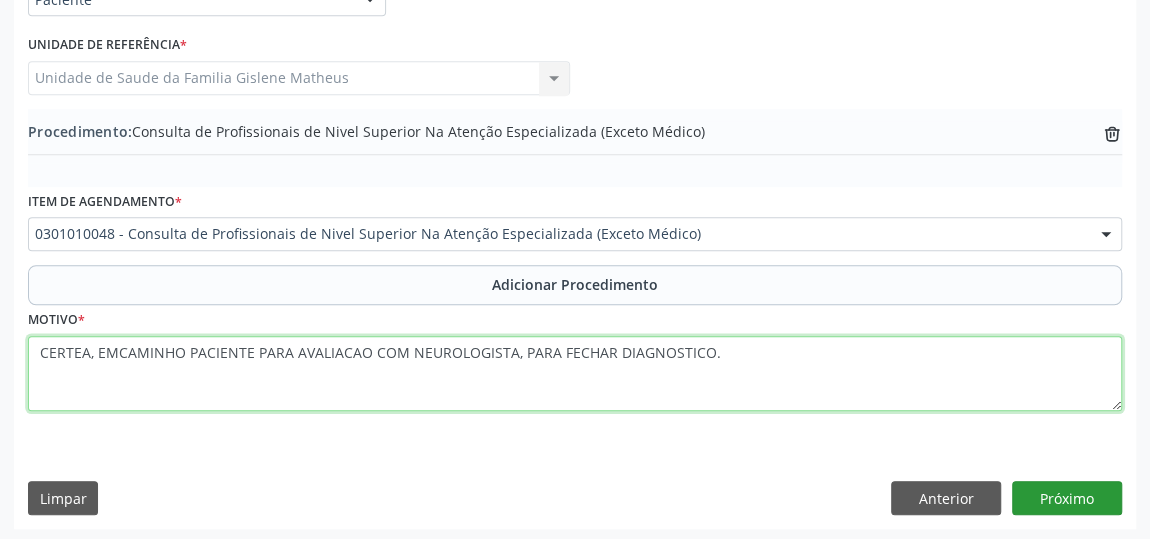 type on "CERTEA, EMCAMINHO PACIENTE PARA AVALIACAO COM NEUROLOGISTA, PARA FECHAR DIAGNOSTICO." 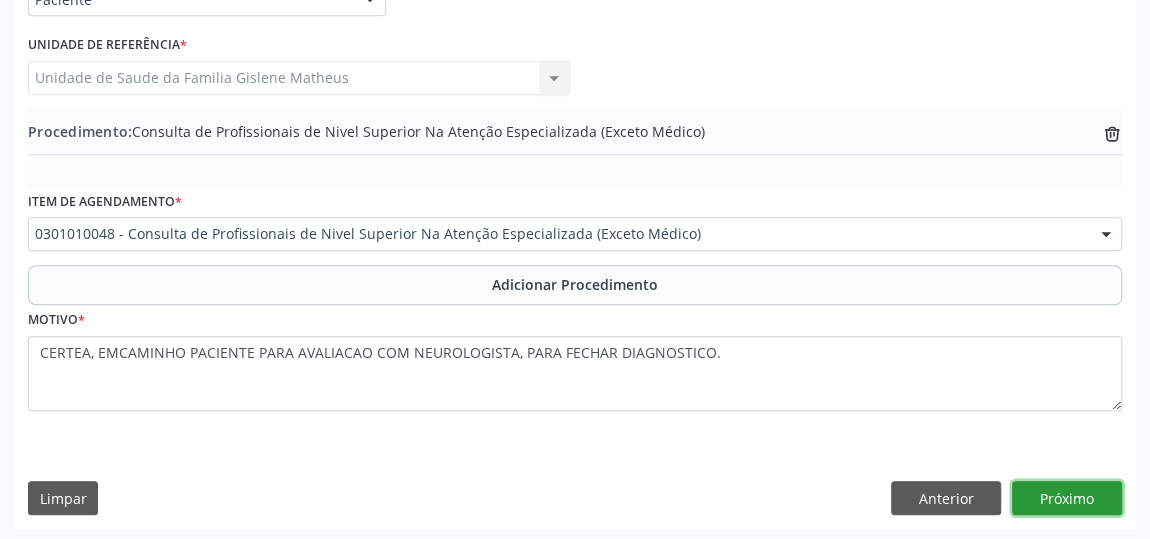click on "Próximo" at bounding box center [1067, 498] 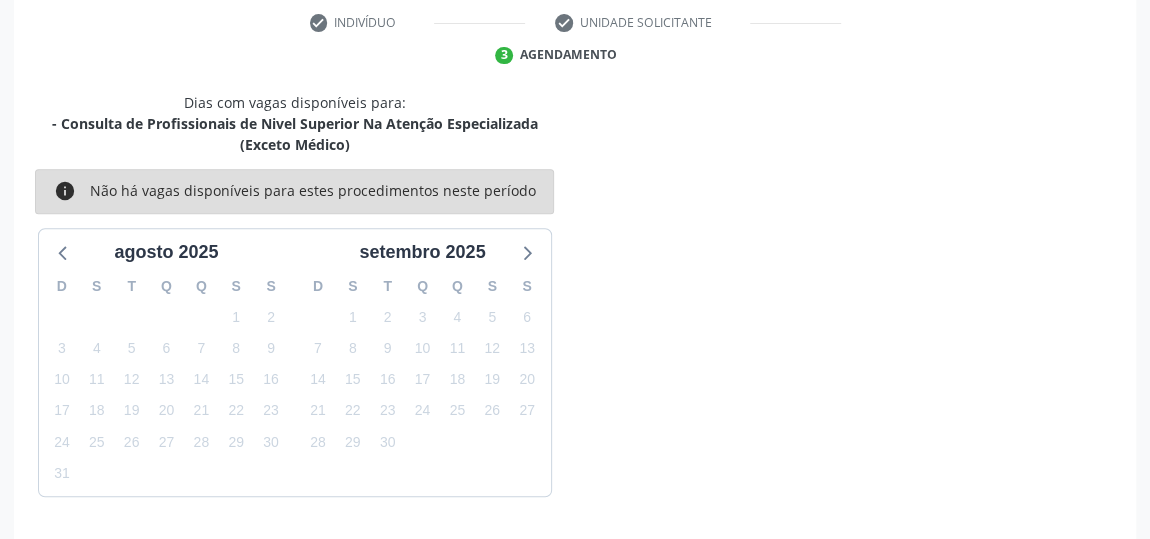 scroll, scrollTop: 467, scrollLeft: 0, axis: vertical 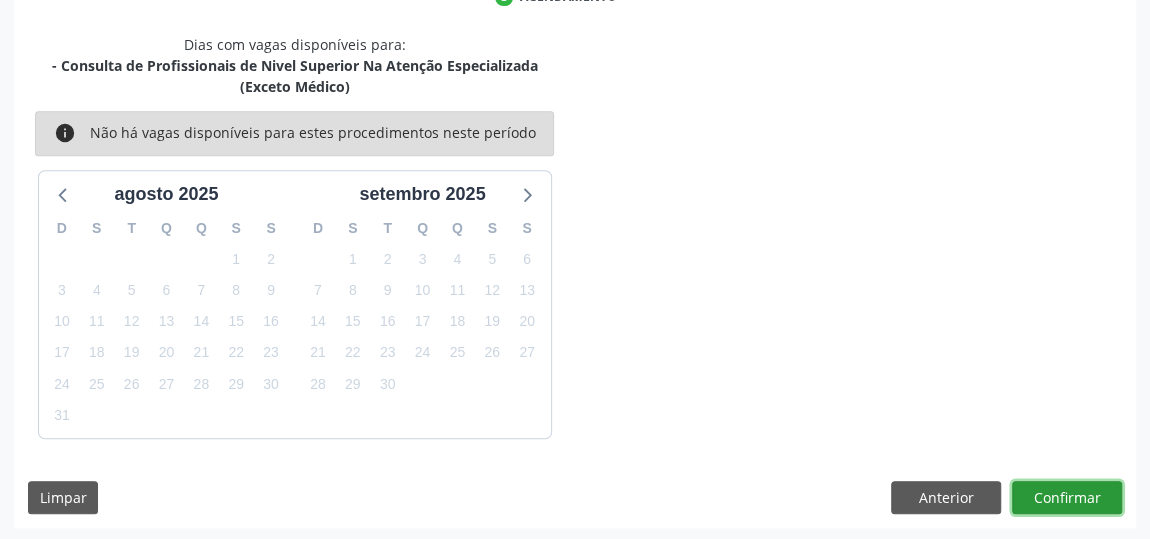 click on "Confirmar" at bounding box center [1067, 498] 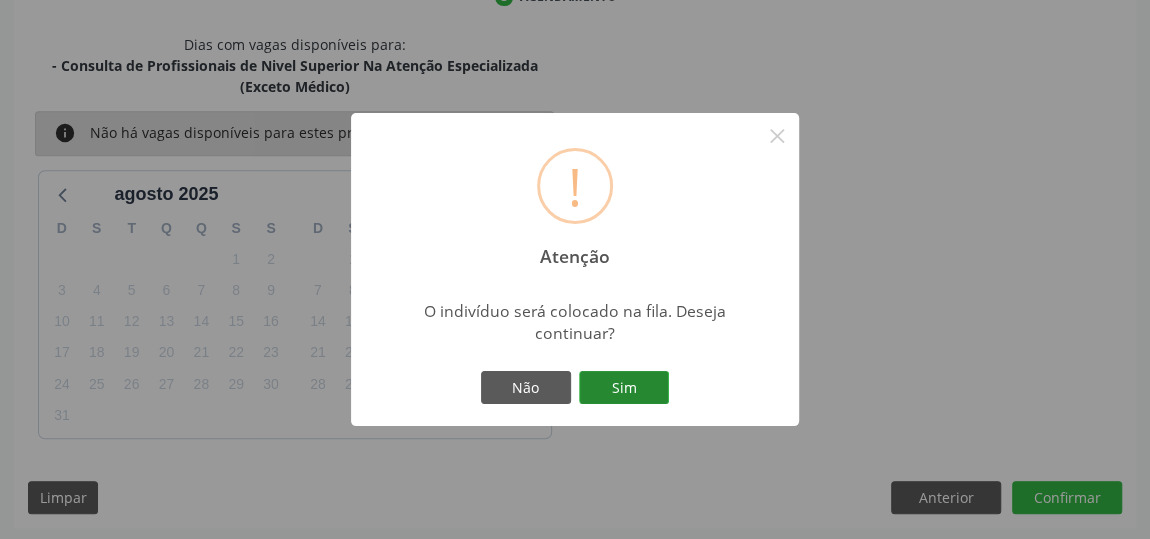 click on "Sim" at bounding box center [624, 388] 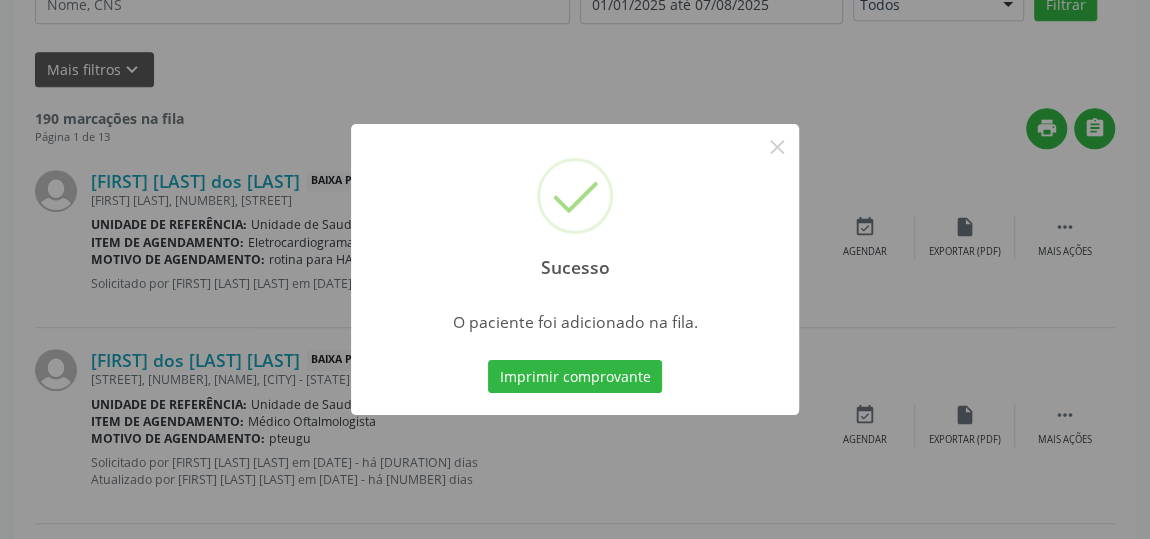 scroll, scrollTop: 153, scrollLeft: 0, axis: vertical 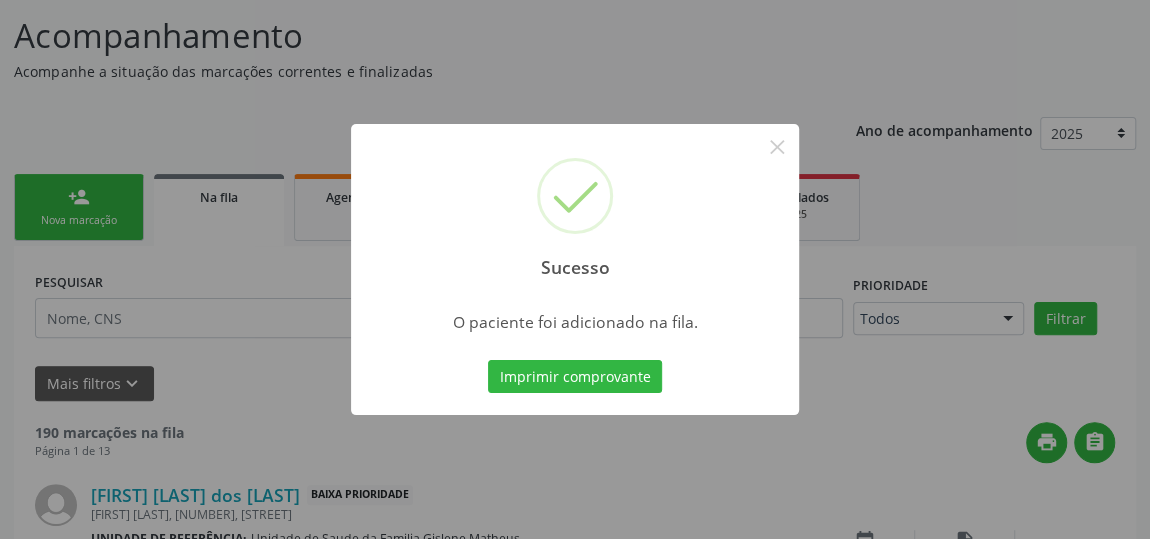 click on "Imprimir comprovante" at bounding box center (575, 377) 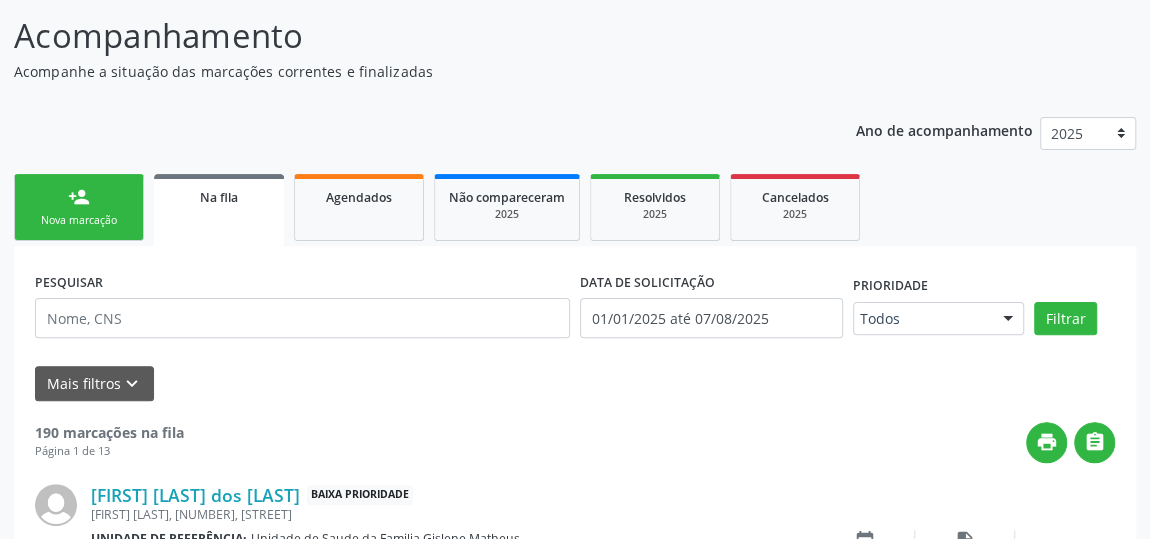 click on "Nova marcação" at bounding box center (79, 220) 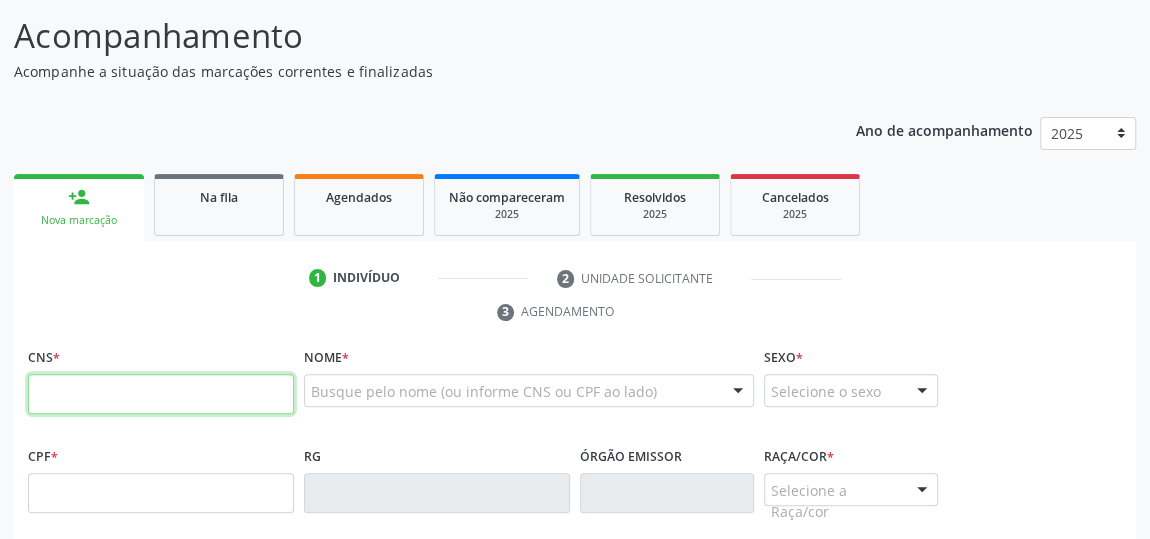 drag, startPoint x: 169, startPoint y: 390, endPoint x: 139, endPoint y: 370, distance: 36.05551 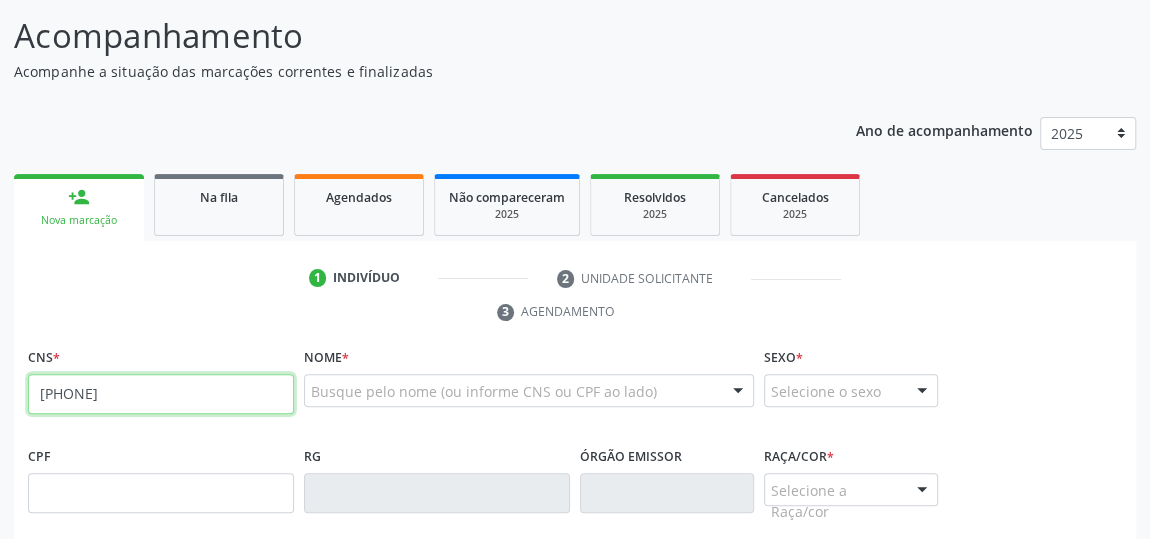 type on "[PHONE]" 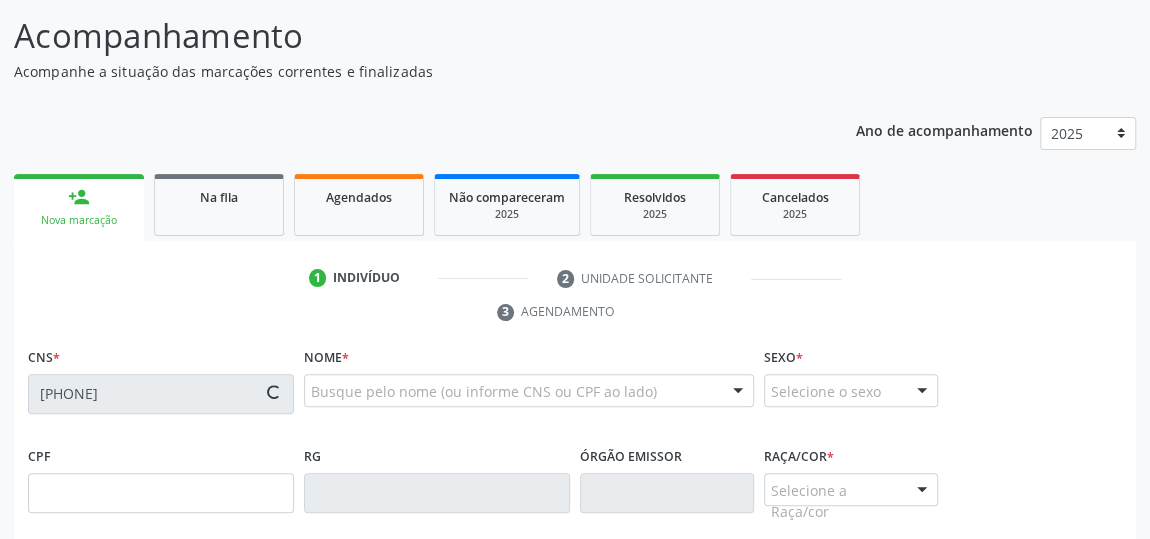 type on "[CPF]" 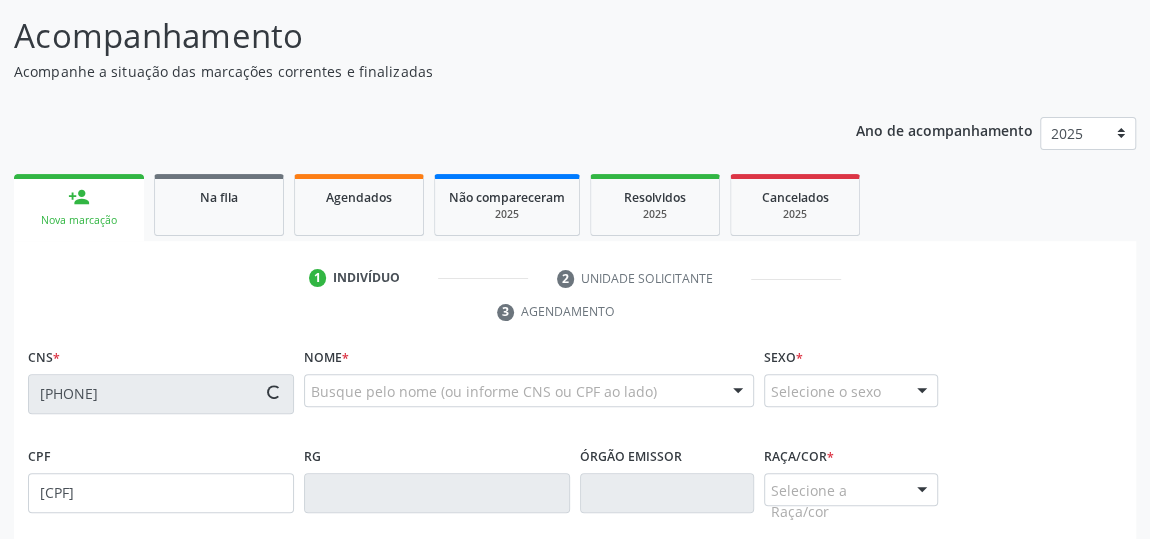 type on "[FIRST] de [LAST] [LAST] da [LAST]" 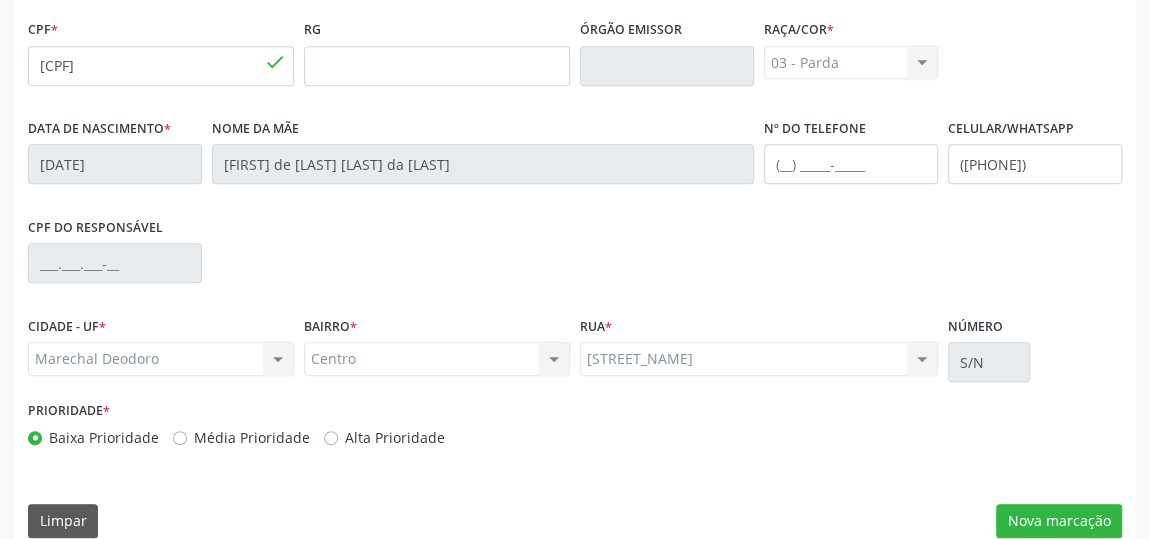 scroll, scrollTop: 604, scrollLeft: 0, axis: vertical 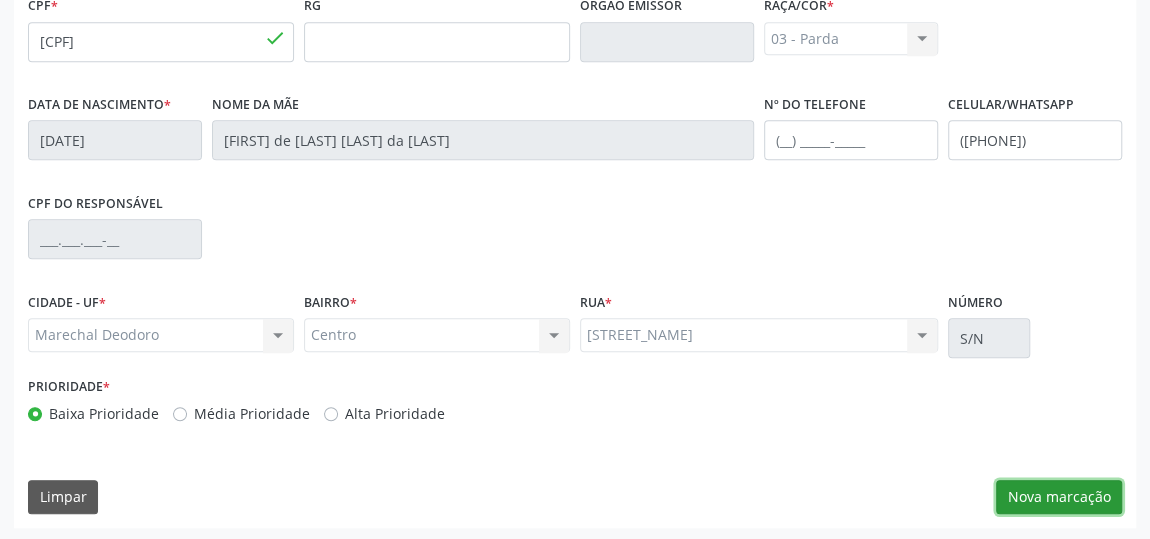 click on "Nova marcação" at bounding box center (1059, 497) 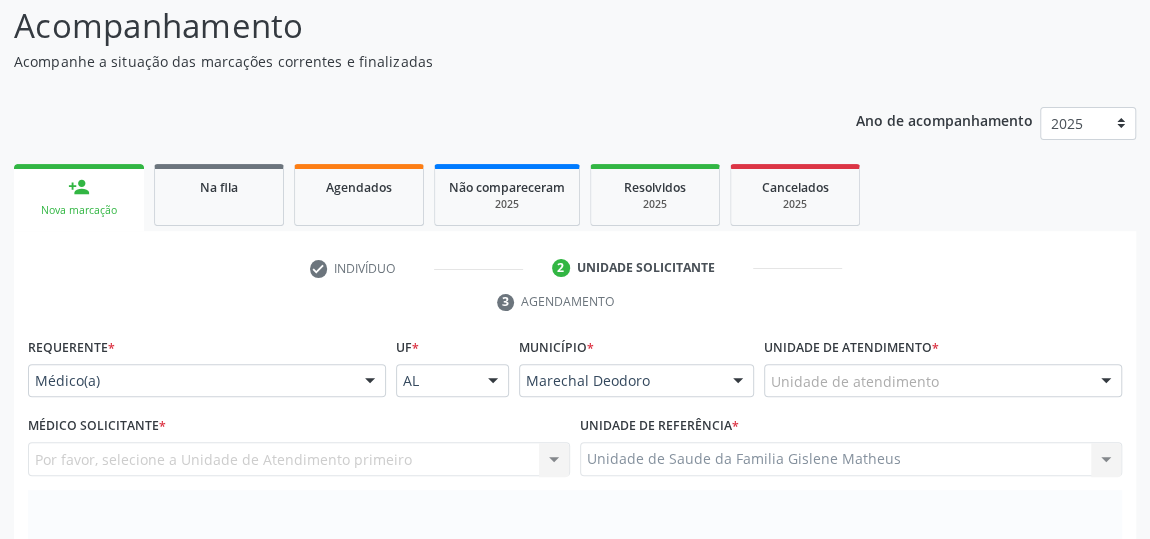 scroll, scrollTop: 156, scrollLeft: 0, axis: vertical 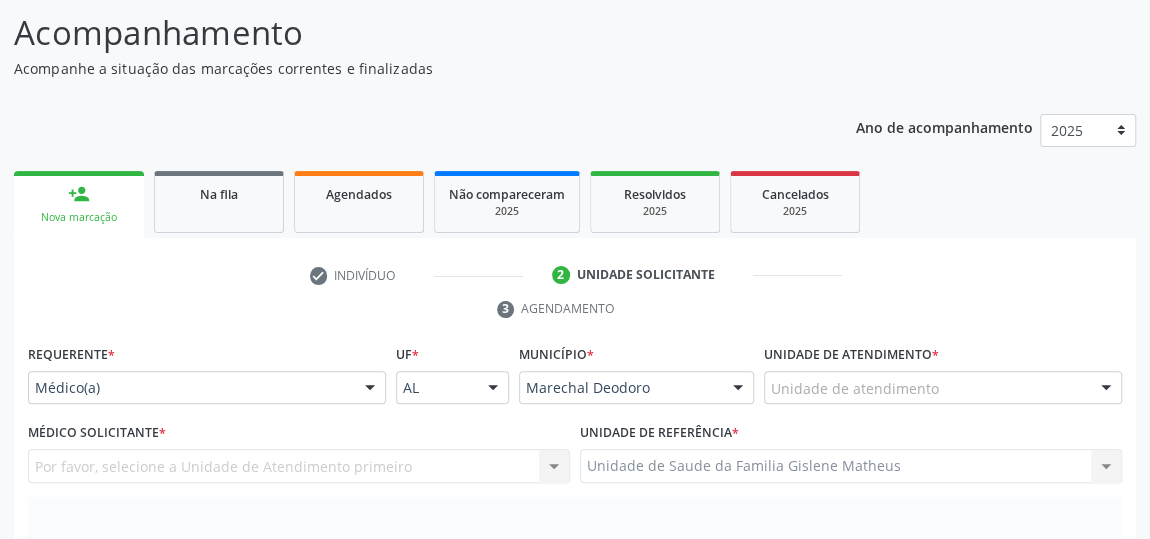 click at bounding box center (1106, 389) 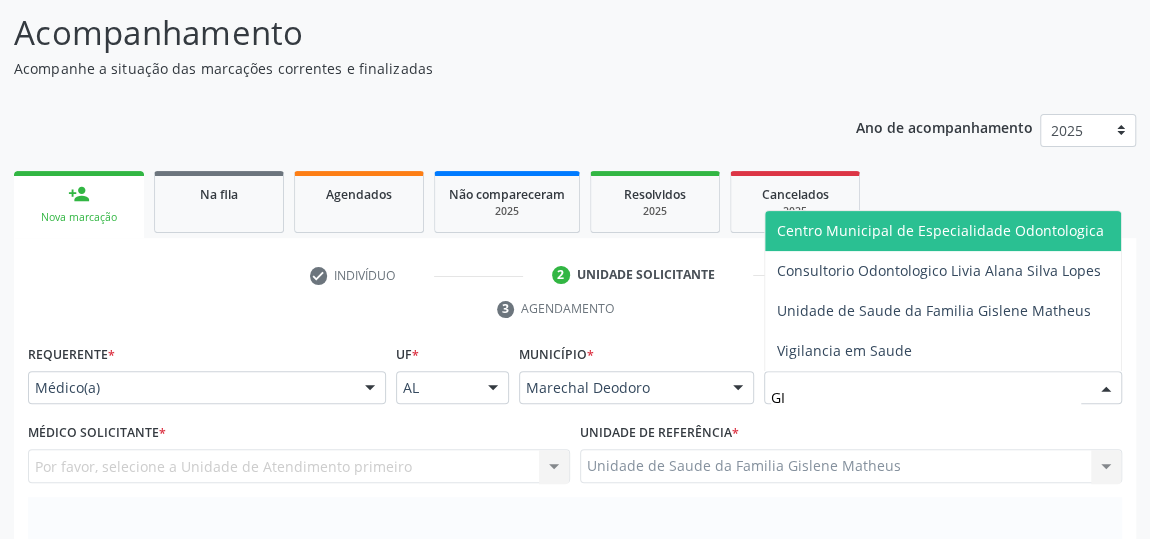 type on "GIS" 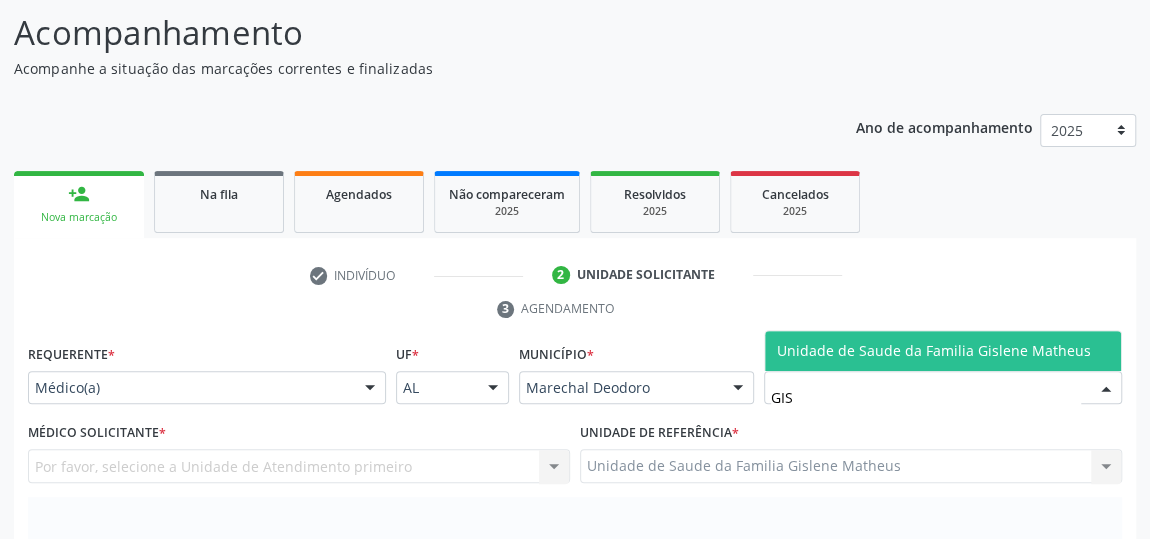 click on "Unidade de Saude da Familia Gislene Matheus" at bounding box center [934, 350] 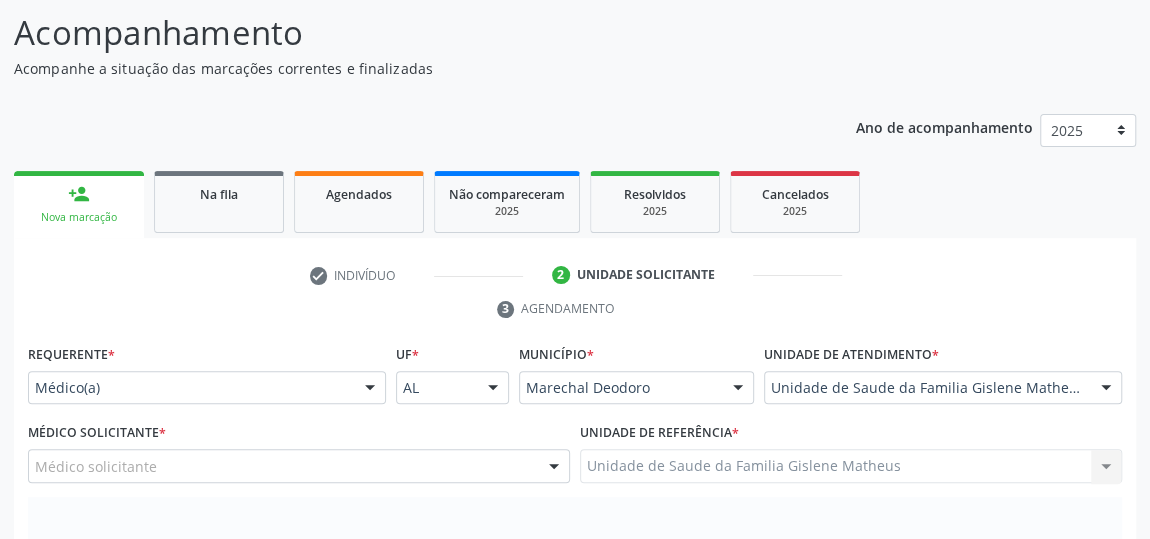 click at bounding box center (554, 467) 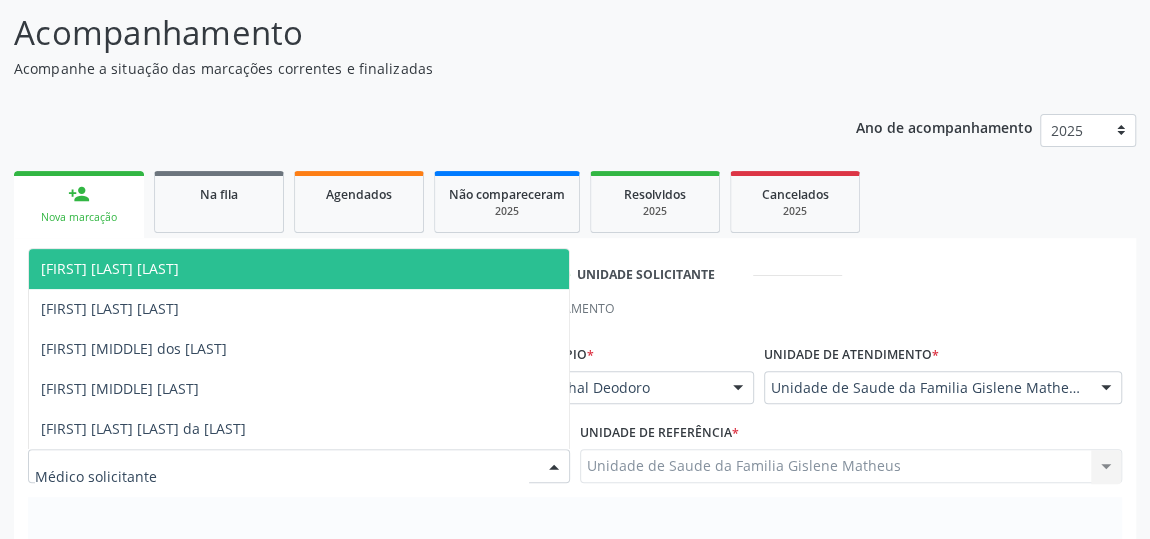 click on "[FIRST] [LAST] [LAST]" at bounding box center [299, 269] 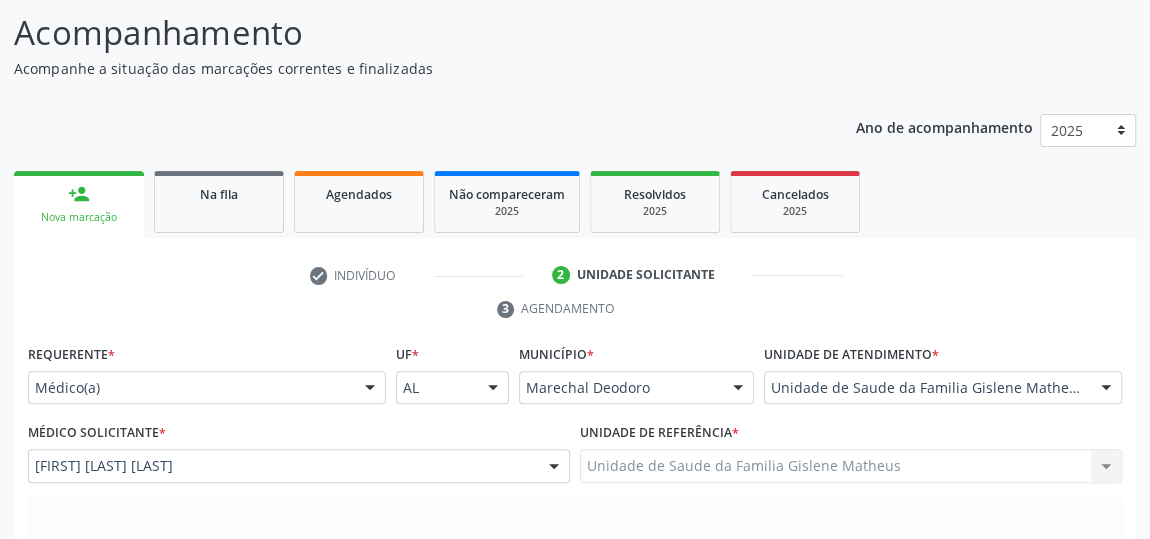 scroll, scrollTop: 429, scrollLeft: 0, axis: vertical 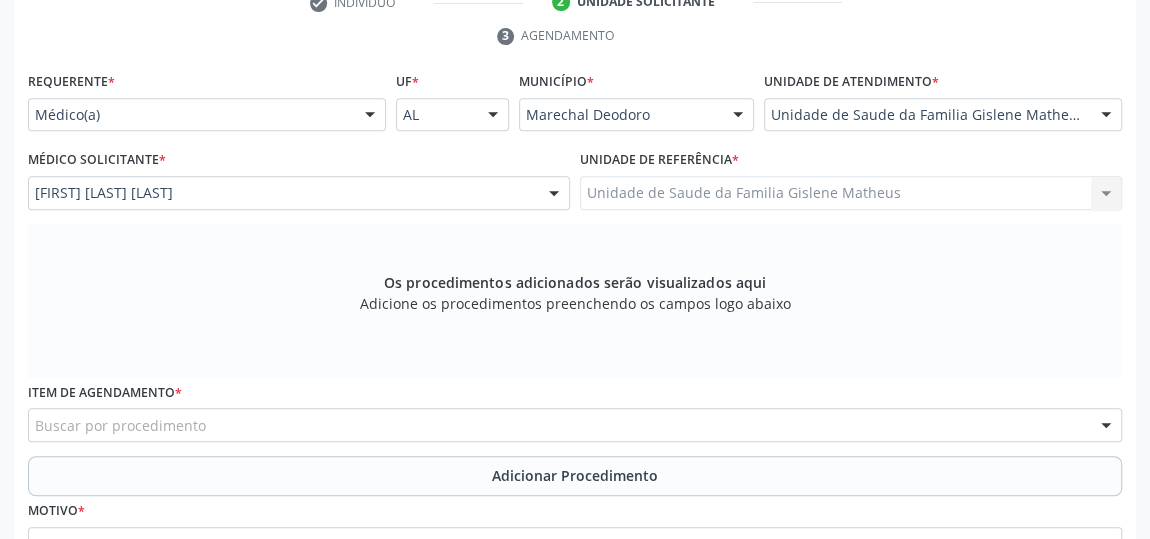 click on "Buscar por procedimento" at bounding box center [575, 425] 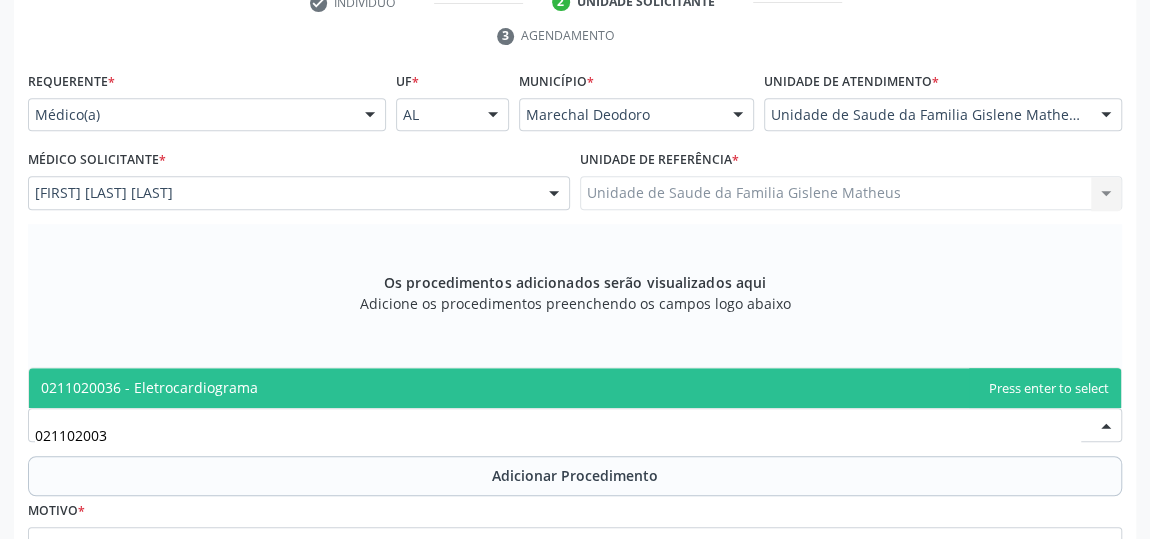 type on "0211020036" 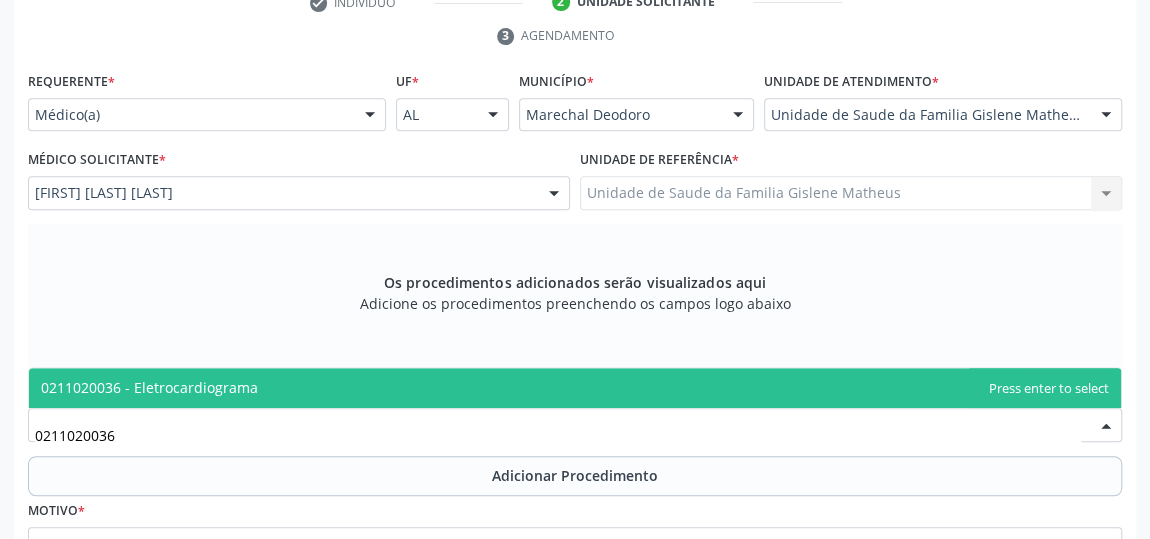 click on "0211020036 - Eletrocardiograma" at bounding box center (575, 388) 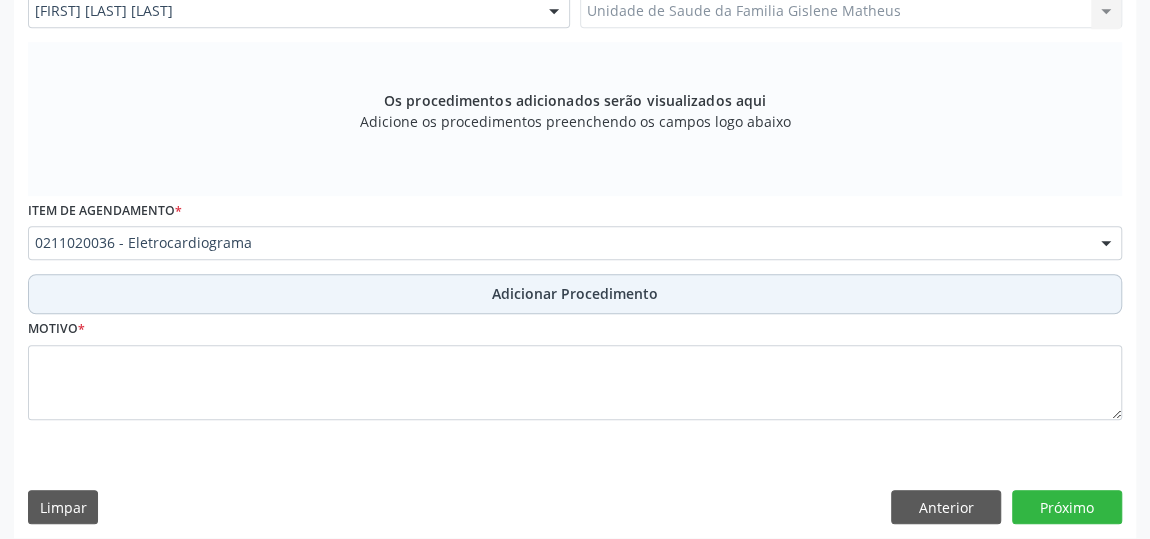 click on "Adicionar Procedimento" at bounding box center (575, 293) 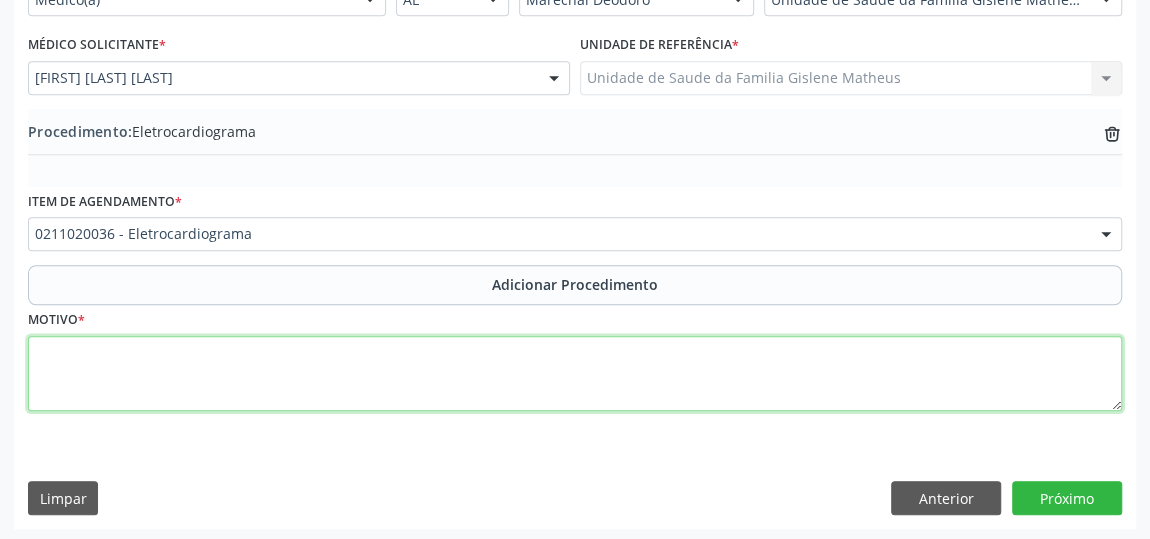 click at bounding box center (575, 374) 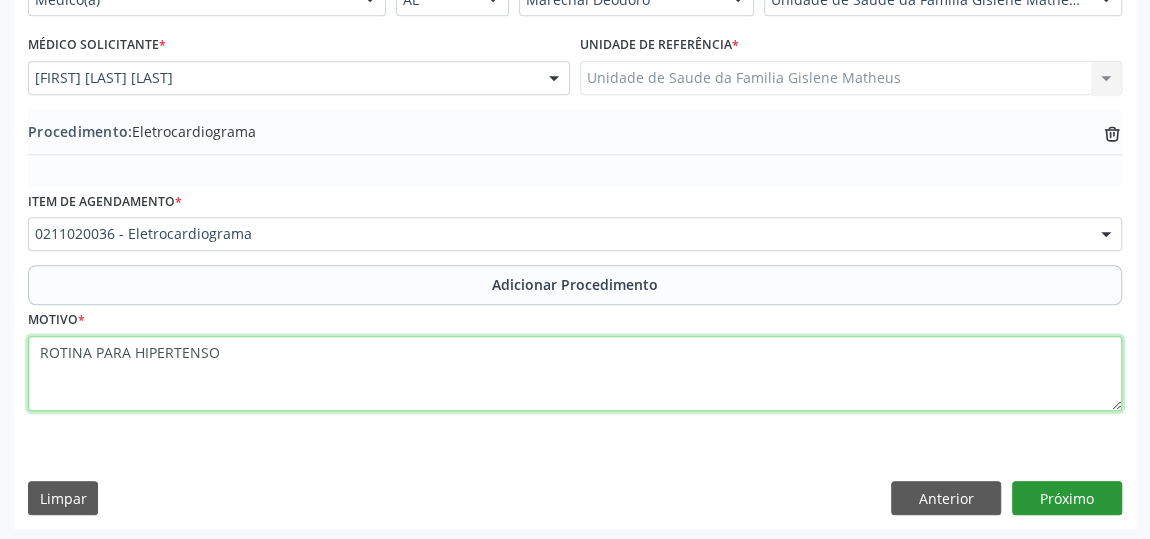 type on "ROTINA PARA HIPERTENSO" 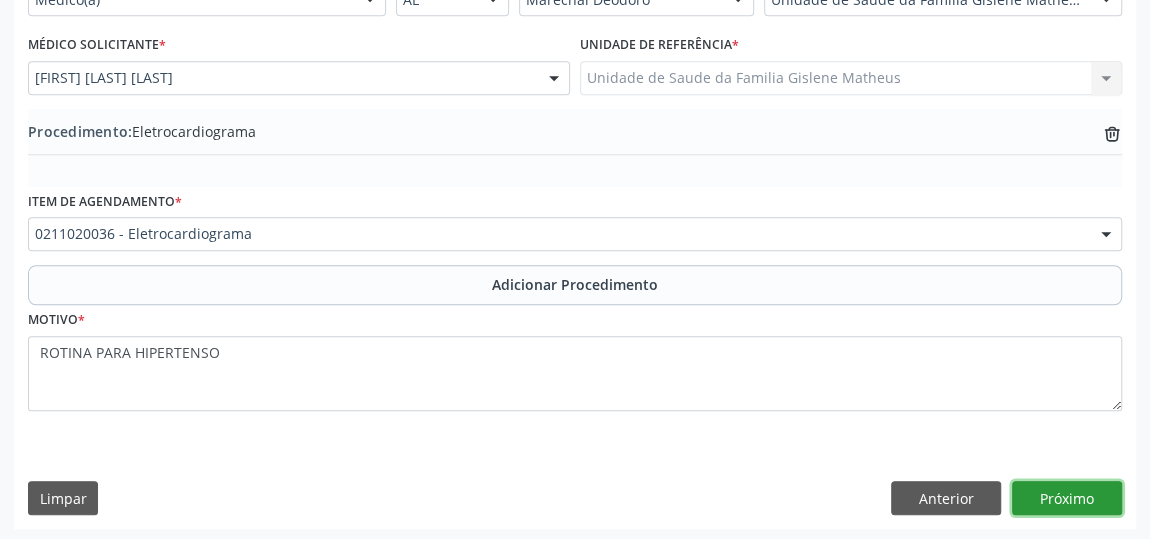 click on "Próximo" at bounding box center [1067, 498] 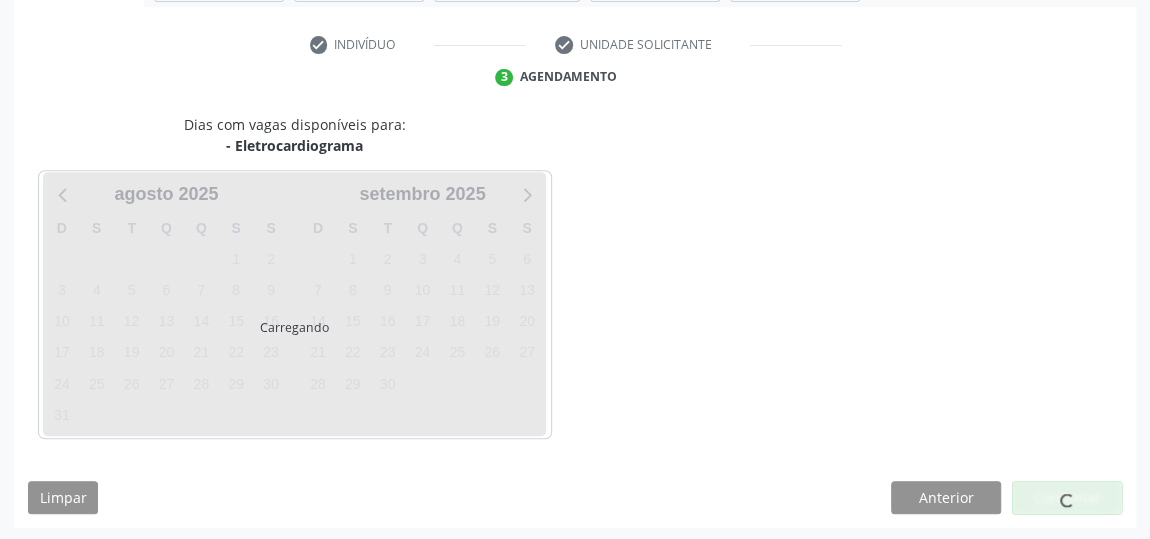 scroll, scrollTop: 446, scrollLeft: 0, axis: vertical 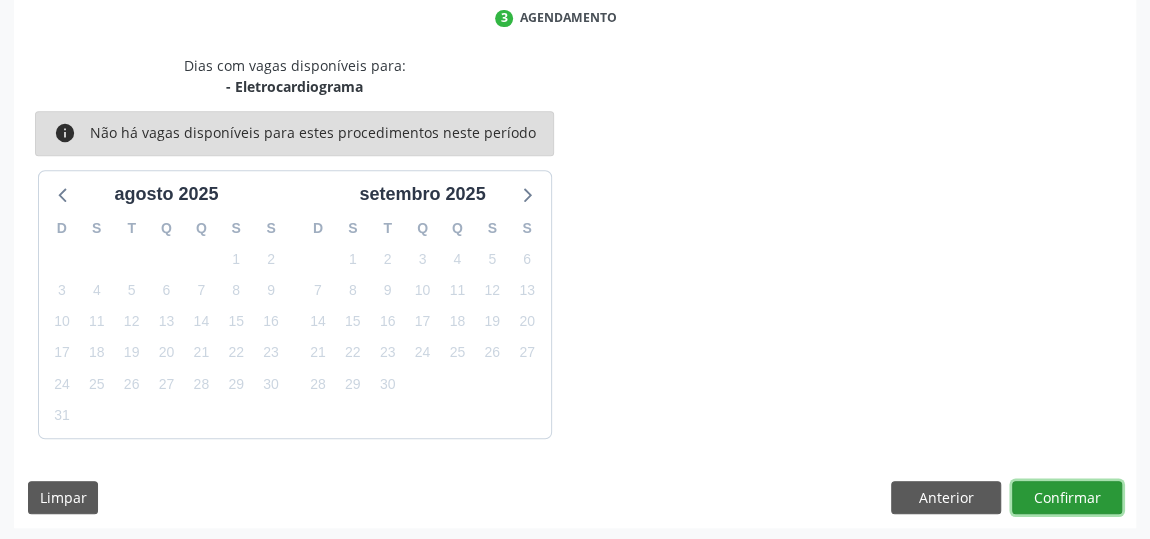 click on "Confirmar" at bounding box center (1067, 498) 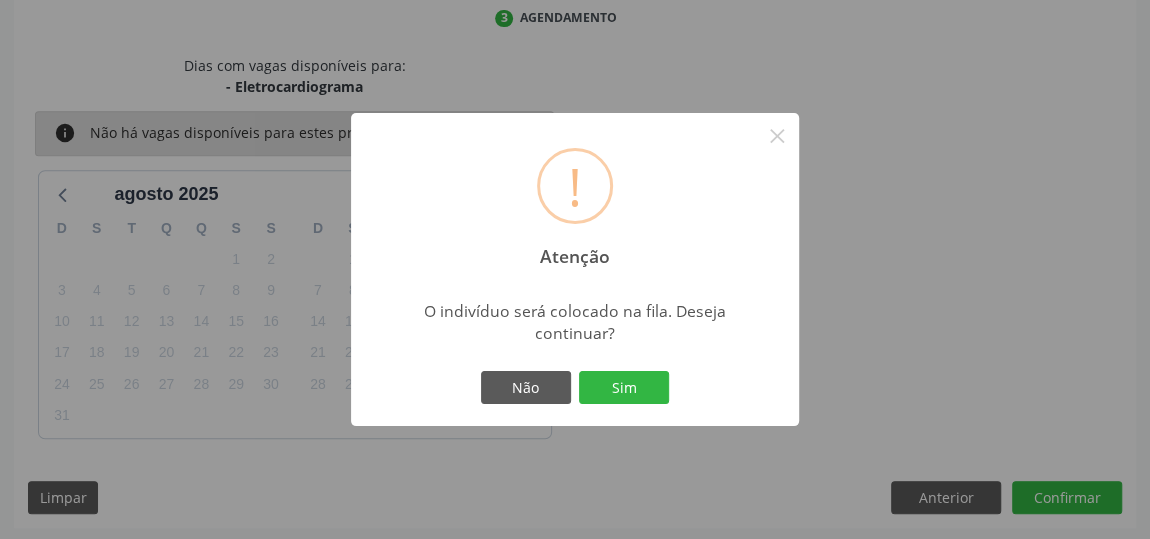 click on "Não Sim" at bounding box center (575, 388) 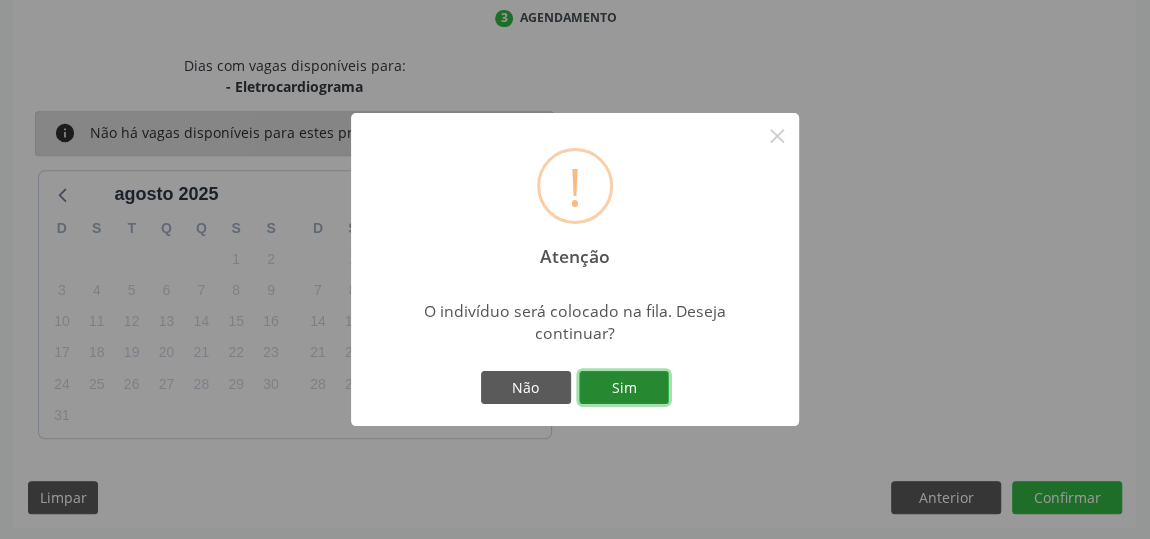 click on "Sim" at bounding box center (624, 388) 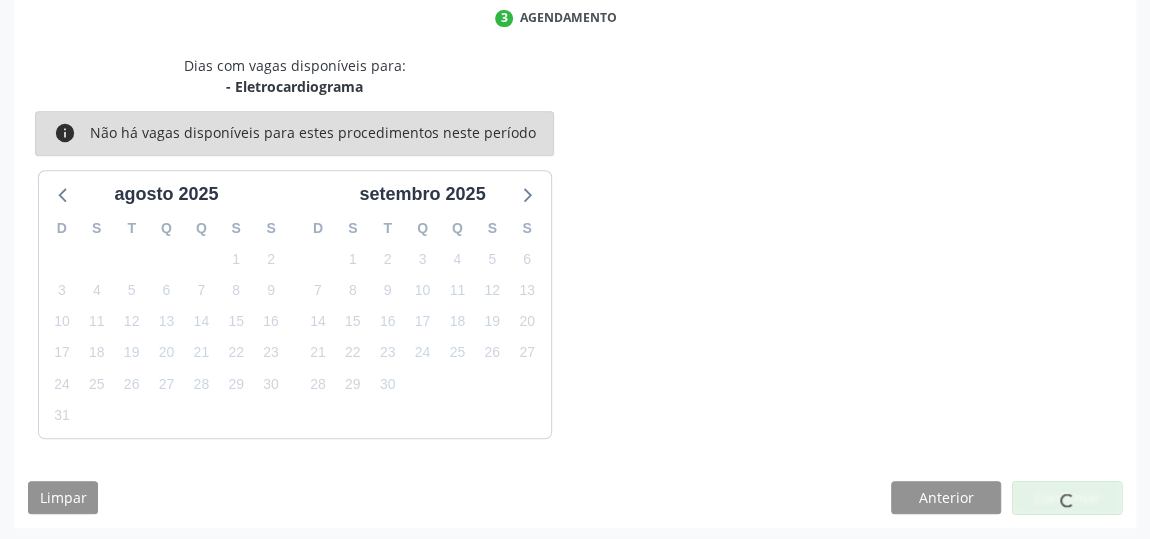 scroll, scrollTop: 153, scrollLeft: 0, axis: vertical 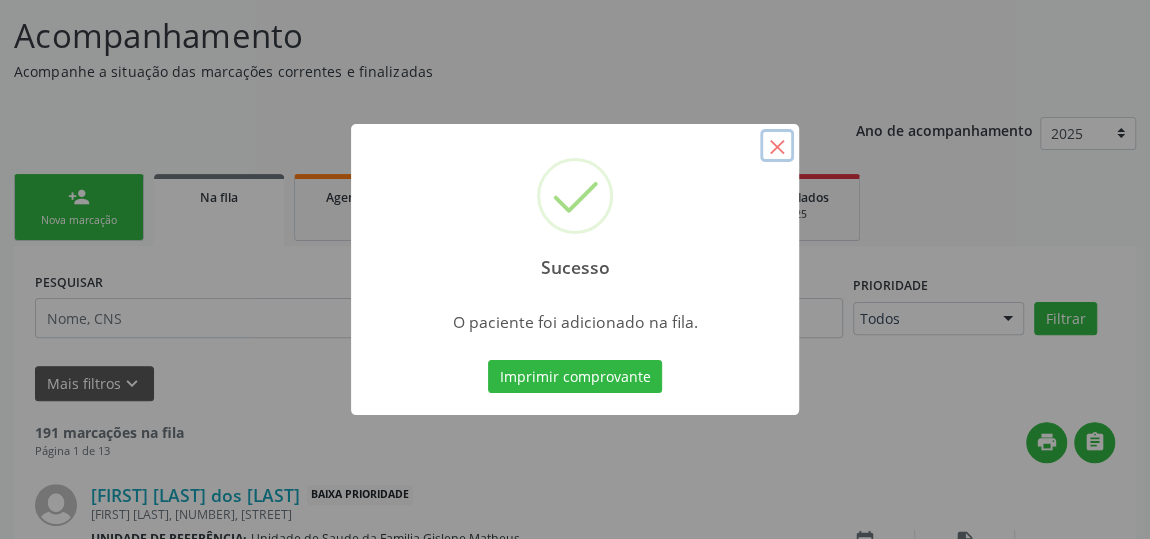 click on "×" at bounding box center (777, 146) 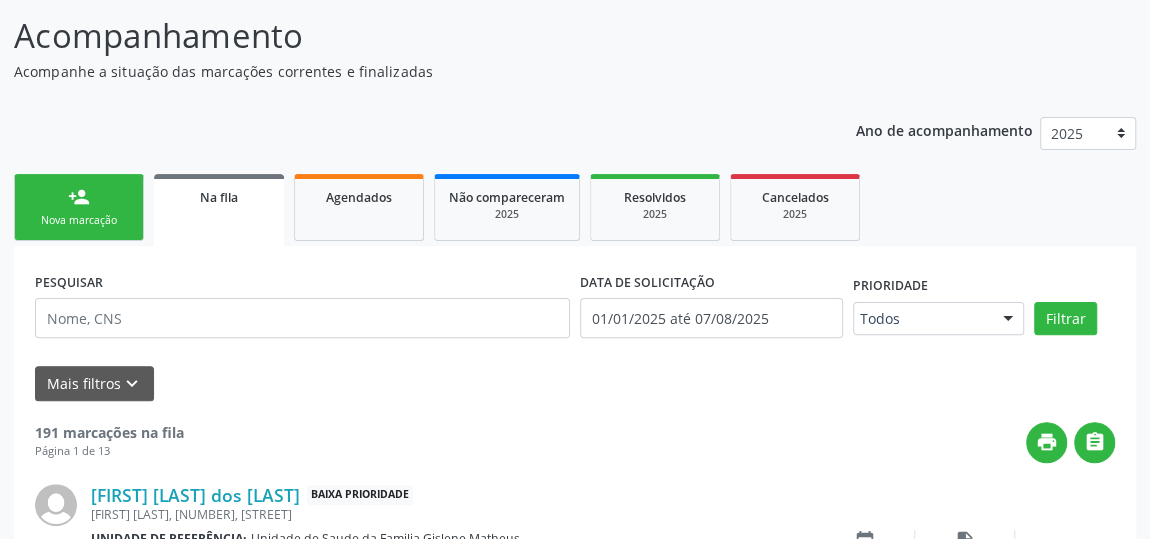click on "Nova marcação" at bounding box center [79, 220] 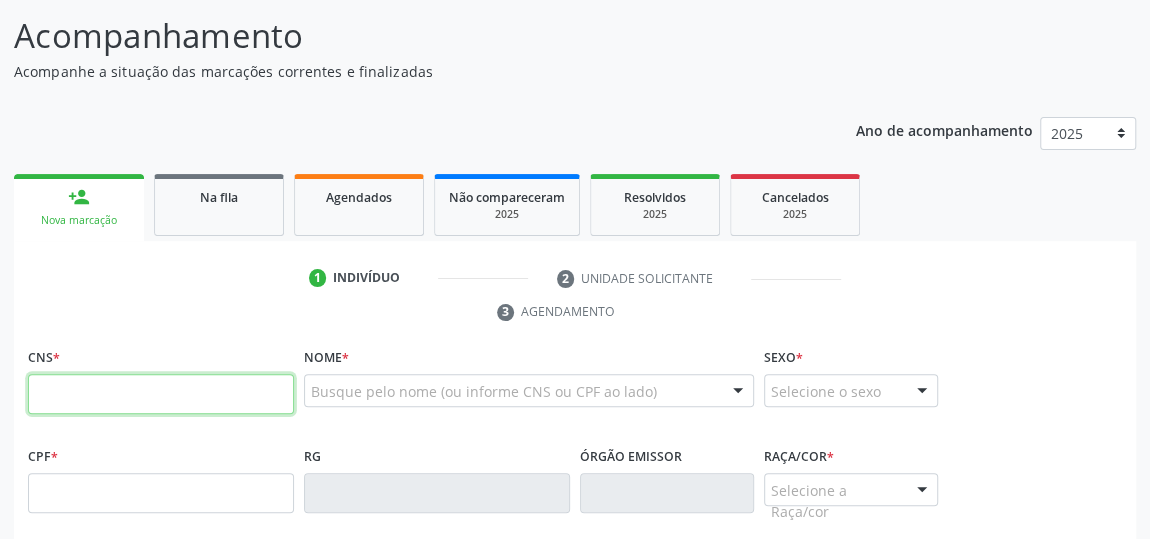 click at bounding box center (161, 394) 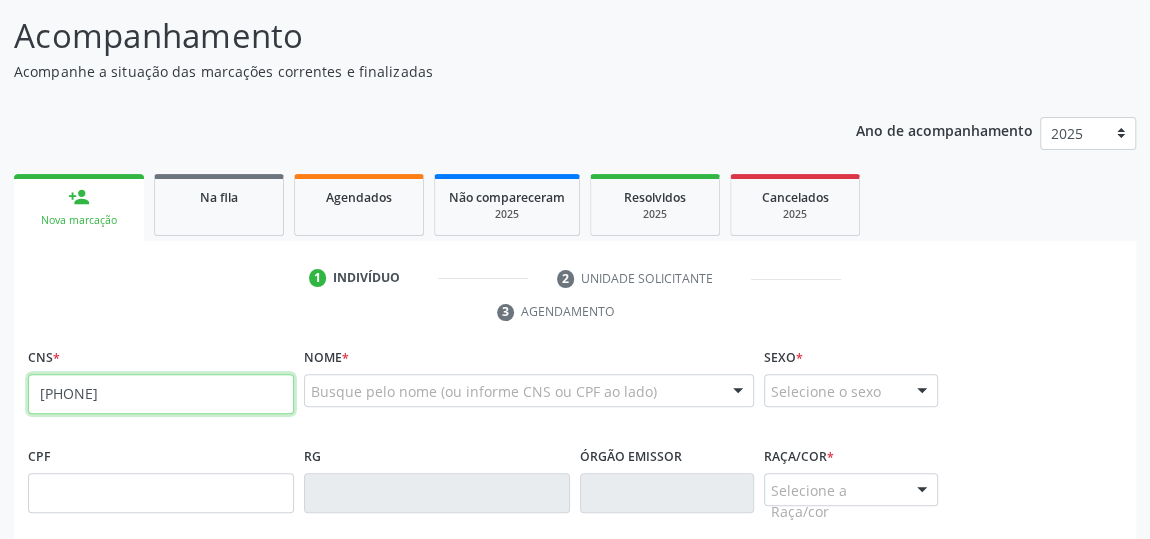 type on "[PHONE]" 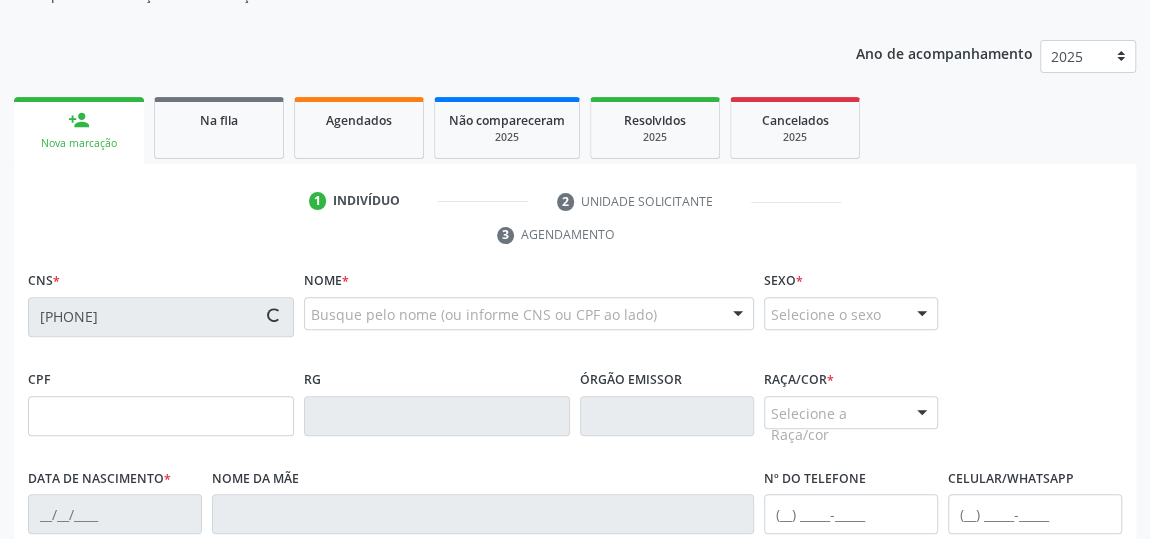 scroll, scrollTop: 426, scrollLeft: 0, axis: vertical 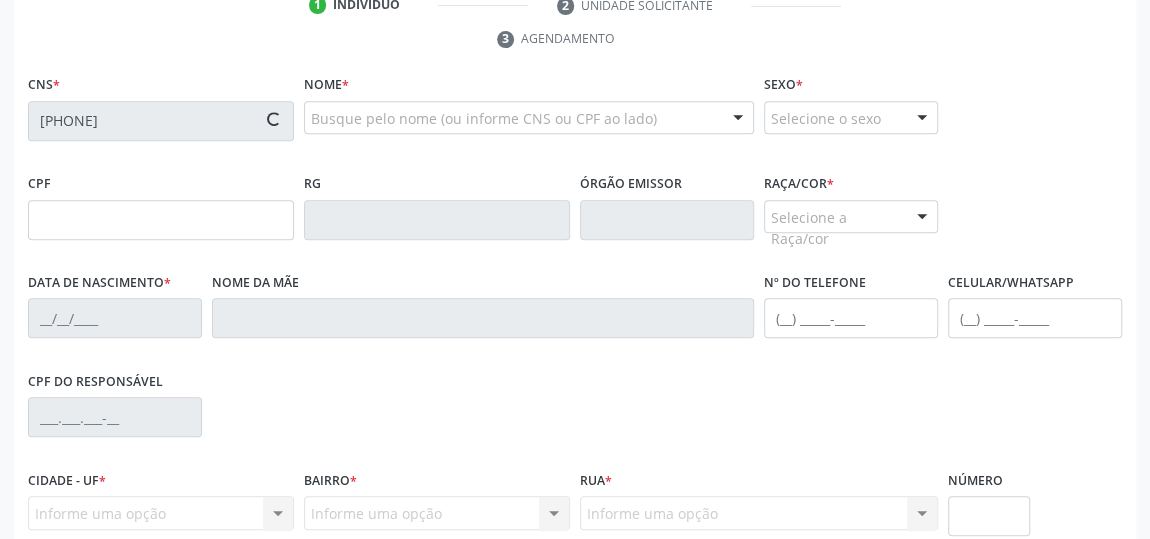 type on "[CPF]" 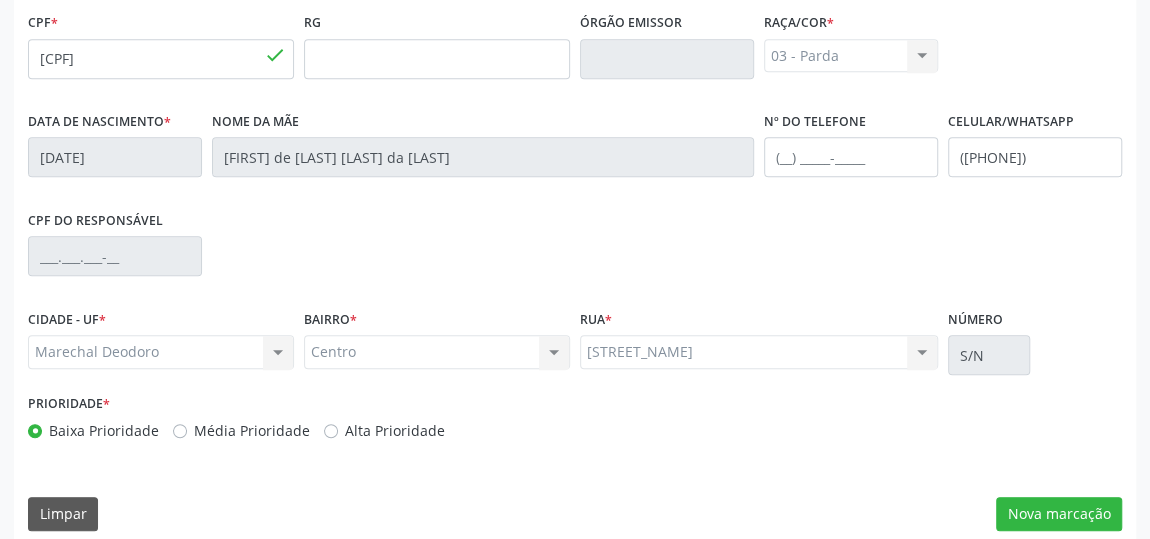 scroll, scrollTop: 604, scrollLeft: 0, axis: vertical 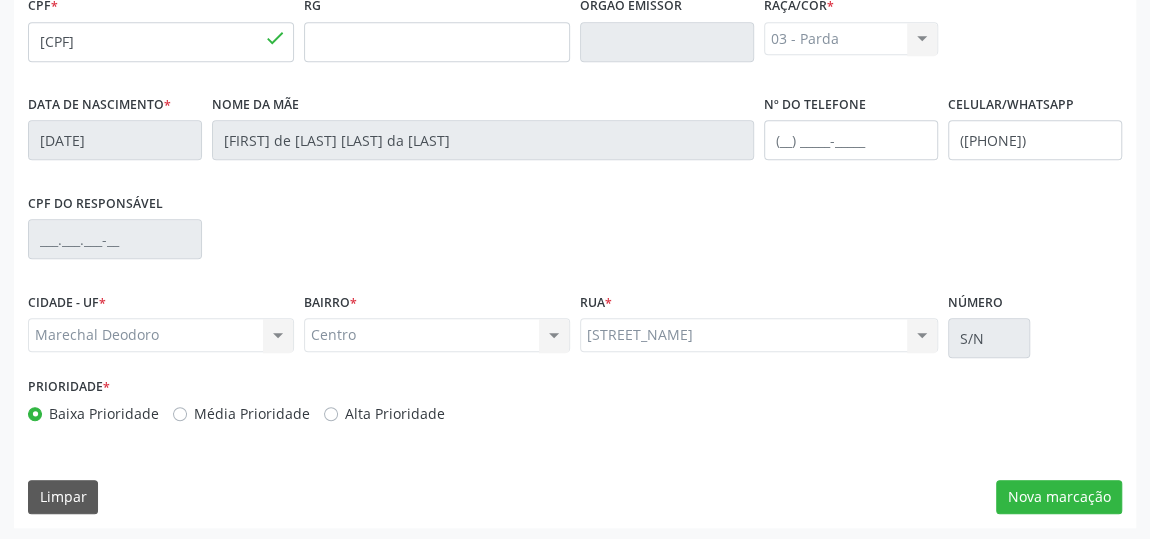 click on "CNS
[PHONE]   done
Nome
*
[FIRST] [MIDDLE] [LAST]
[FIRST] [MIDDLE] [LAST]
CNS:
[PHONE]
CPF:
[CPF]
Nascimento:
[DATE]
Nenhum resultado encontrado para: "   "
Digite o nome
Sexo
*
Feminino         Masculino   Feminino
Nenhum resultado encontrado para: "   "
Não há nenhuma opção para ser exibida.
Está gestante
Sim
CPF
*
[CPF]       done
RG
Órgão emissor
Raça/cor
*
03 - Parda         01 - Branca   02 - Preta   04 - Amarela   03 - Parda   05 - Indígena
Nenhum resultado encontrado para: "   "
Não há nenhuma opção para ser exibida.
Data de nascimento" at bounding box center (575, 210) 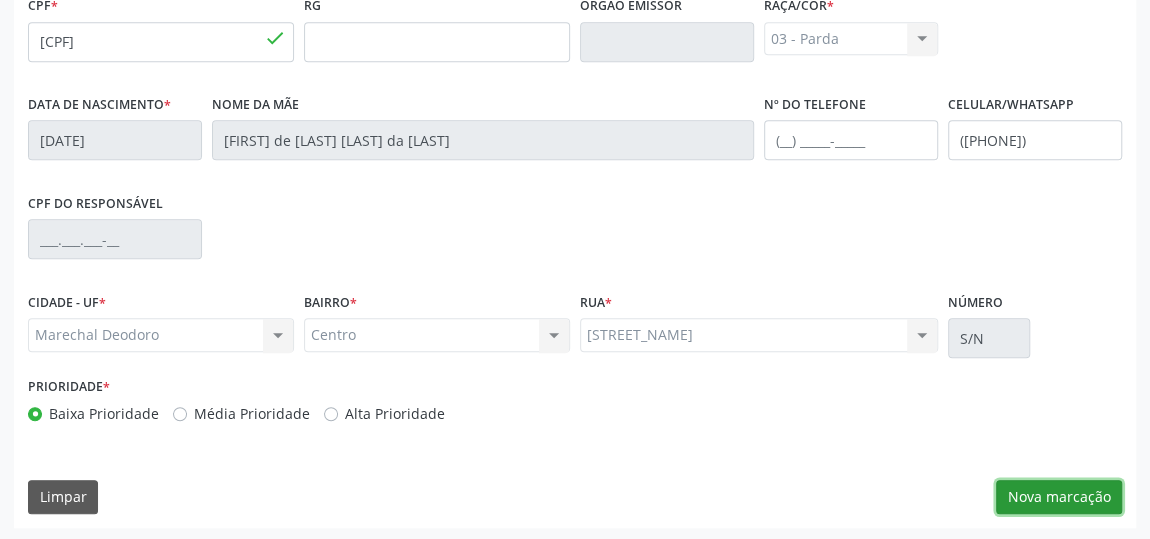 click on "Nova marcação" at bounding box center [1059, 497] 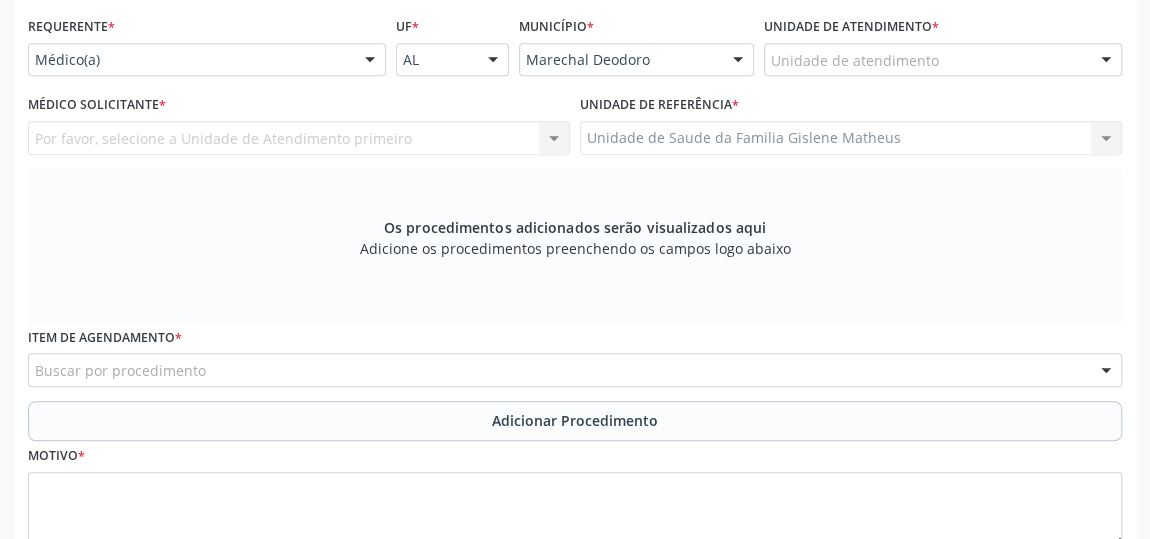 scroll, scrollTop: 422, scrollLeft: 0, axis: vertical 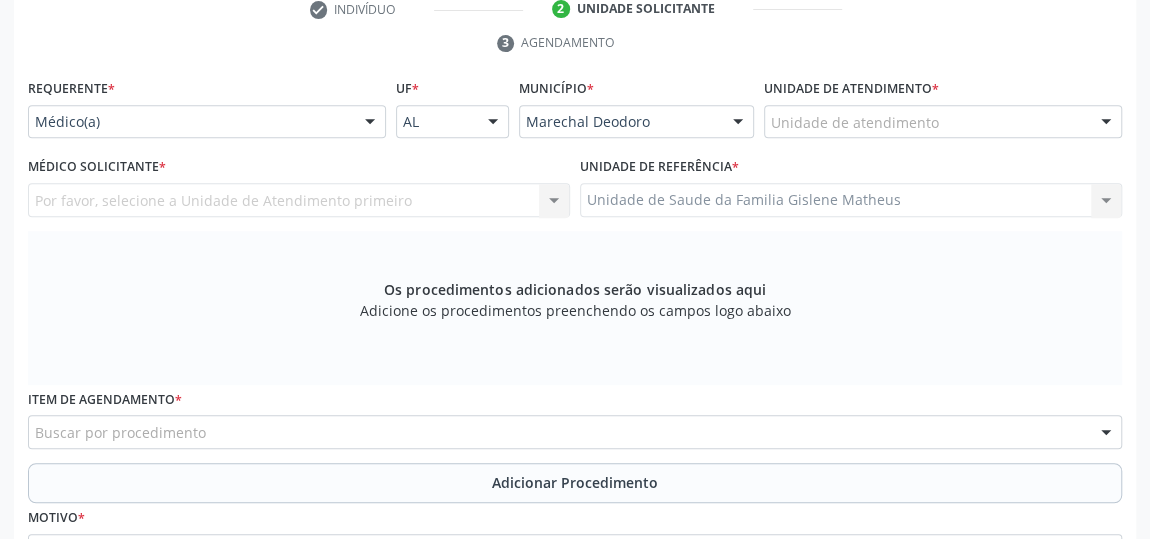 click on "Unidade de atendimento" at bounding box center [943, 122] 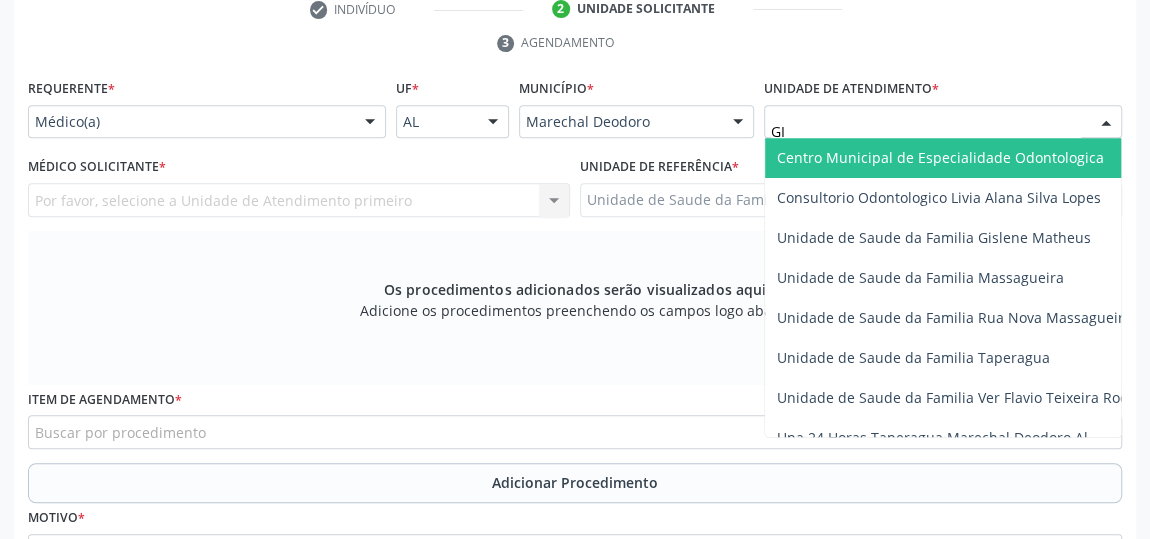 type on "GIS" 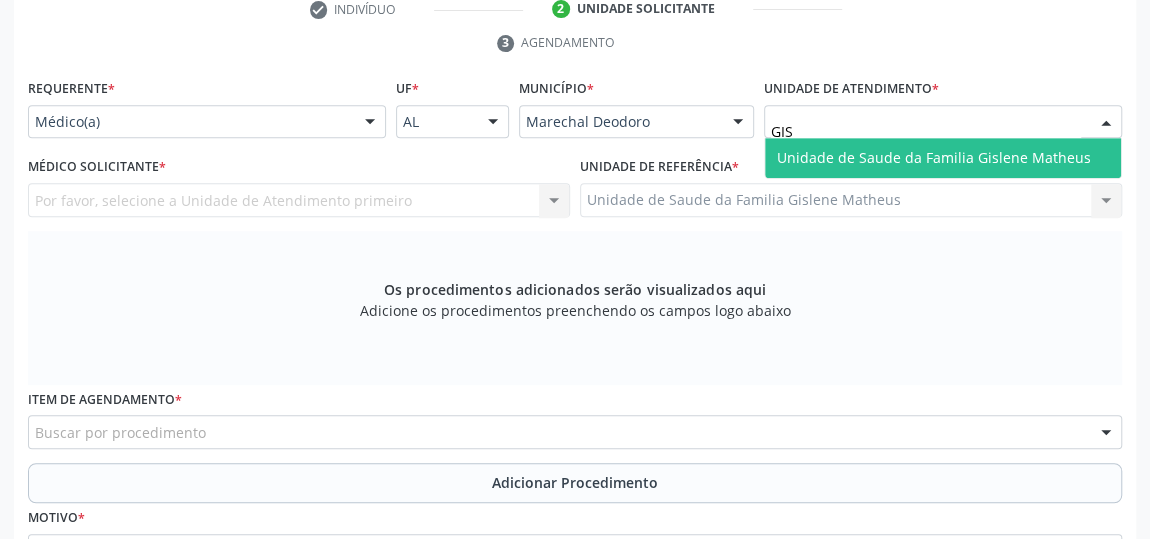 click on "Unidade de Saude da Familia Gislene Matheus" at bounding box center [934, 157] 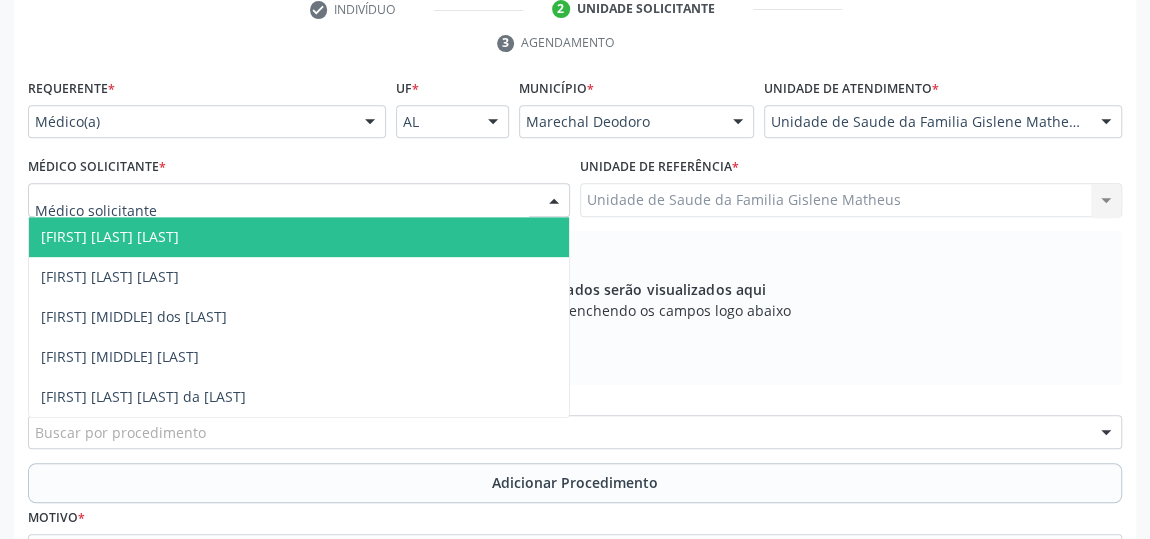 click at bounding box center (554, 201) 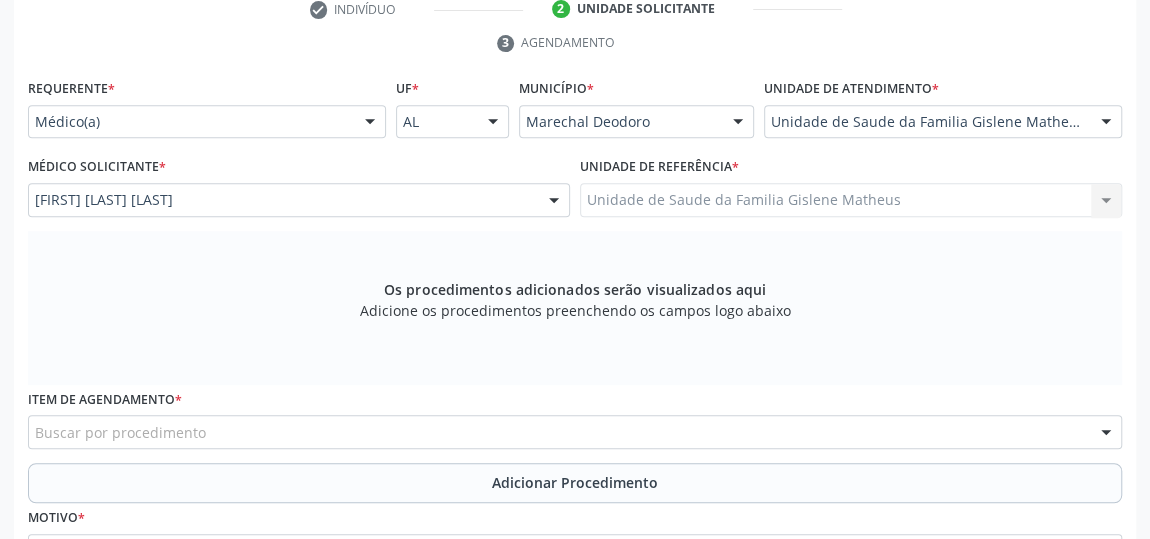 click on "Buscar por procedimento" at bounding box center (575, 432) 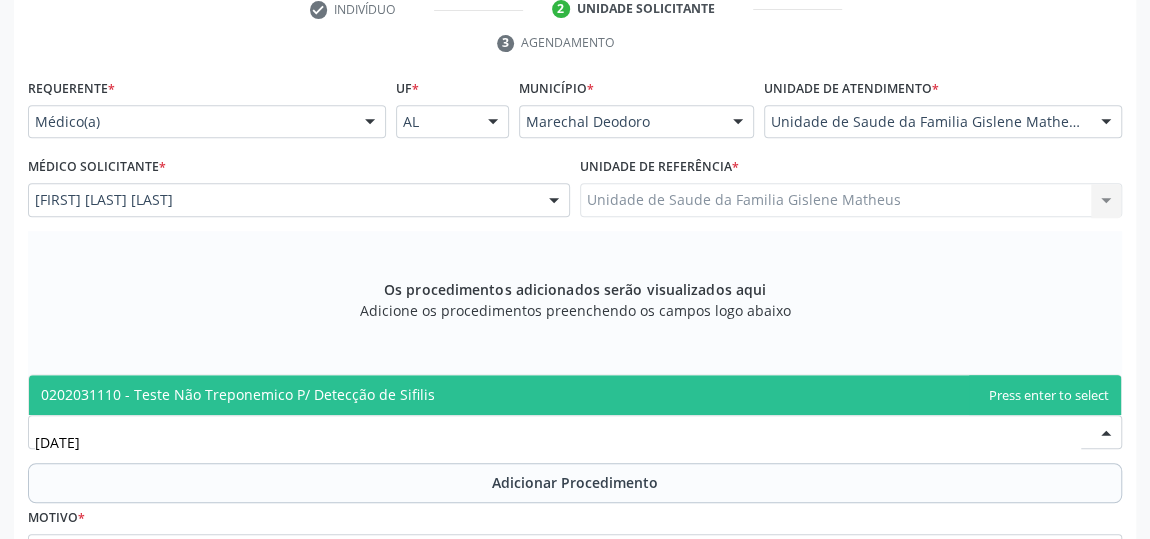type on "[DOCUMENT_ID]" 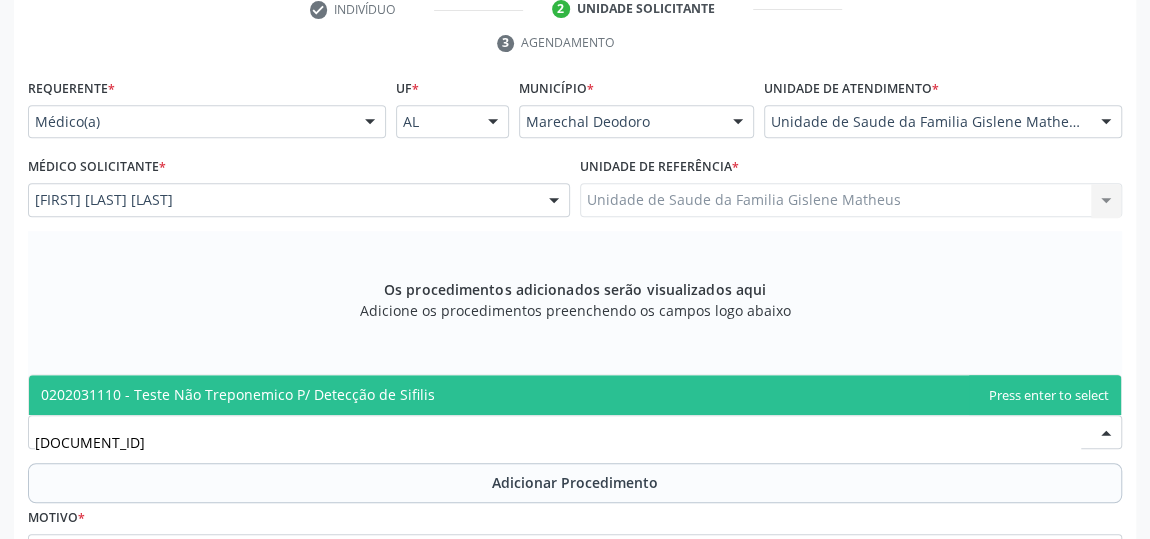 click on "0202031110 - Teste Não Treponemico P/ Detecção de Sifilis" at bounding box center (238, 394) 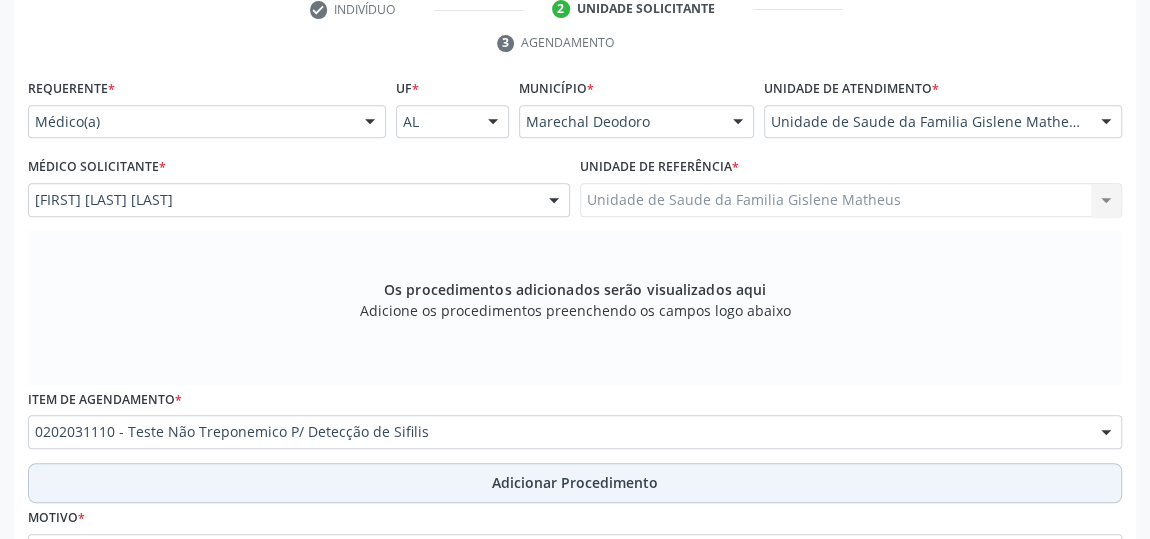click on "Adicionar Procedimento" at bounding box center [575, 483] 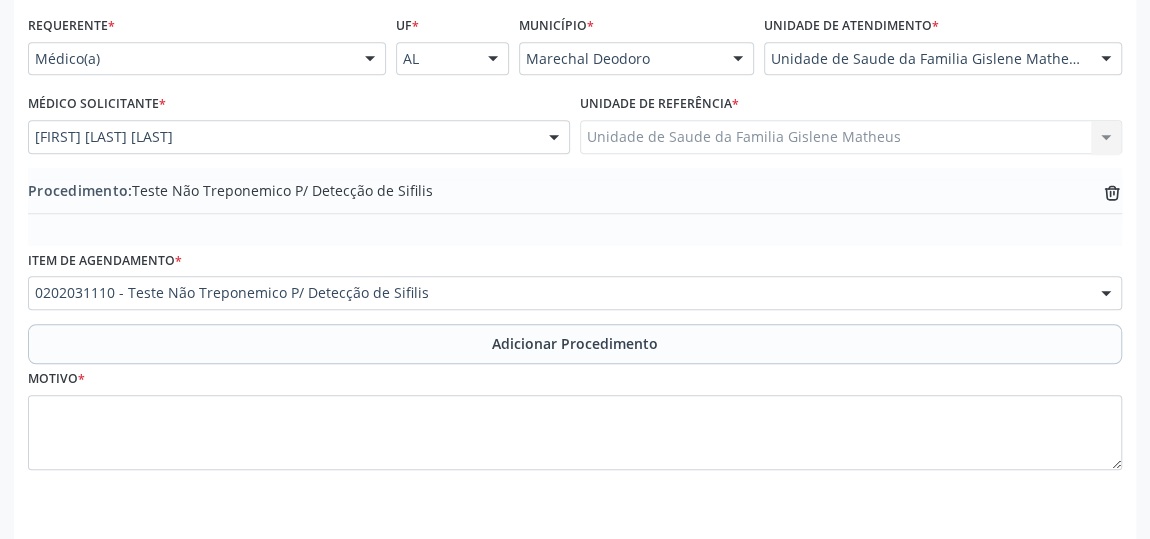 scroll, scrollTop: 513, scrollLeft: 0, axis: vertical 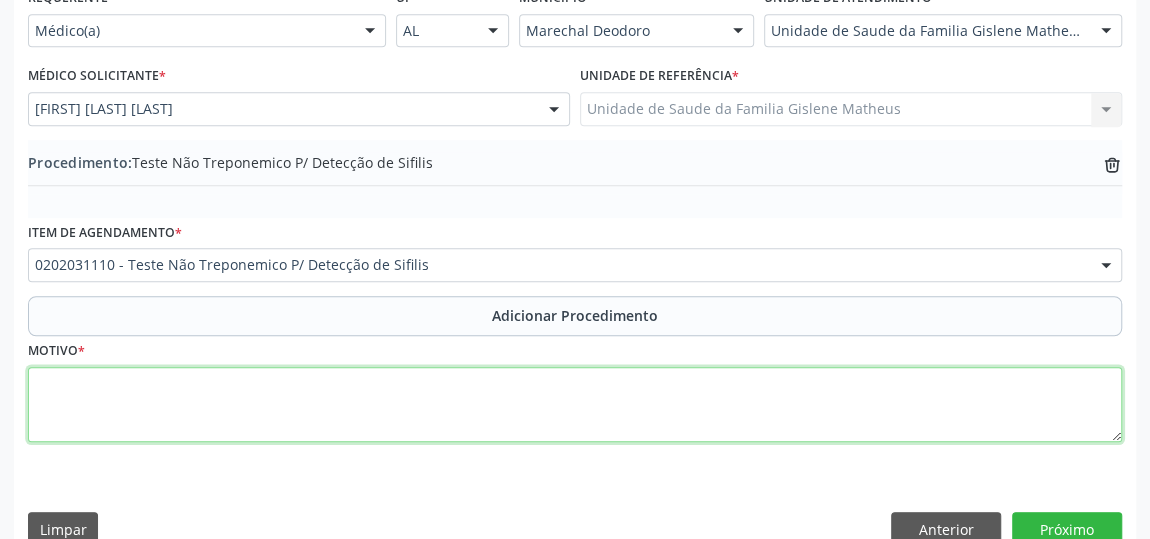 click at bounding box center (575, 405) 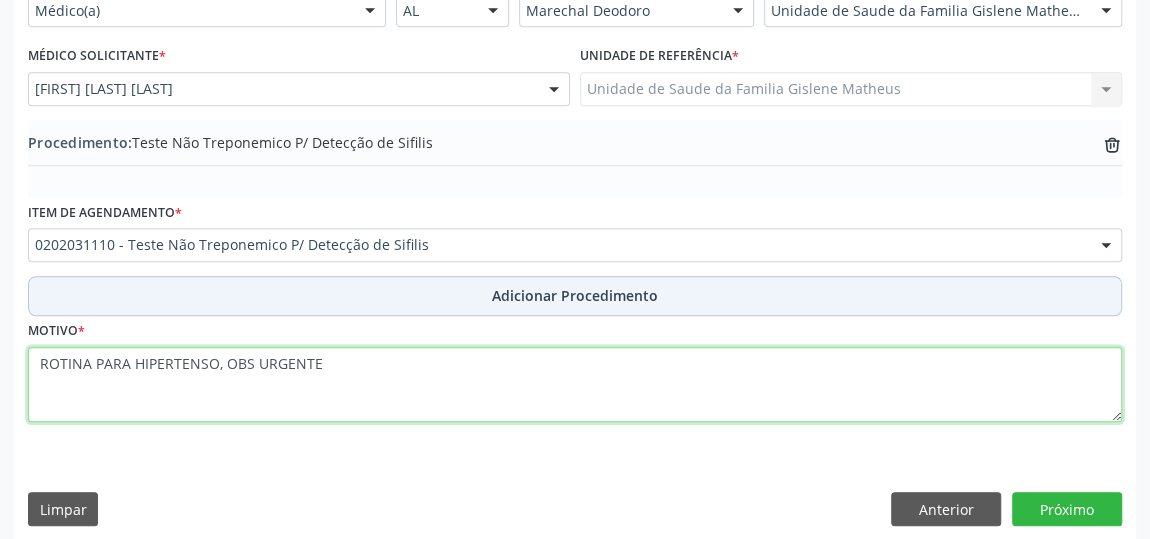 scroll, scrollTop: 544, scrollLeft: 0, axis: vertical 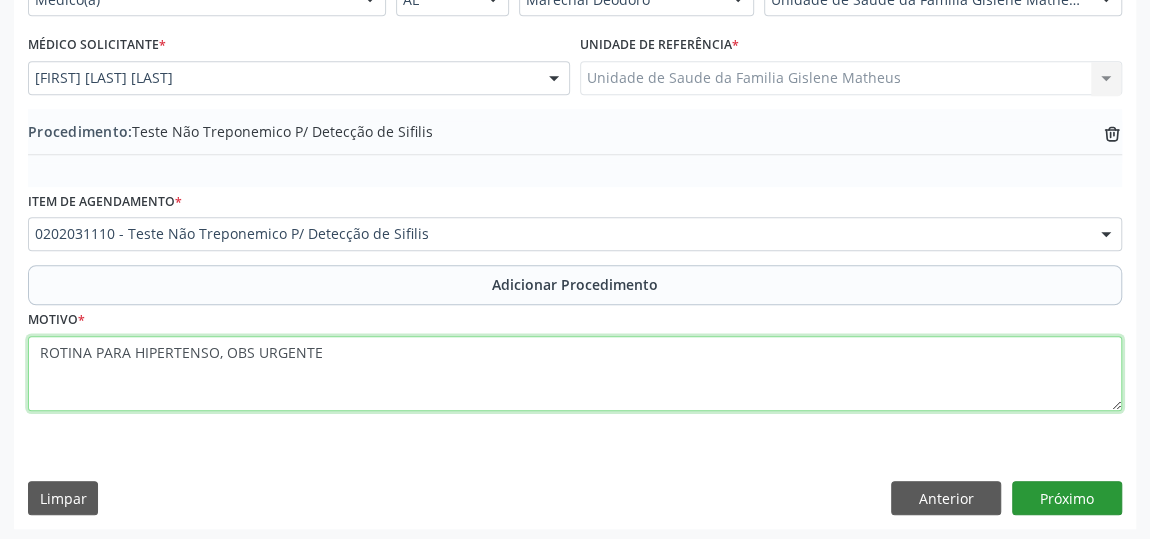 type on "ROTINA PARA HIPERTENSO, OBS URGENTE" 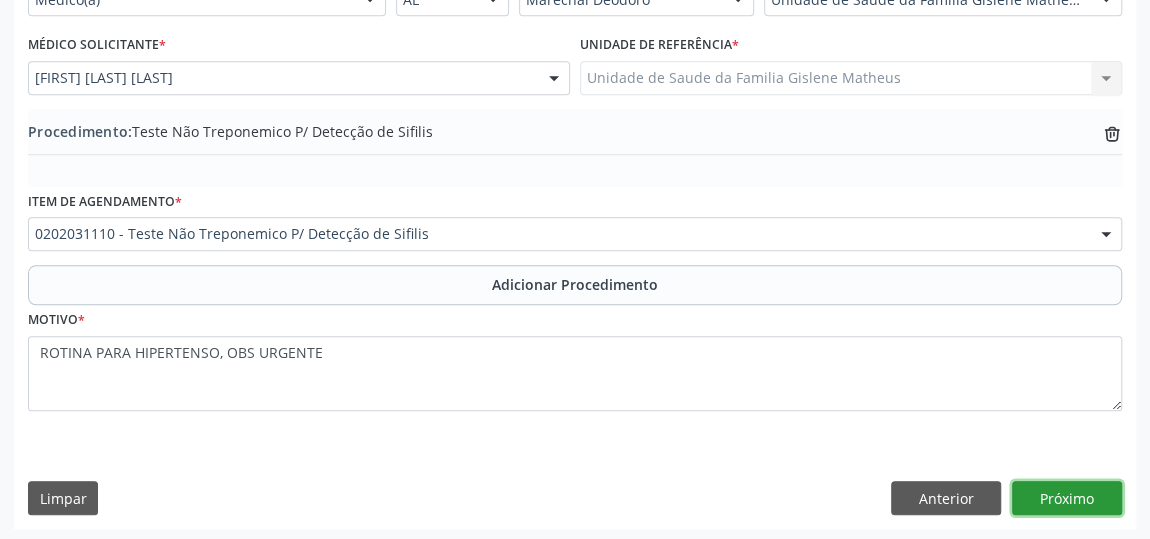 click on "Próximo" at bounding box center [1067, 498] 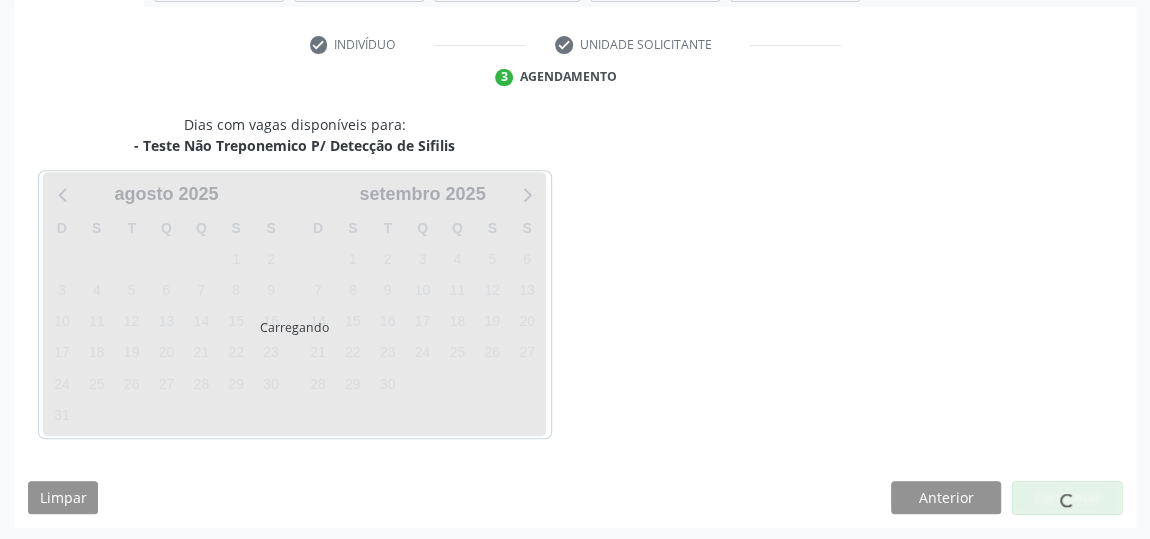 scroll, scrollTop: 446, scrollLeft: 0, axis: vertical 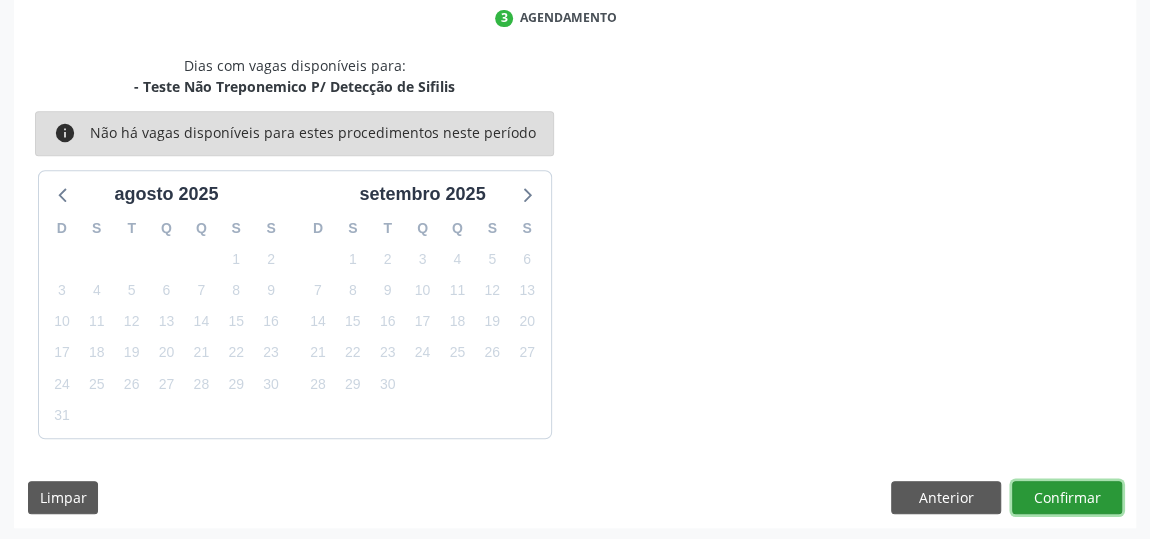 click on "Confirmar" at bounding box center [1067, 498] 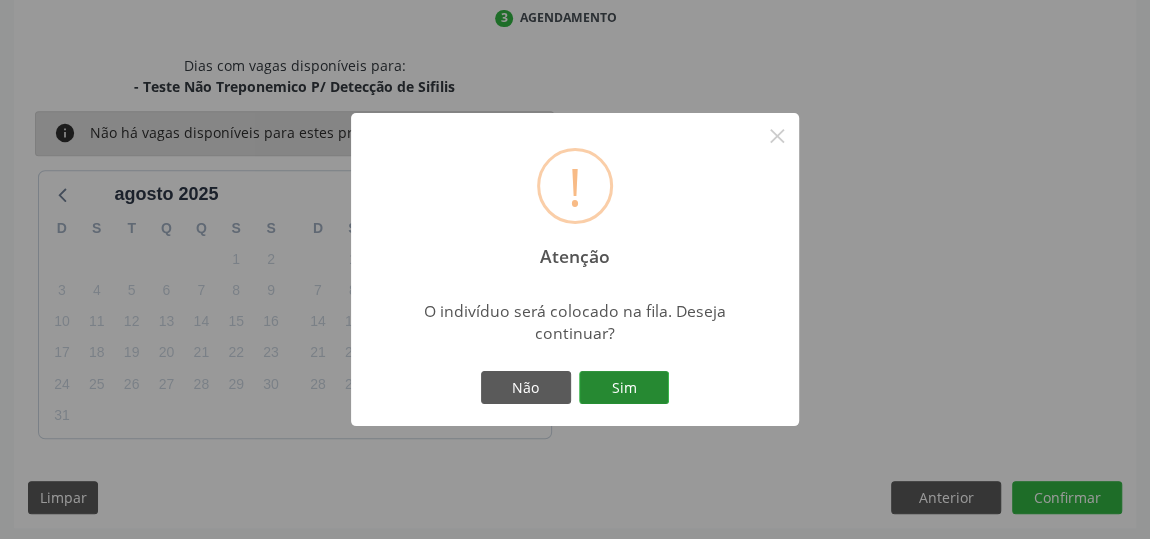 click on "Sim" at bounding box center [624, 388] 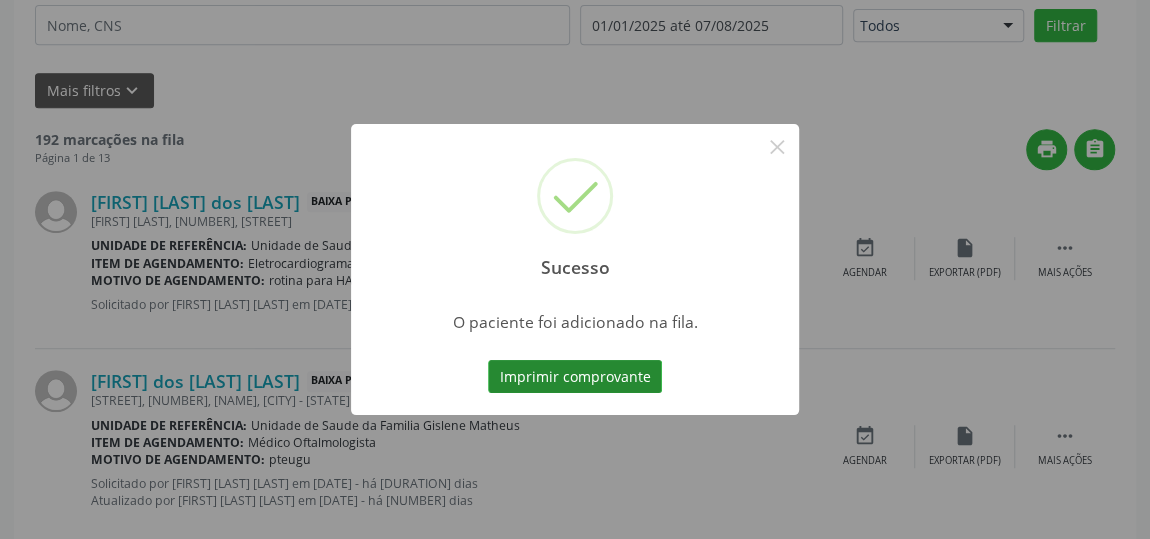 scroll, scrollTop: 153, scrollLeft: 0, axis: vertical 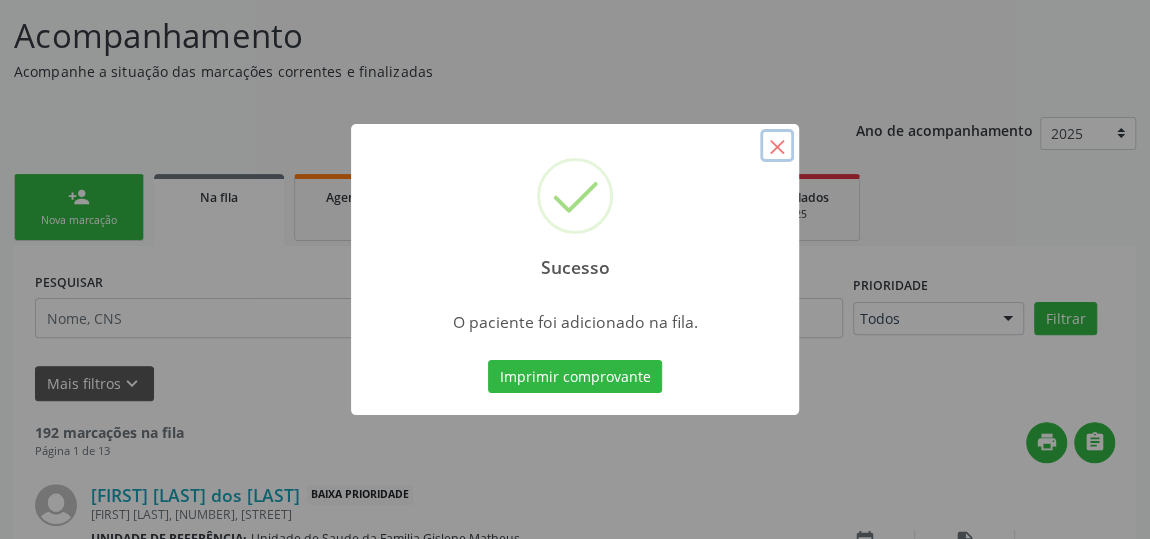 click on "×" at bounding box center (777, 146) 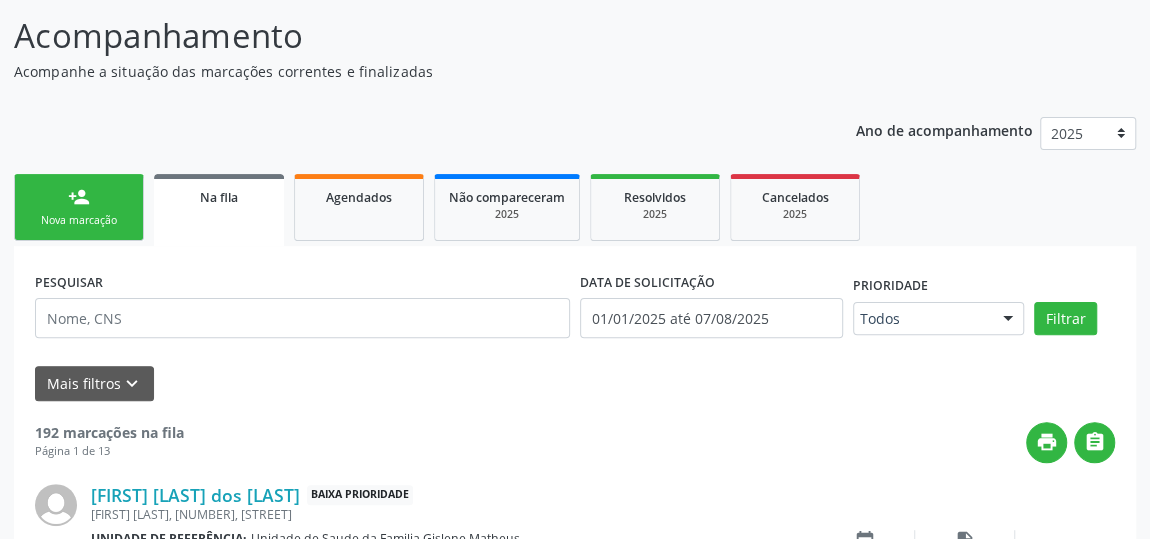 click on "Nova marcação" at bounding box center [79, 220] 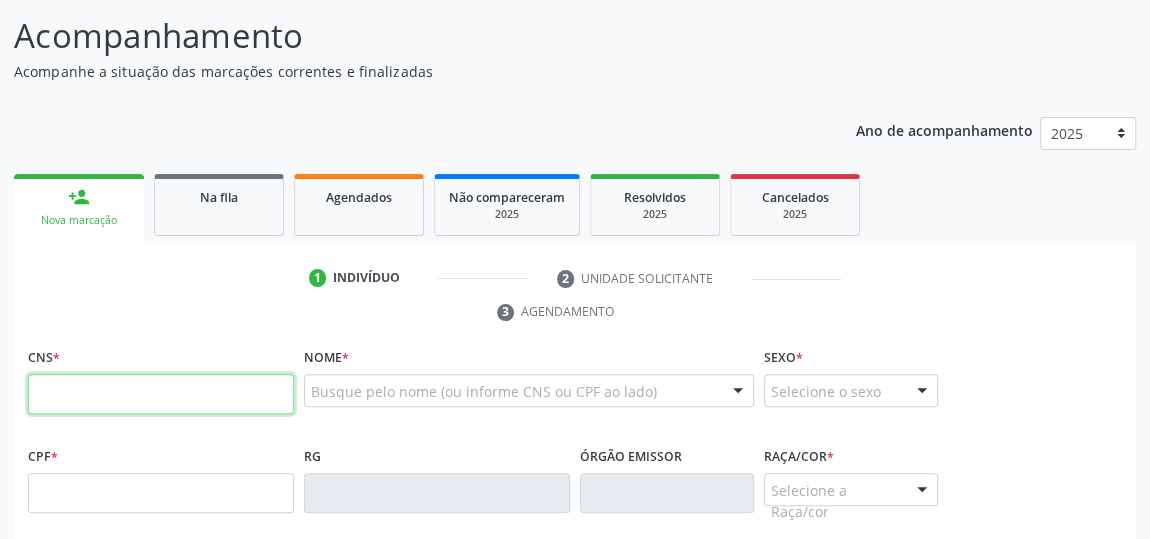 click at bounding box center [161, 394] 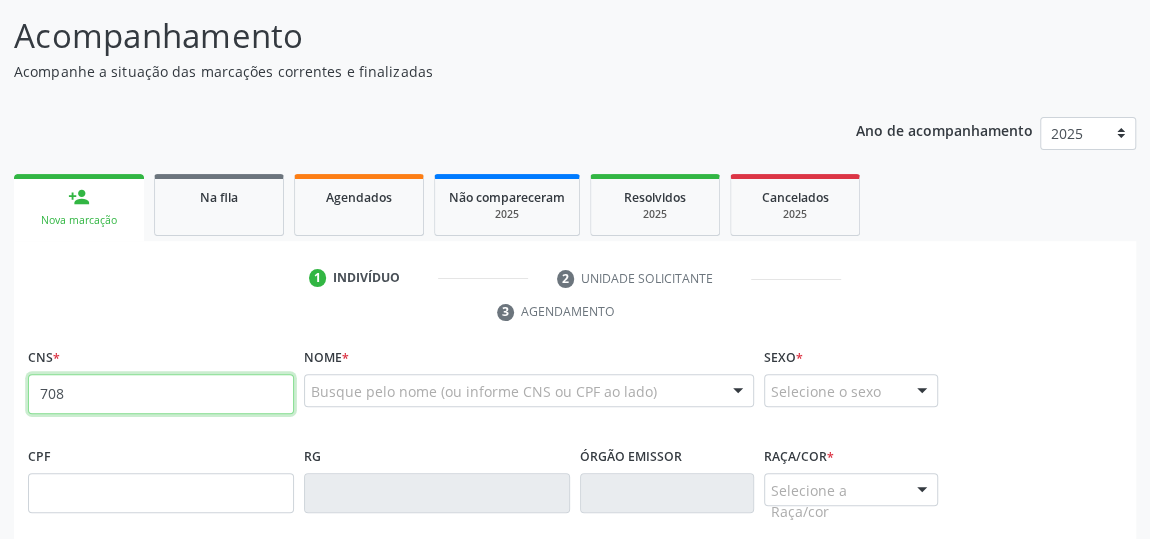 type on "[PHONE]" 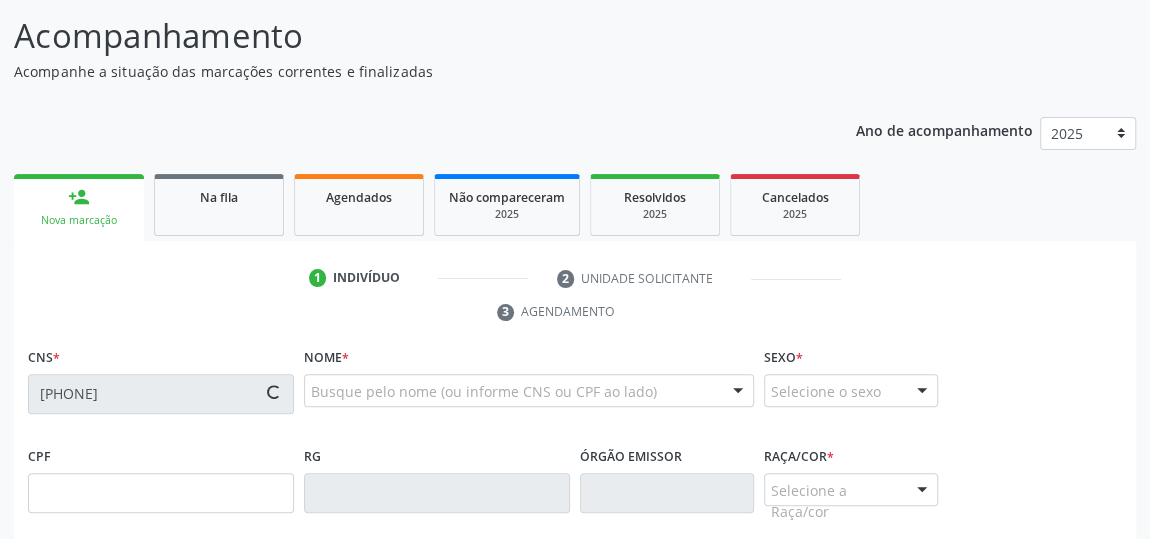 type on "[CPF]" 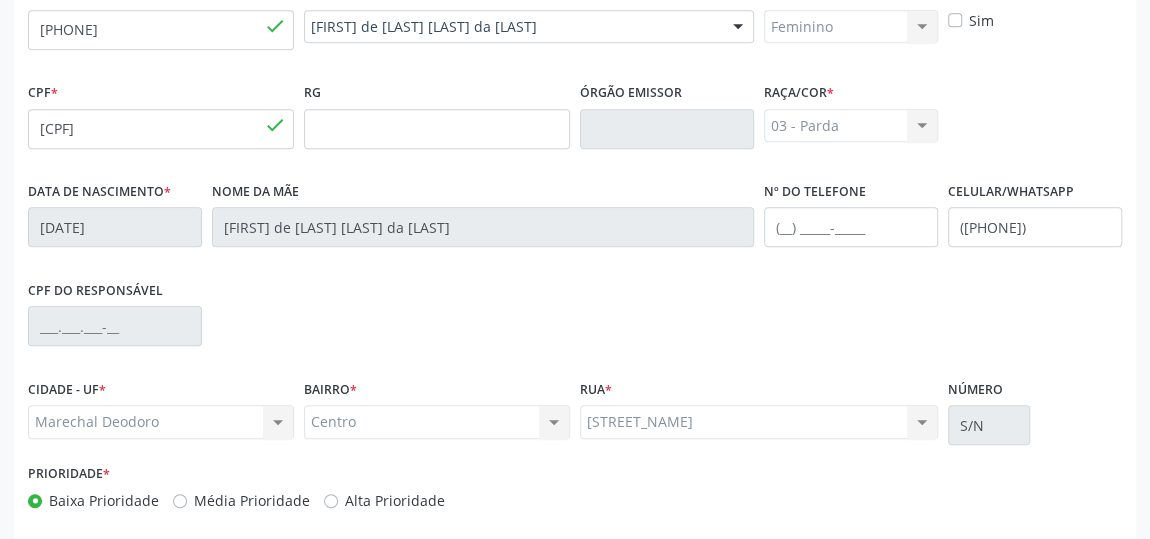 scroll, scrollTop: 604, scrollLeft: 0, axis: vertical 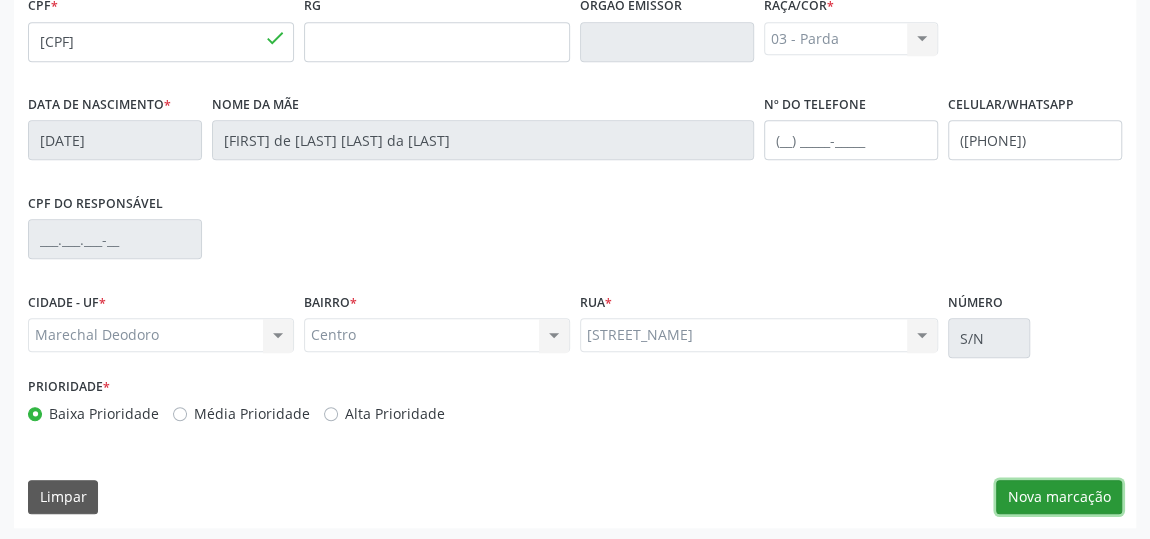 click on "Nova marcação" at bounding box center (1059, 497) 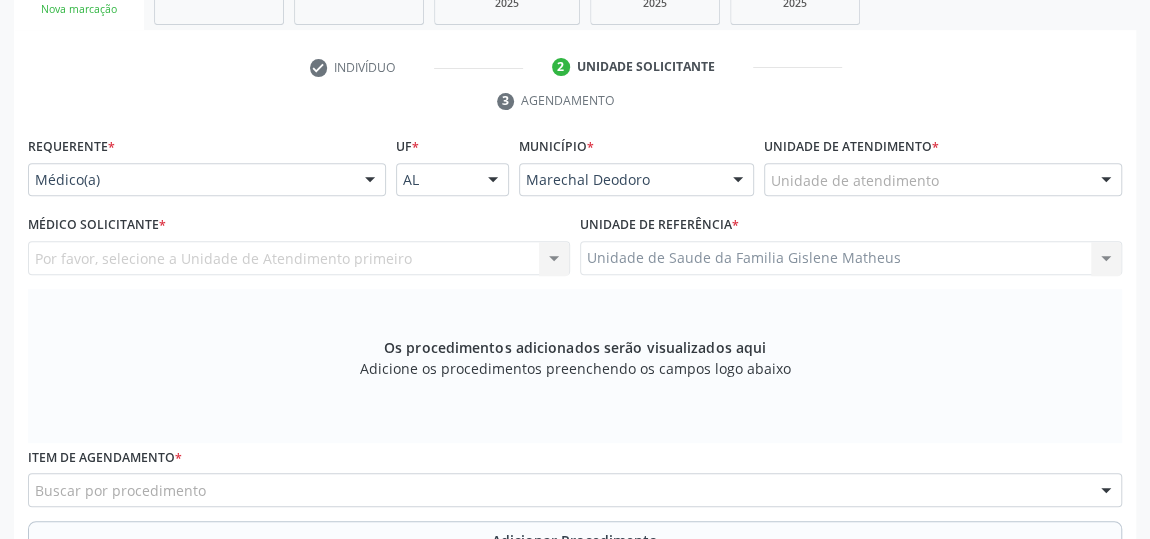 scroll, scrollTop: 149, scrollLeft: 0, axis: vertical 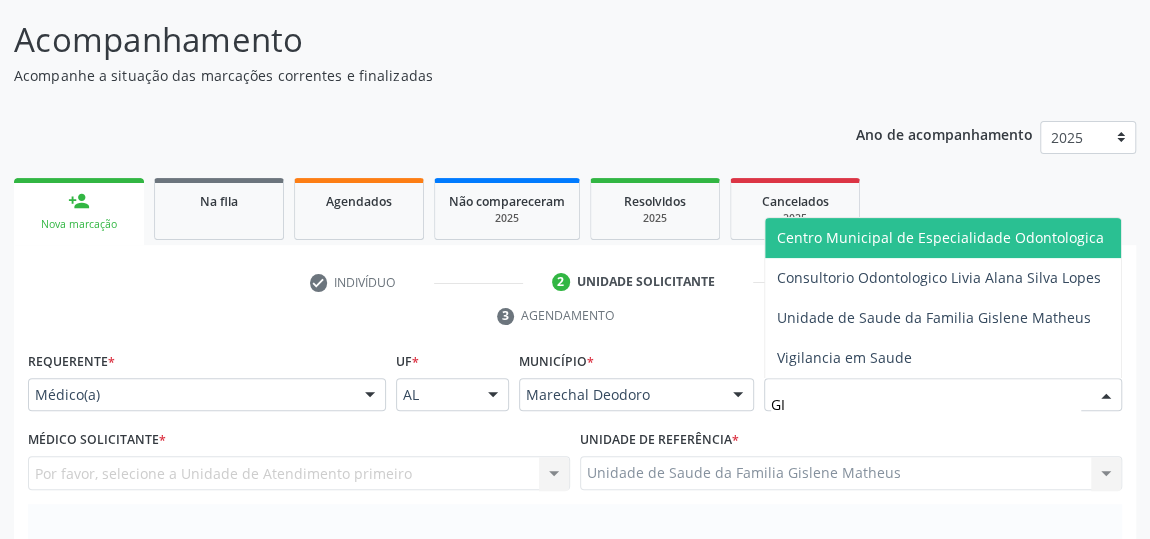 type on "GIS" 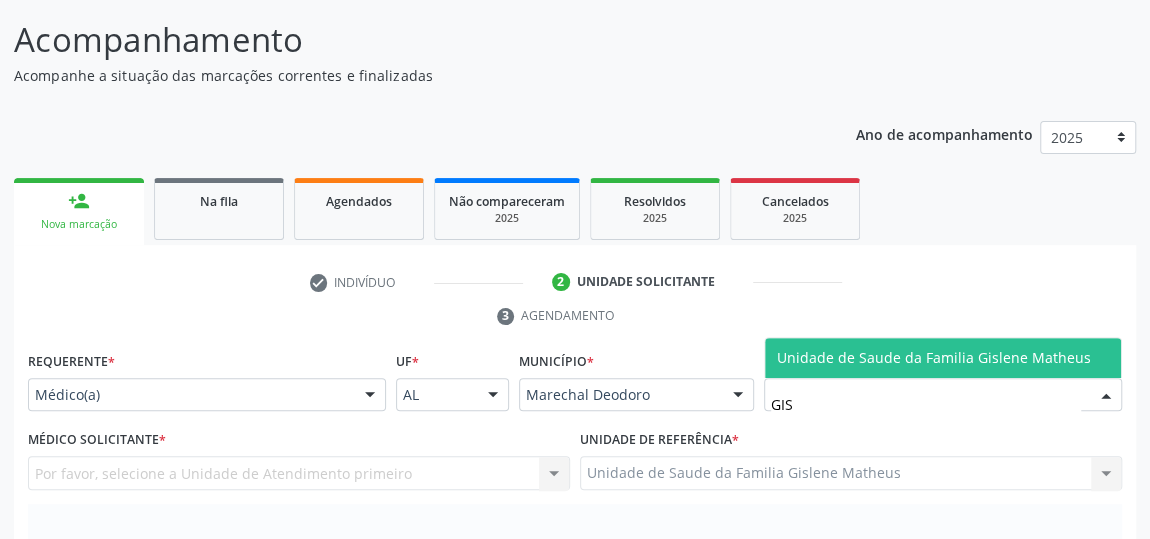 click on "Unidade de Saude da Familia Gislene Matheus" at bounding box center [934, 357] 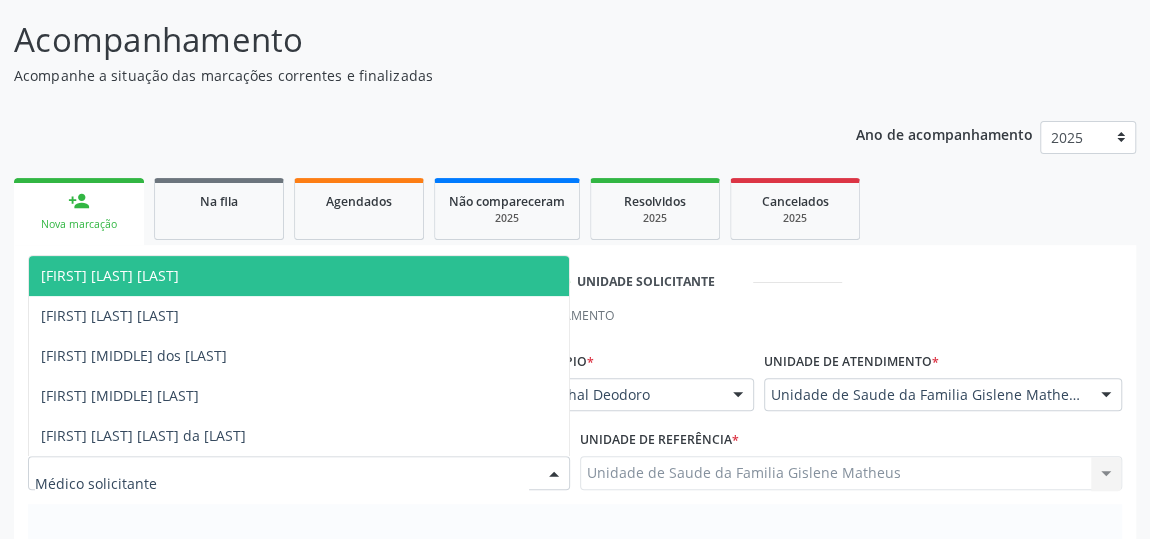 click at bounding box center [554, 474] 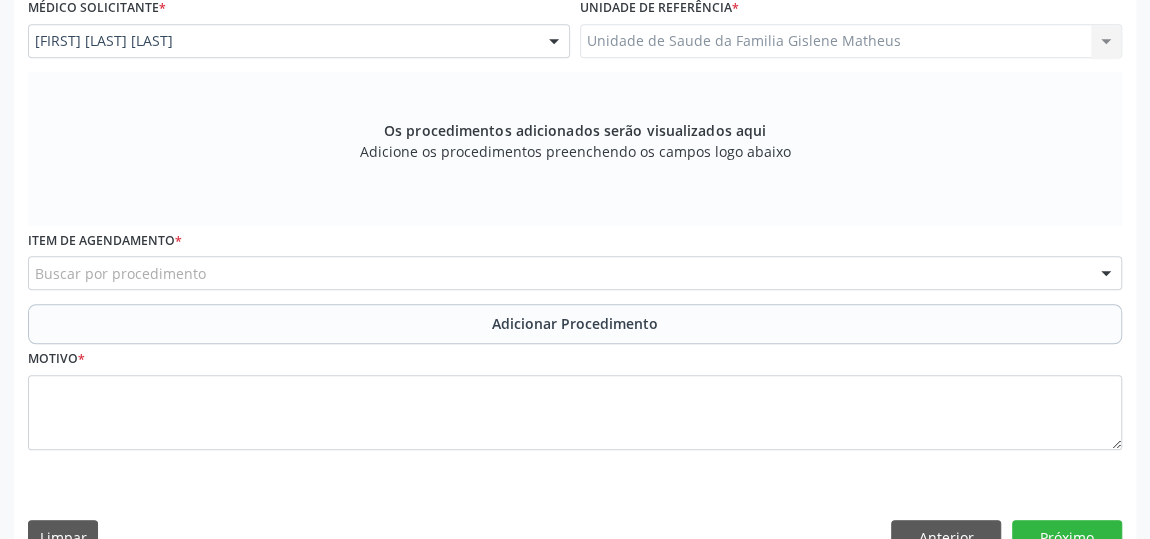 scroll, scrollTop: 604, scrollLeft: 0, axis: vertical 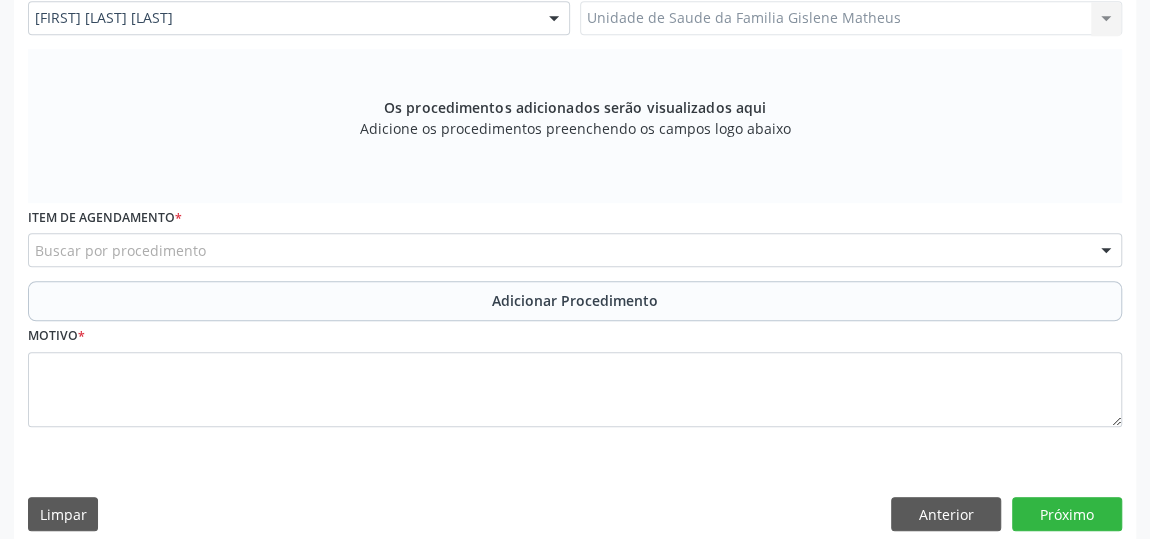 click on "Buscar por procedimento" at bounding box center (575, 250) 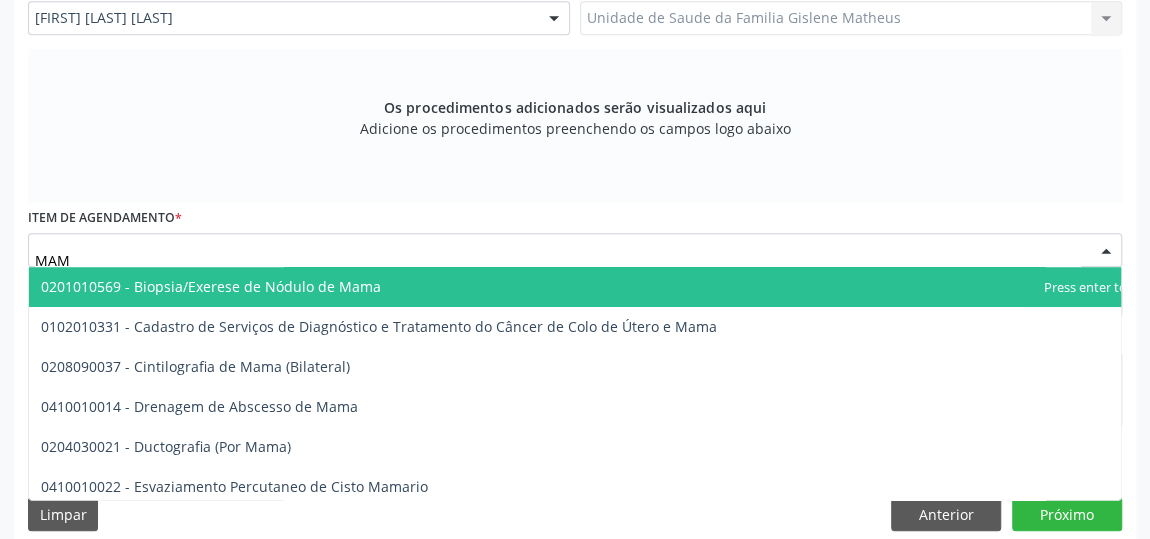 type on "MAMO" 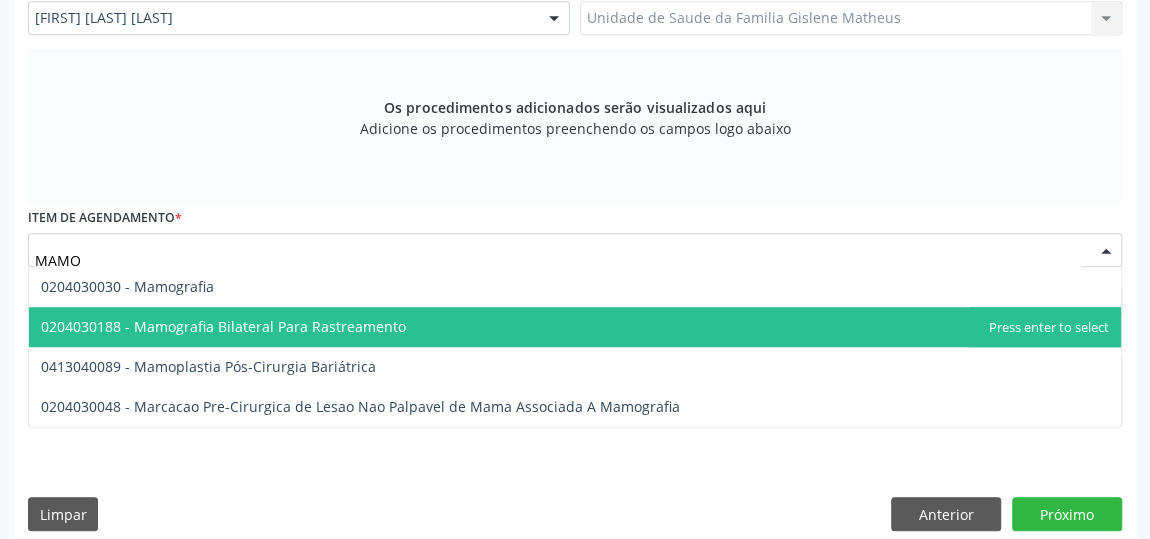 click on "0204030188 - Mamografia Bilateral Para Rastreamento" at bounding box center [223, 326] 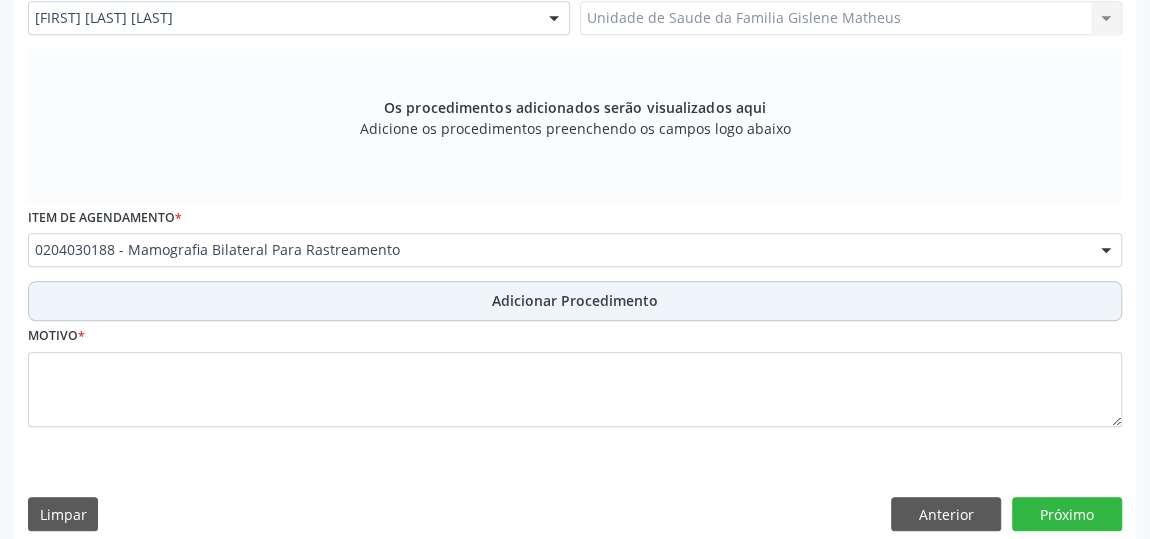 click on "Adicionar Procedimento" at bounding box center (575, 300) 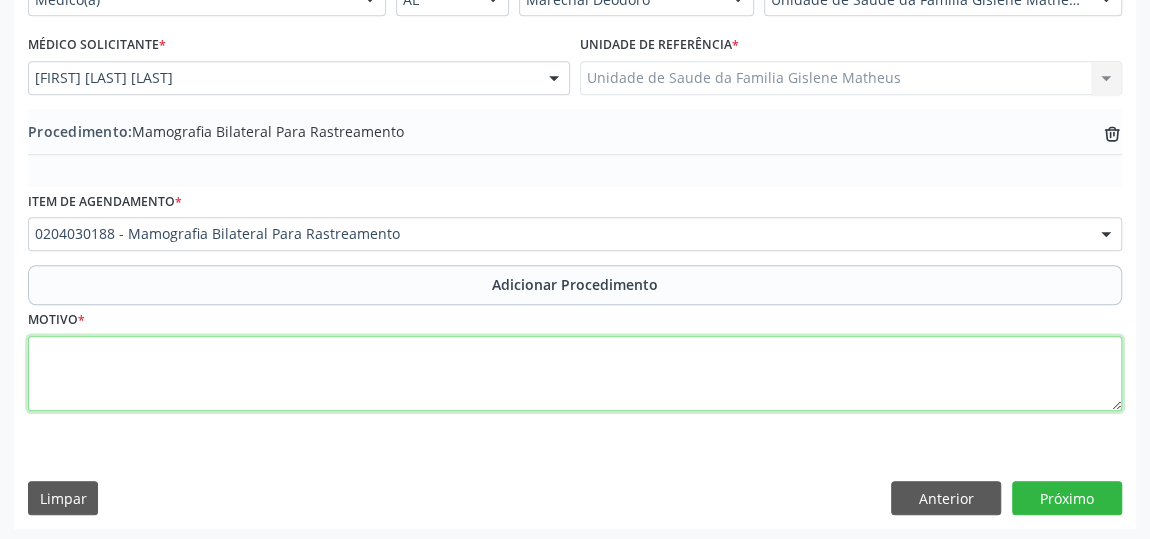click at bounding box center [575, 374] 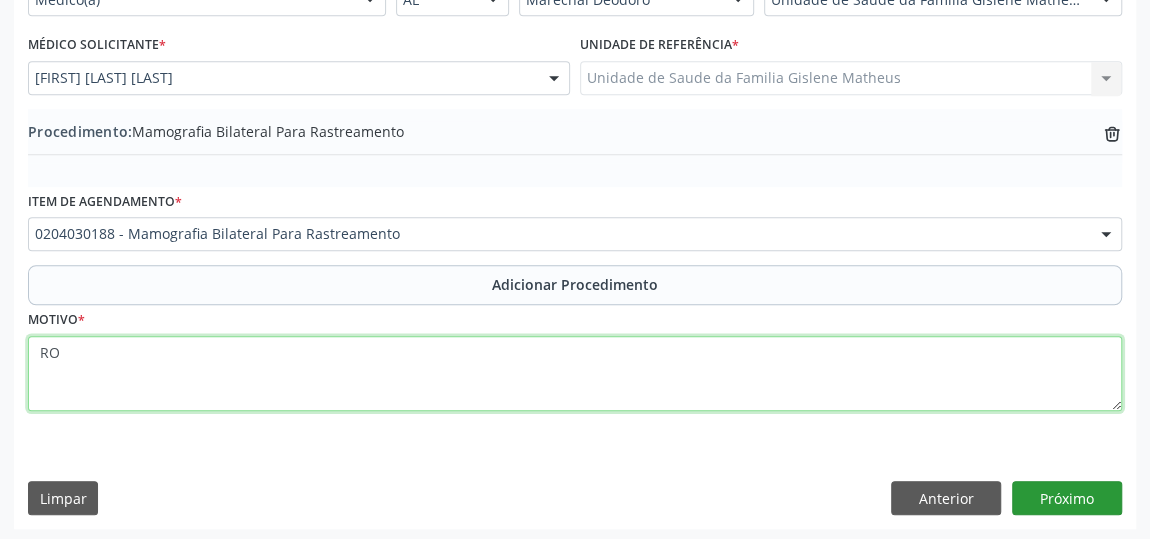 type on "R" 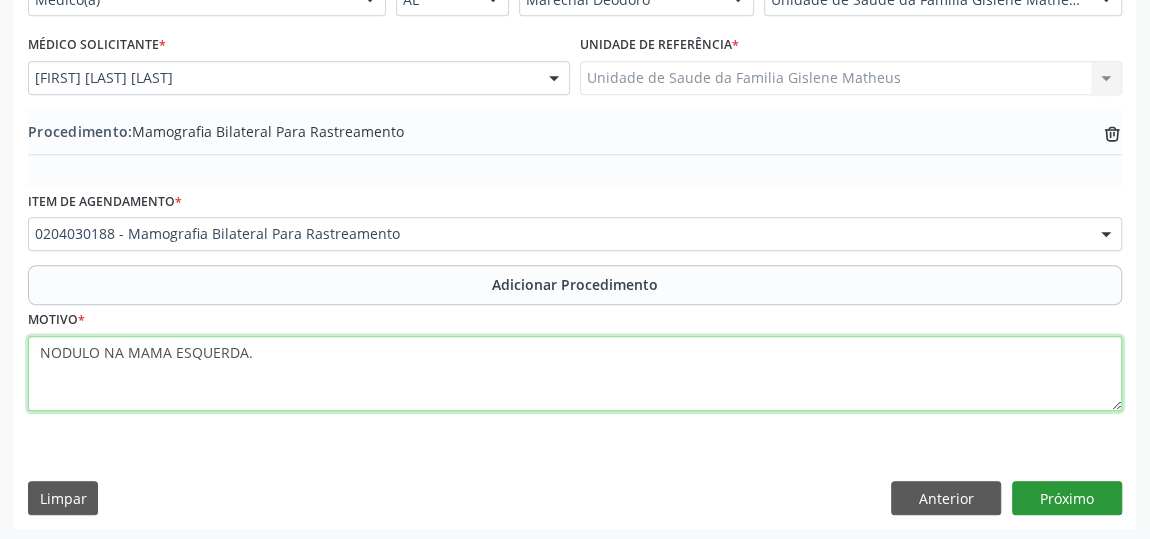 type on "NODULO NA MAMA ESQUERDA." 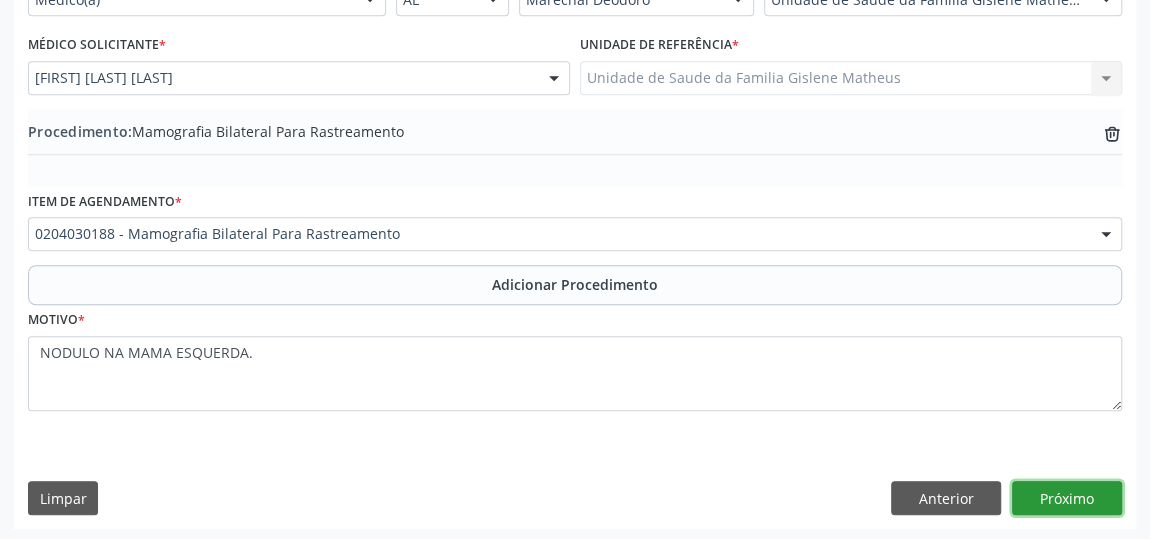 click on "Próximo" at bounding box center (1067, 498) 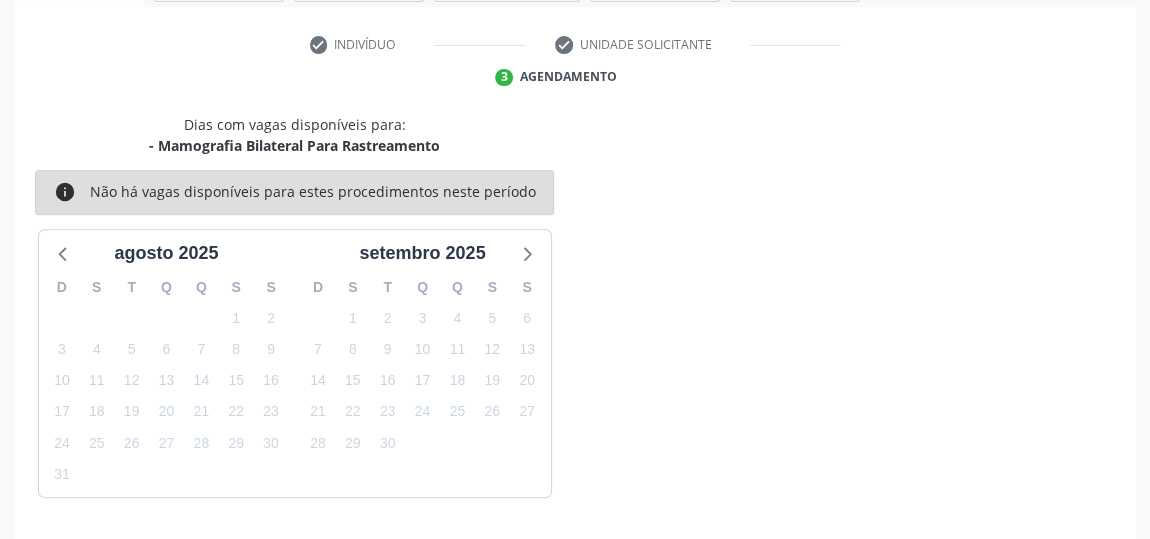 scroll, scrollTop: 446, scrollLeft: 0, axis: vertical 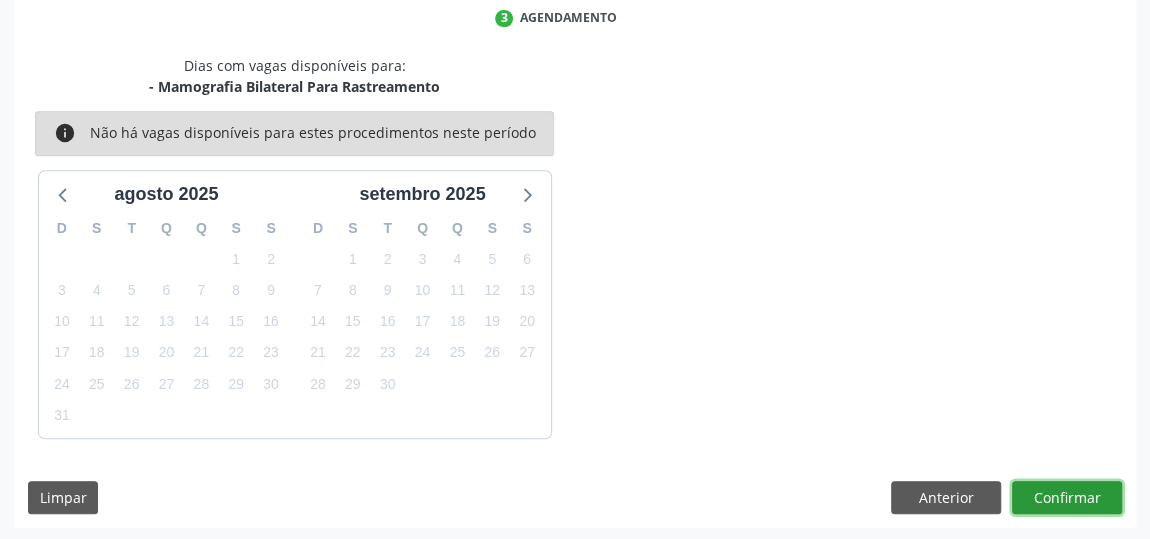 click on "Confirmar" at bounding box center [1067, 498] 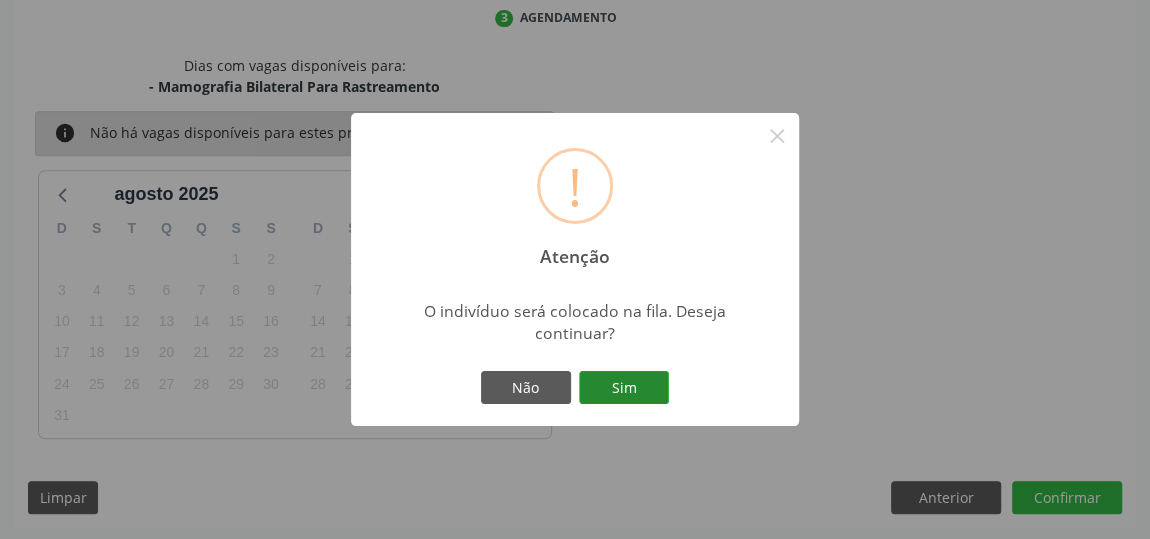 click on "Sim" at bounding box center (624, 388) 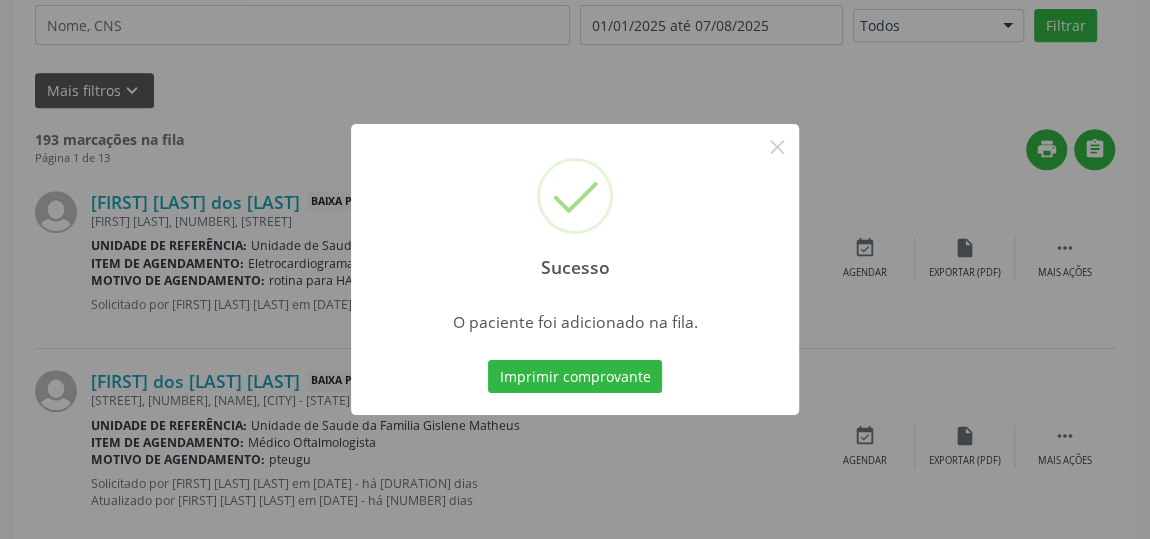 scroll, scrollTop: 153, scrollLeft: 0, axis: vertical 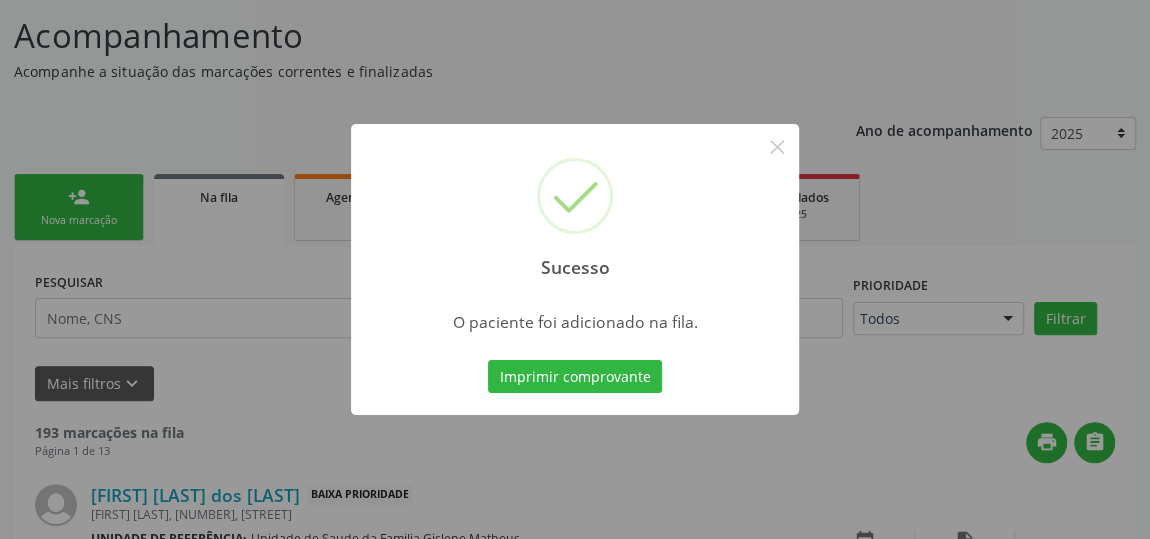 type 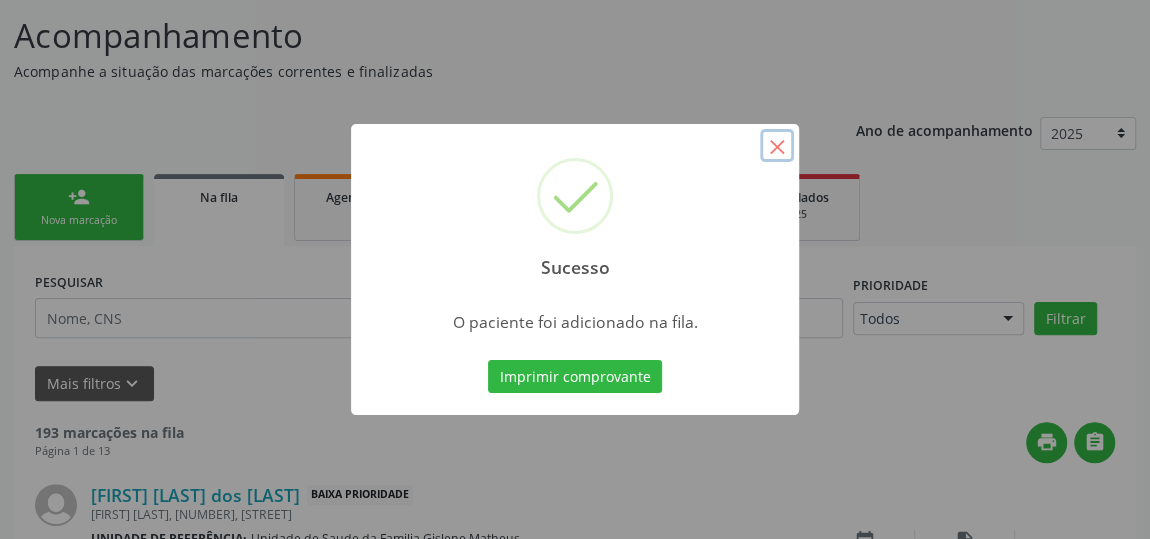 click on "×" at bounding box center (777, 146) 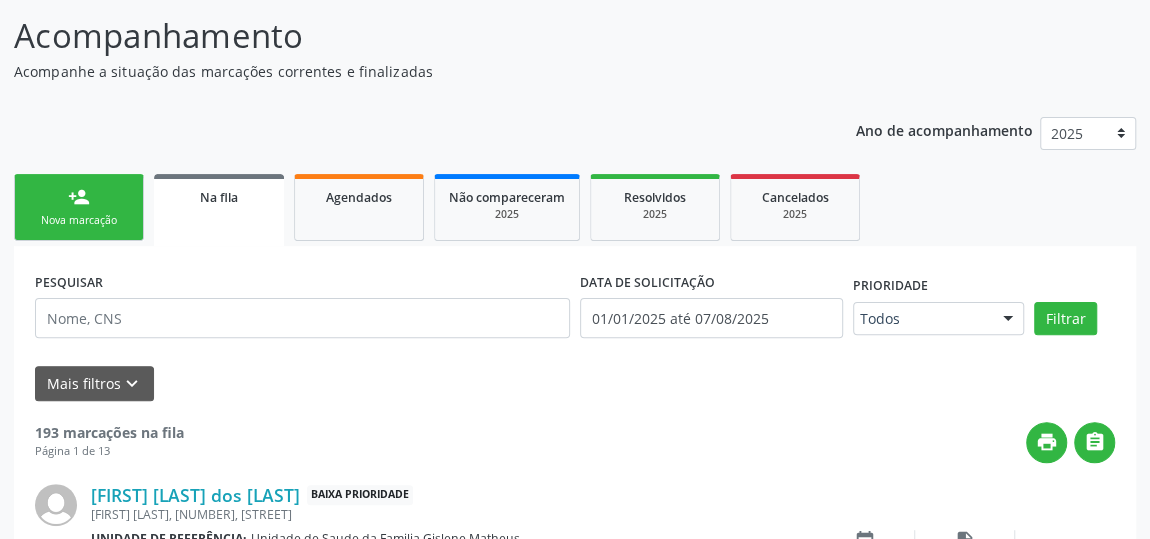 click on "person_add
Nova marcação" at bounding box center [79, 207] 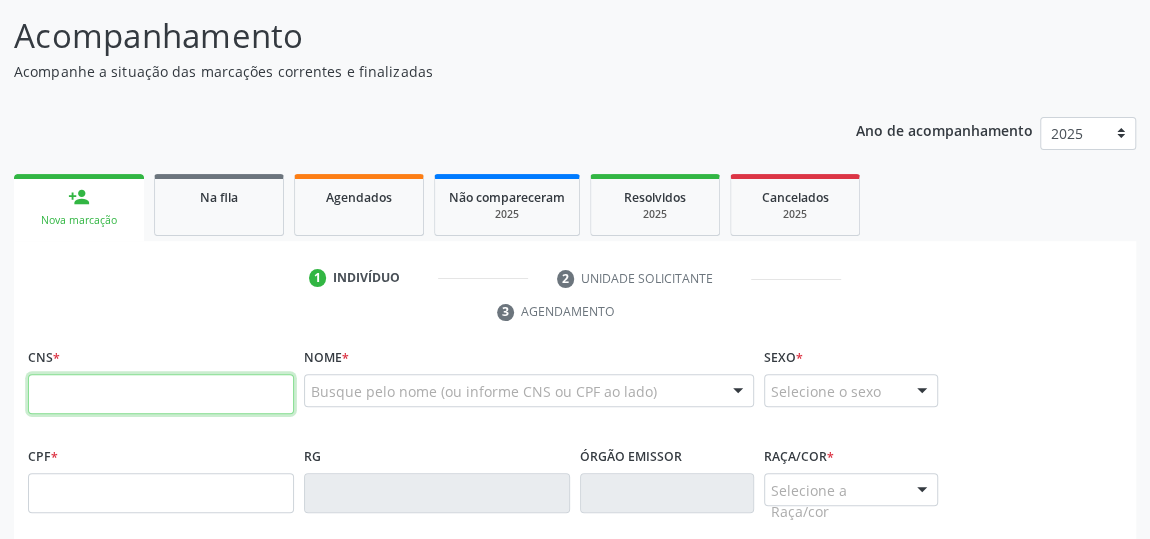 drag, startPoint x: 167, startPoint y: 406, endPoint x: 181, endPoint y: 389, distance: 22.022715 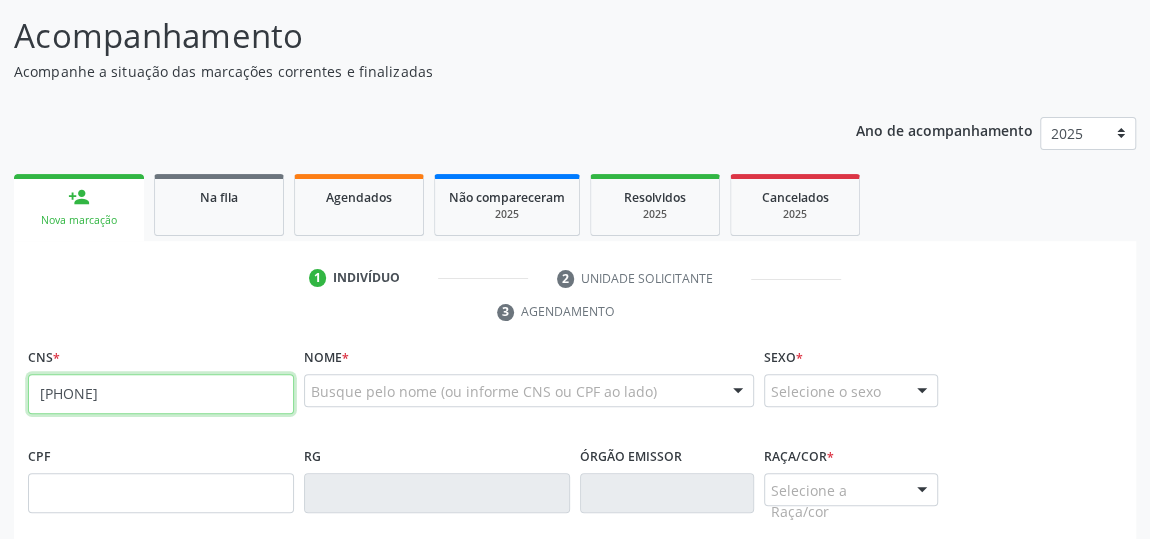 type on "[PHONE]" 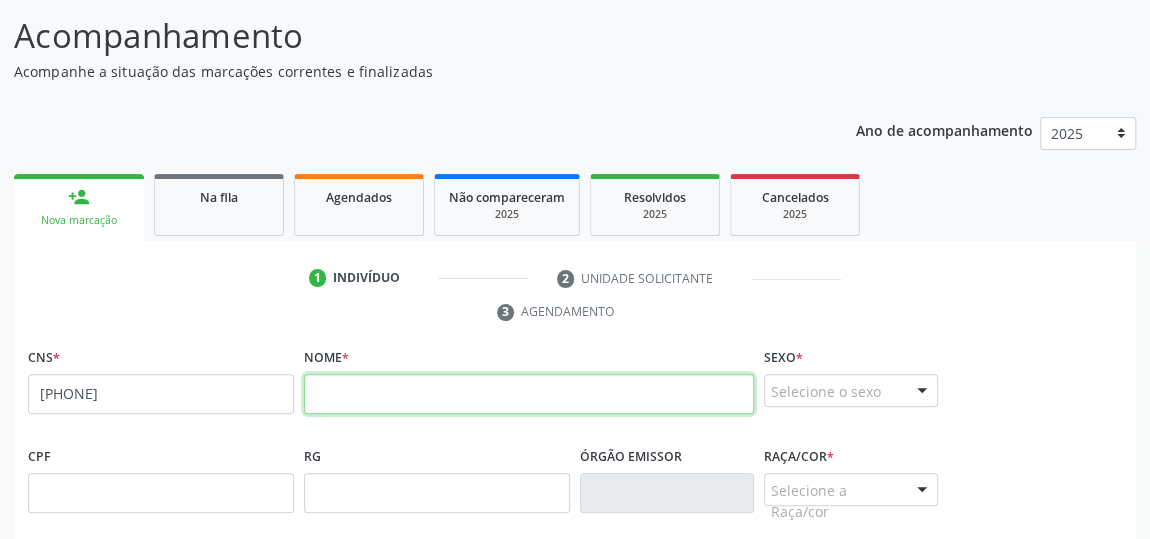 click at bounding box center [529, 394] 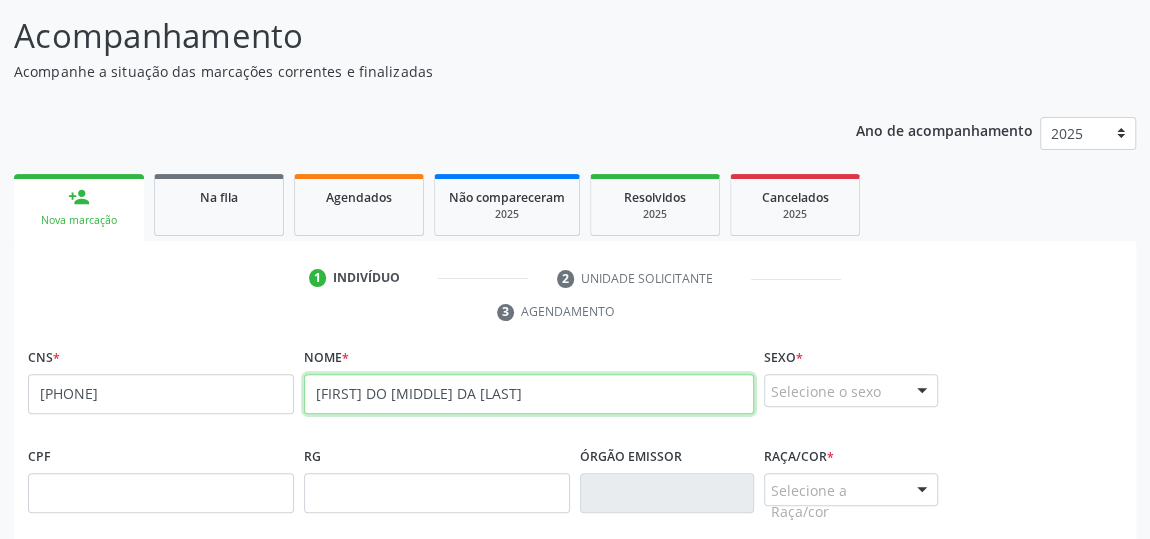 type on "[FIRST] DO [MIDDLE] DA [LAST]" 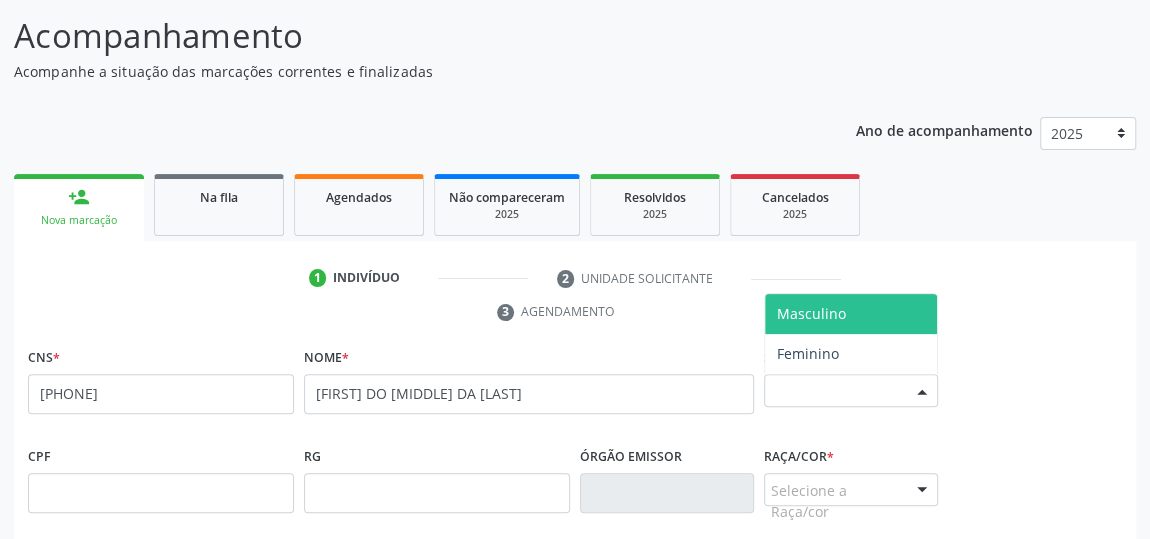 click at bounding box center (922, 392) 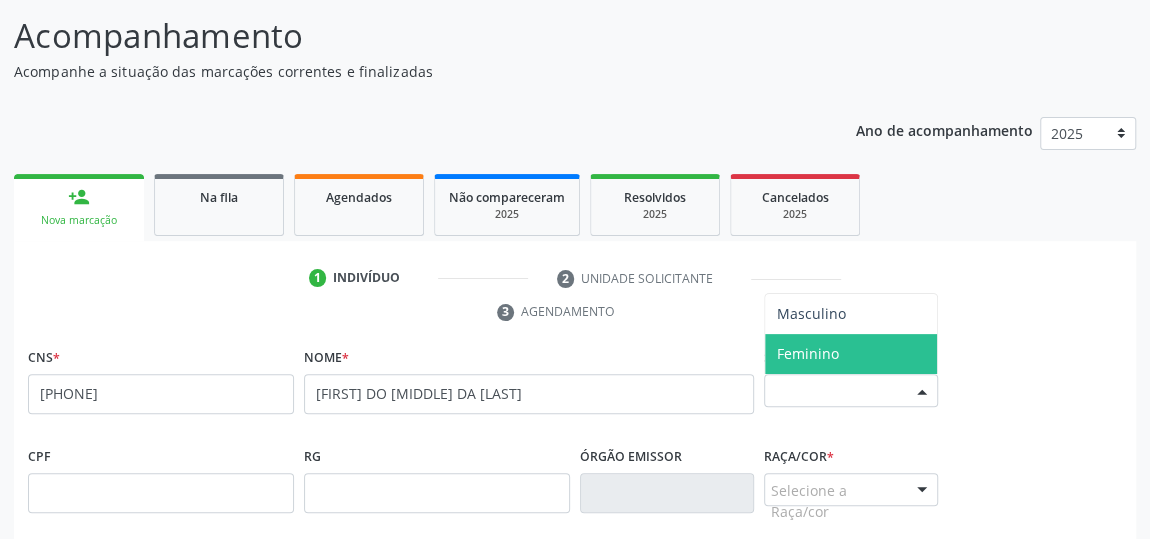 click on "Feminino" at bounding box center (851, 354) 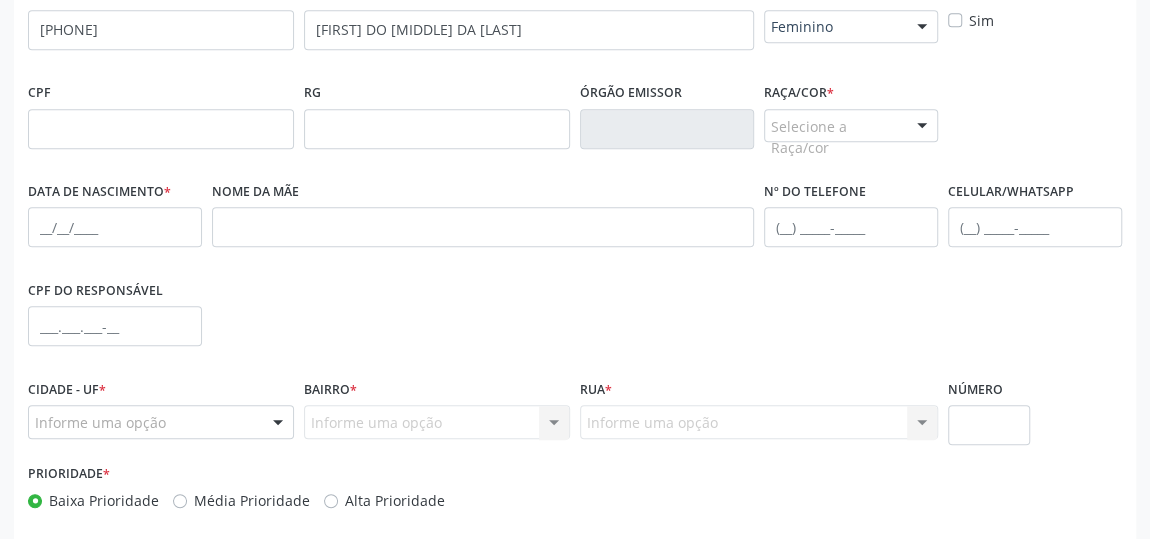 scroll, scrollTop: 604, scrollLeft: 0, axis: vertical 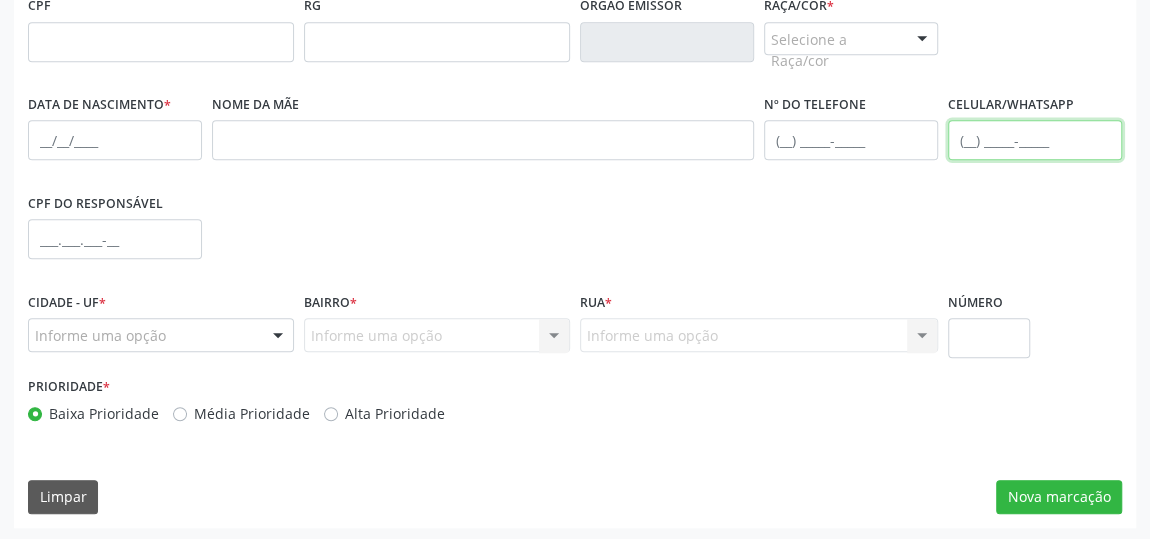 click at bounding box center (1035, 140) 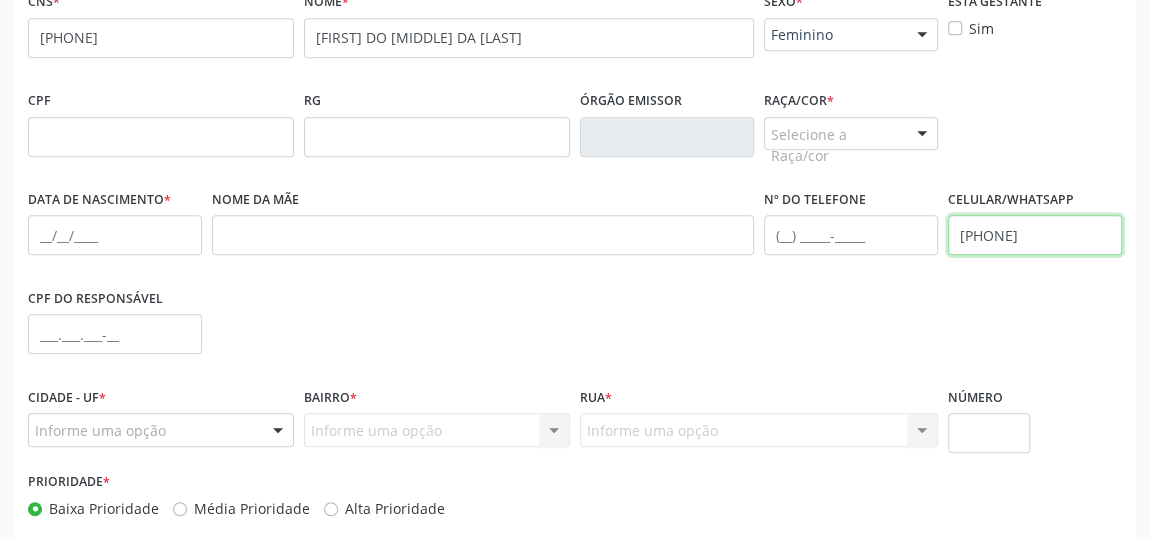 scroll, scrollTop: 422, scrollLeft: 0, axis: vertical 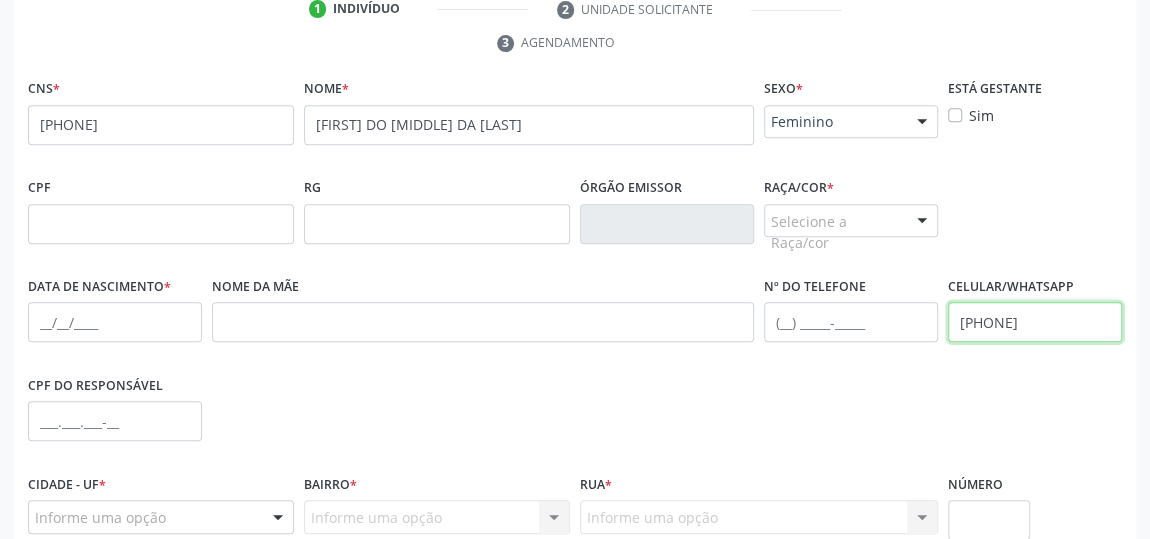 type on "[PHONE]" 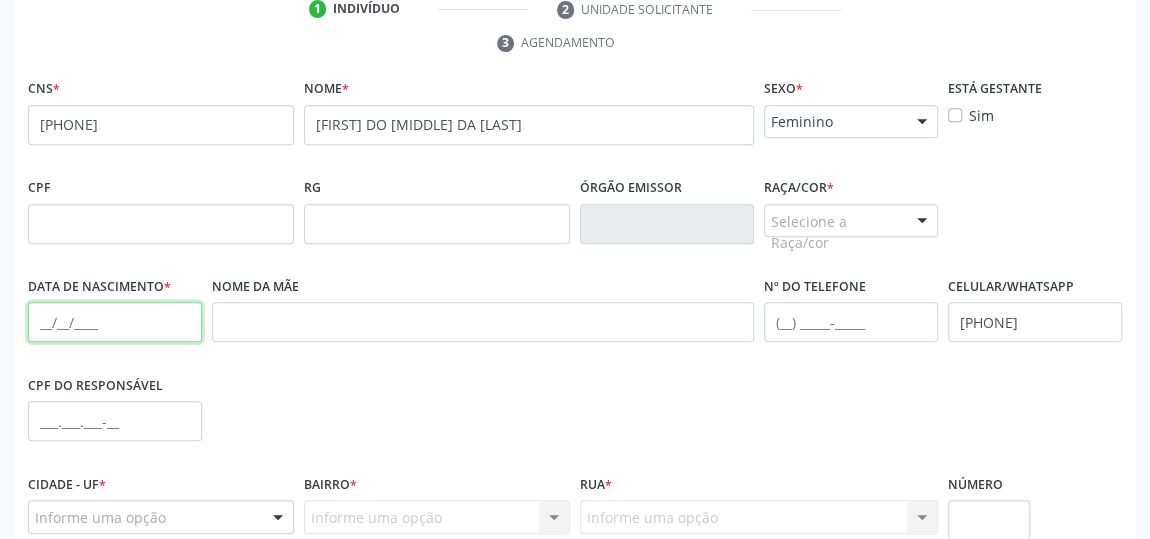 drag, startPoint x: 171, startPoint y: 318, endPoint x: 172, endPoint y: 303, distance: 15.033297 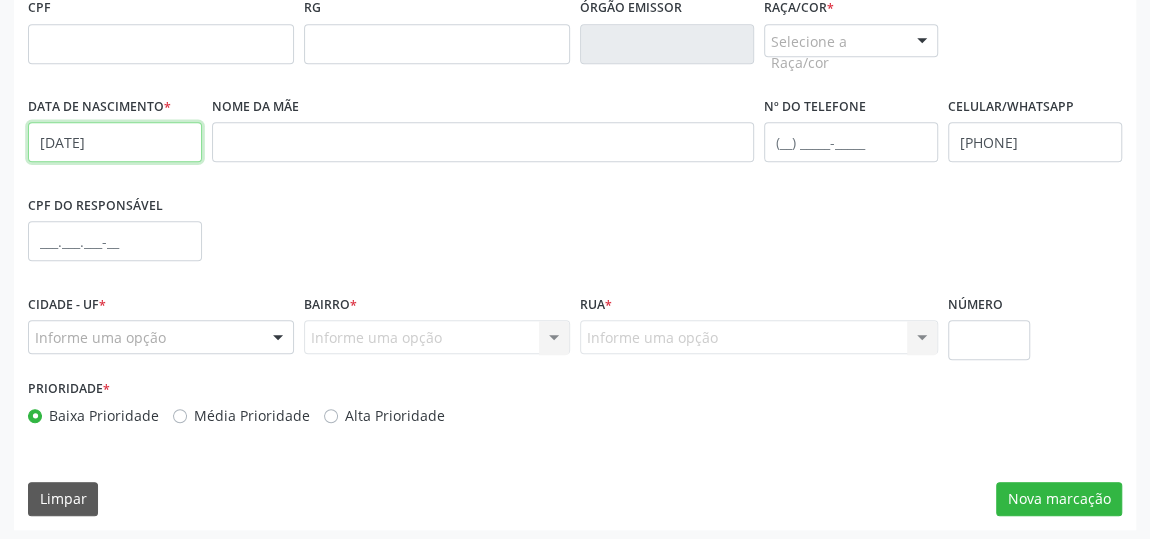 scroll, scrollTop: 604, scrollLeft: 0, axis: vertical 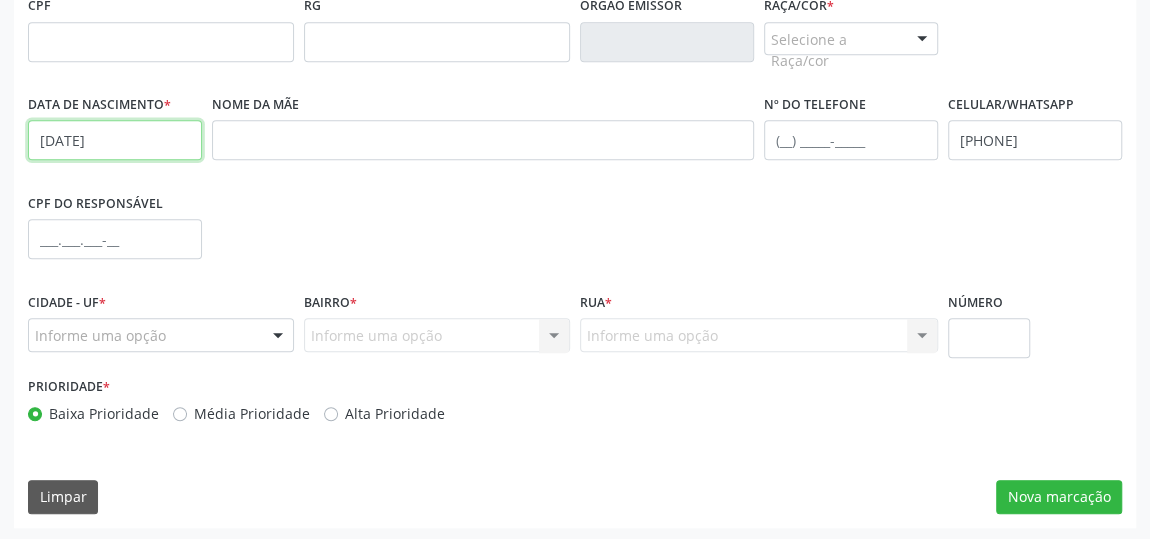 type on "[DATE]" 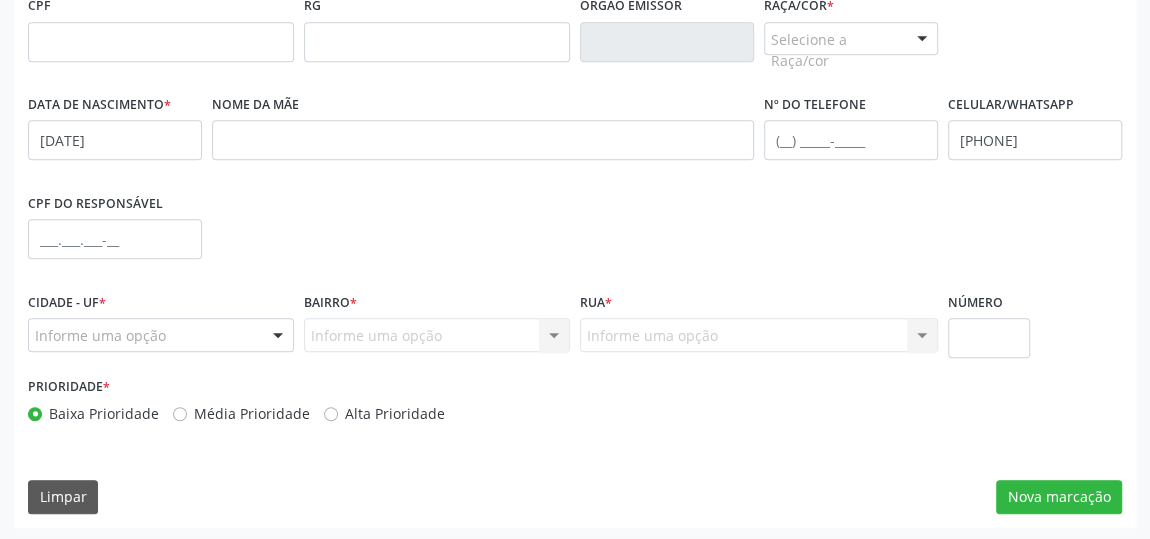 click at bounding box center [278, 336] 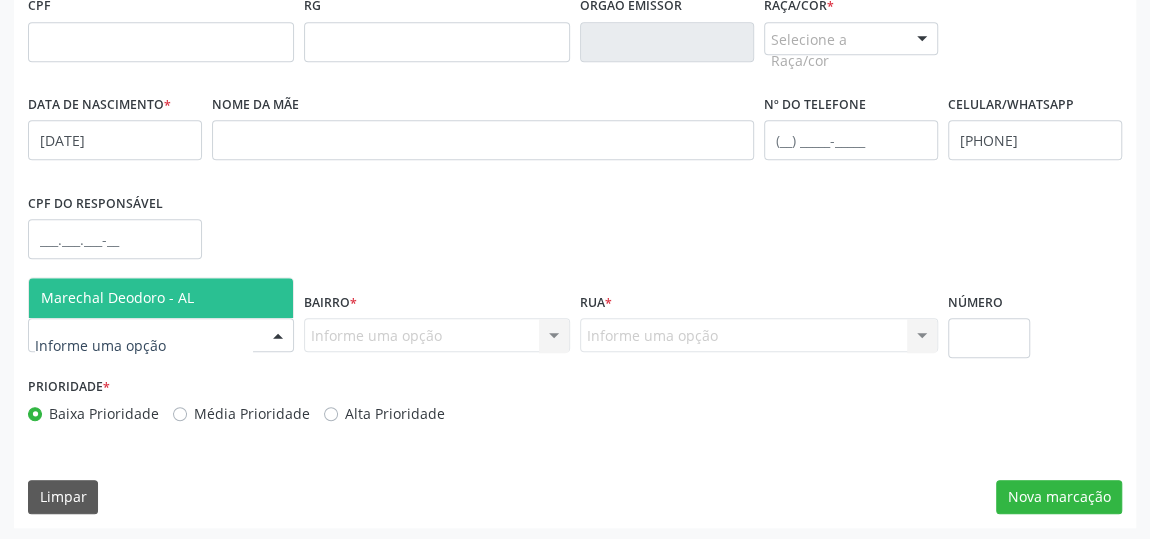 click on "Marechal Deodoro - AL" at bounding box center [161, 298] 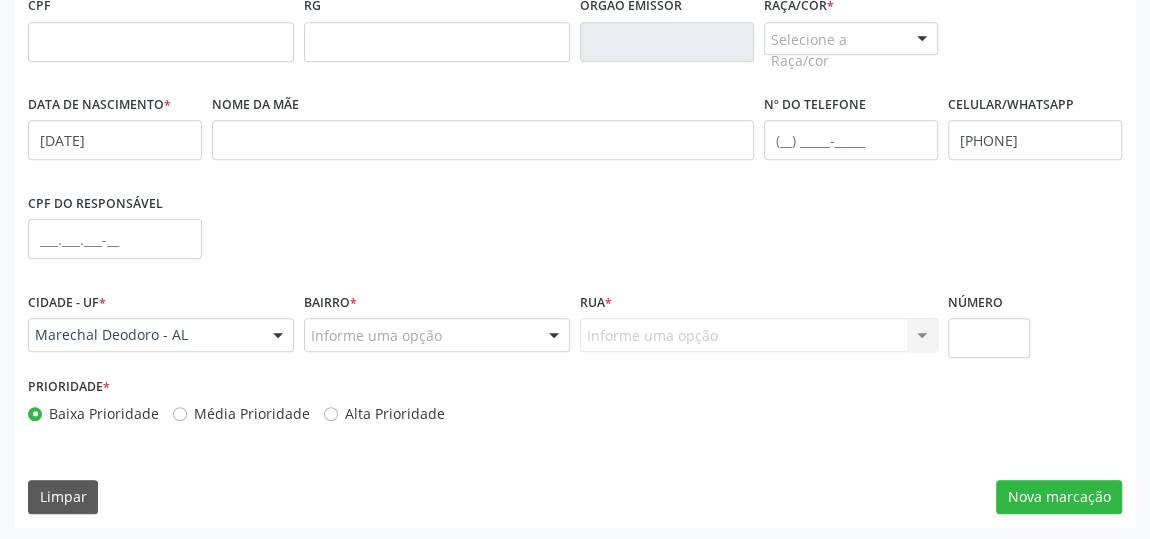 click at bounding box center [554, 336] 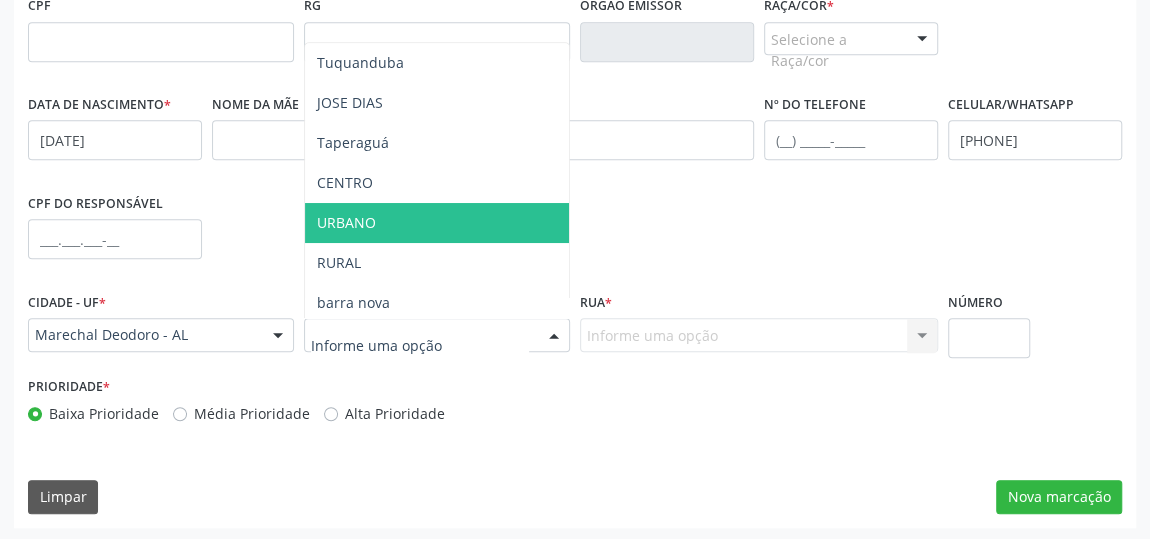 click on "URBANO" at bounding box center [437, 223] 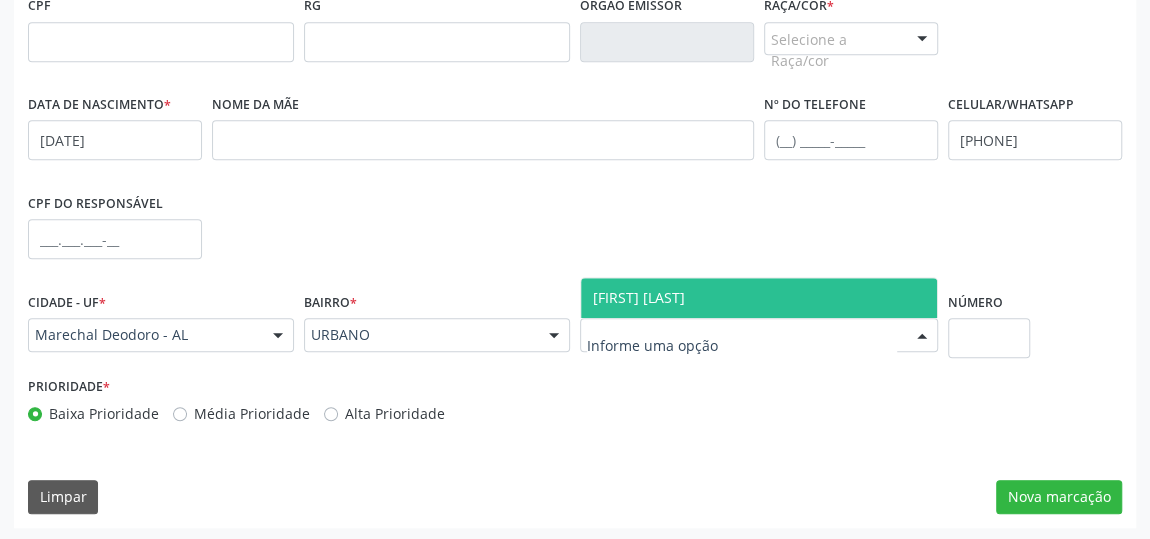 click at bounding box center (922, 336) 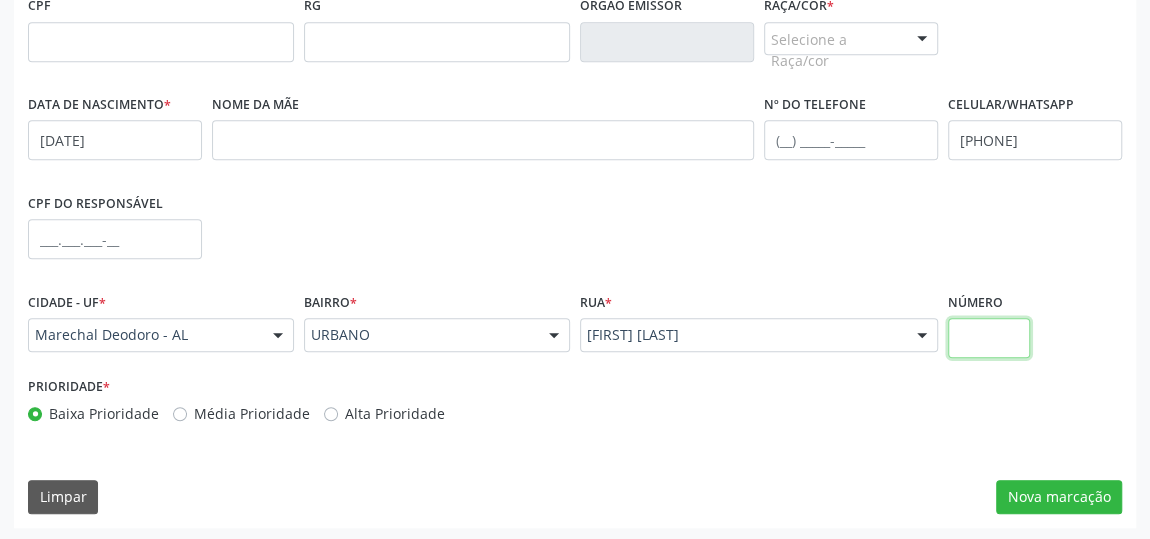 click at bounding box center [989, 338] 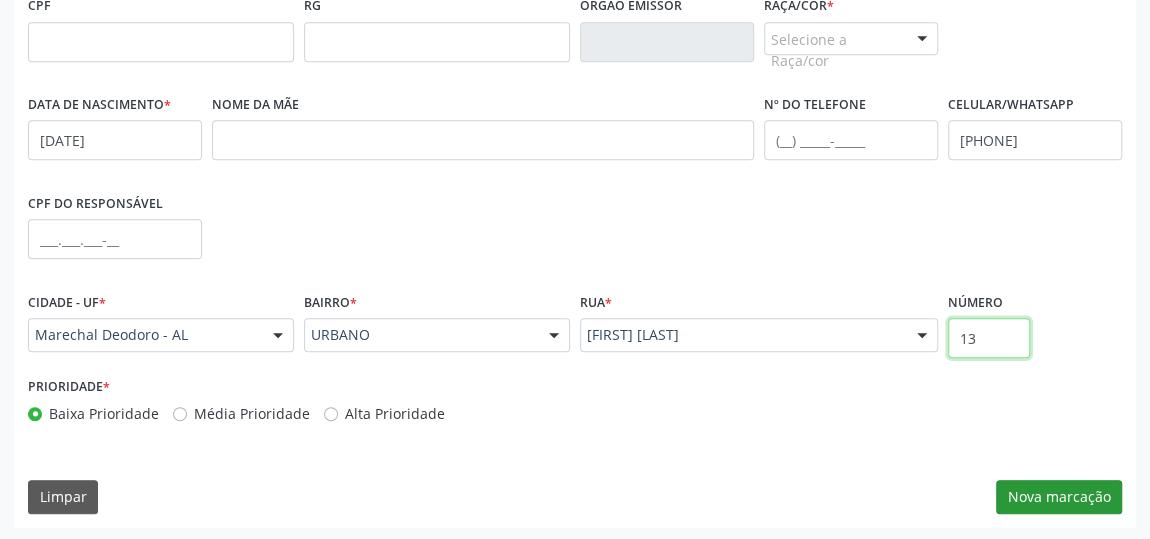 type on "13" 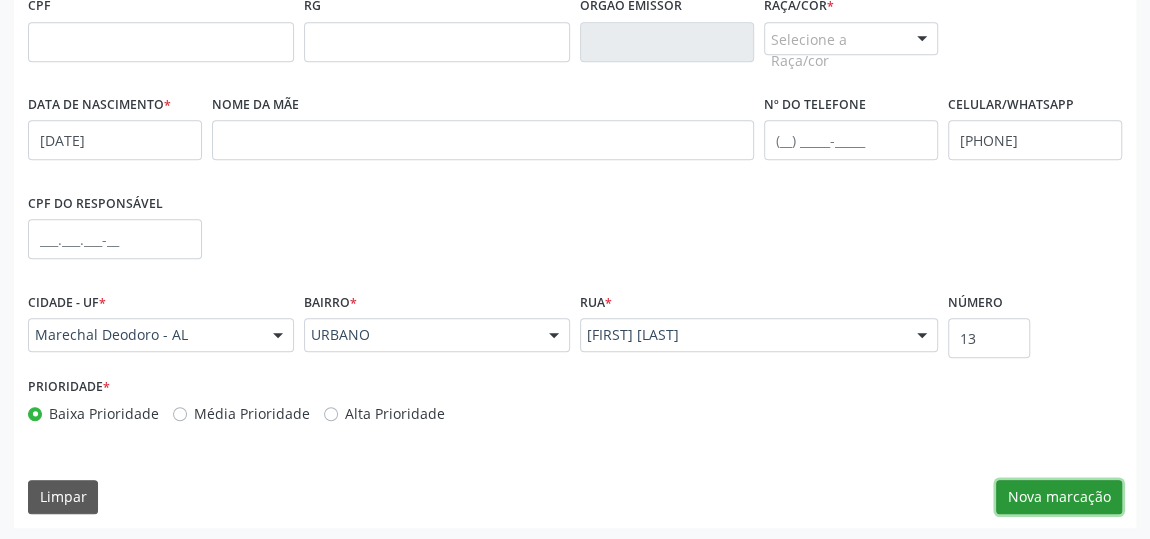 click on "Nova marcação" at bounding box center [1059, 497] 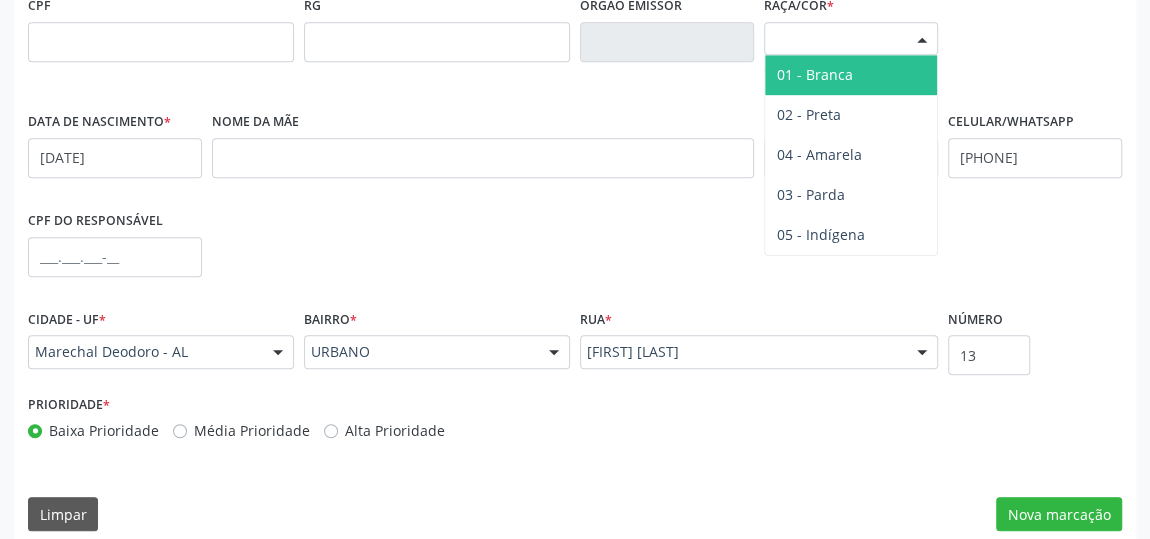 click at bounding box center (922, 40) 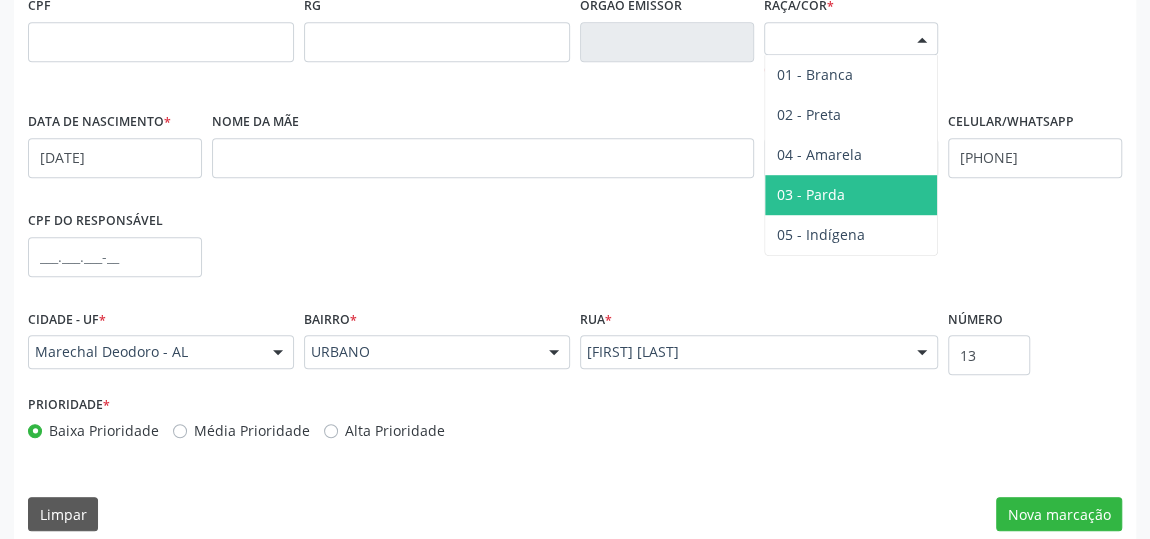 click on "03 - Parda" at bounding box center [851, 195] 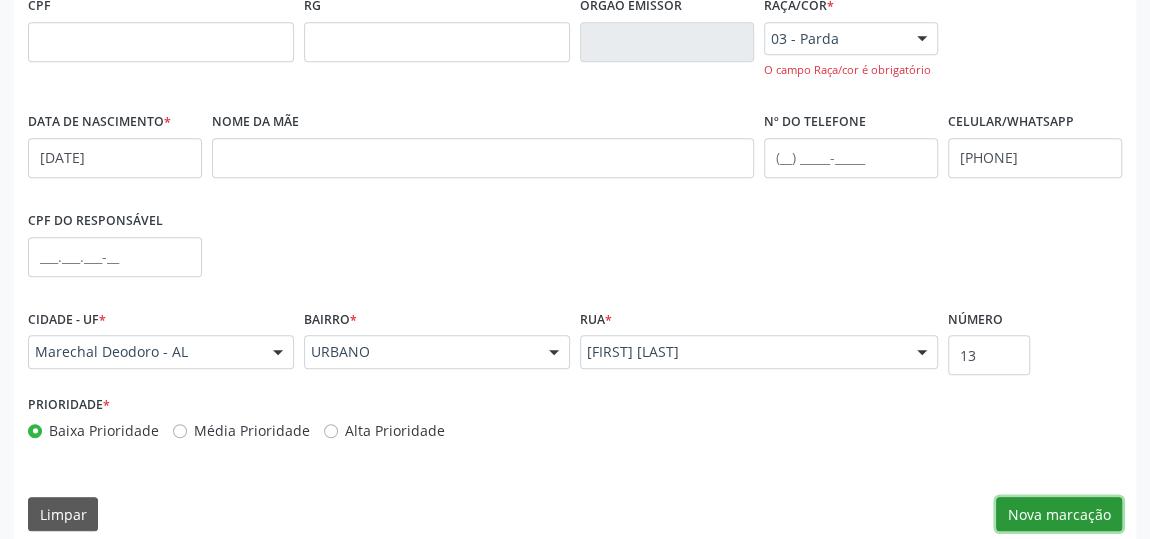 click on "Nova marcação" at bounding box center [1059, 514] 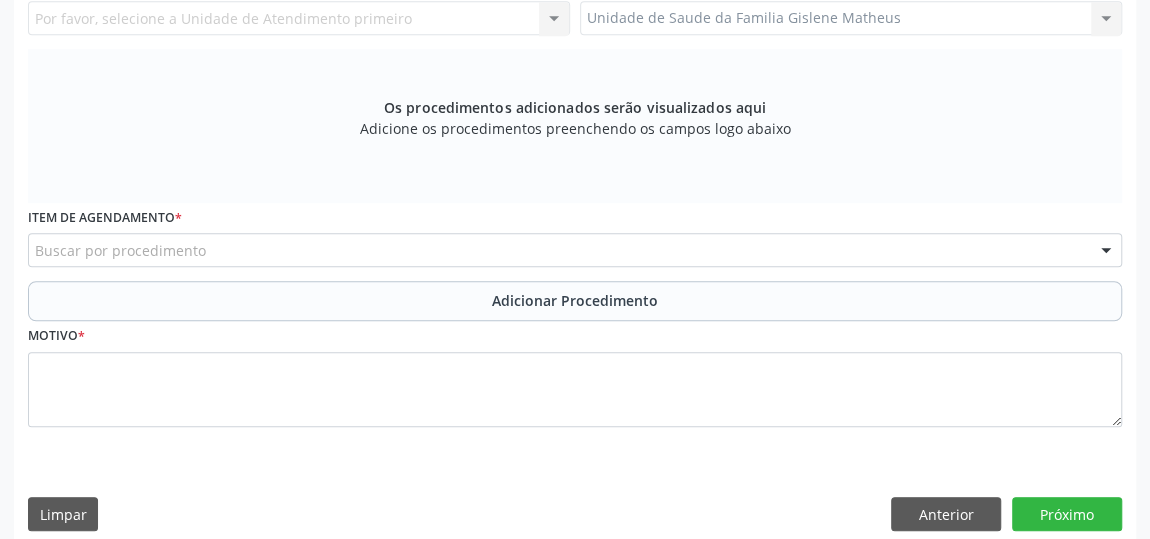 click on "Buscar por procedimento" at bounding box center (575, 250) 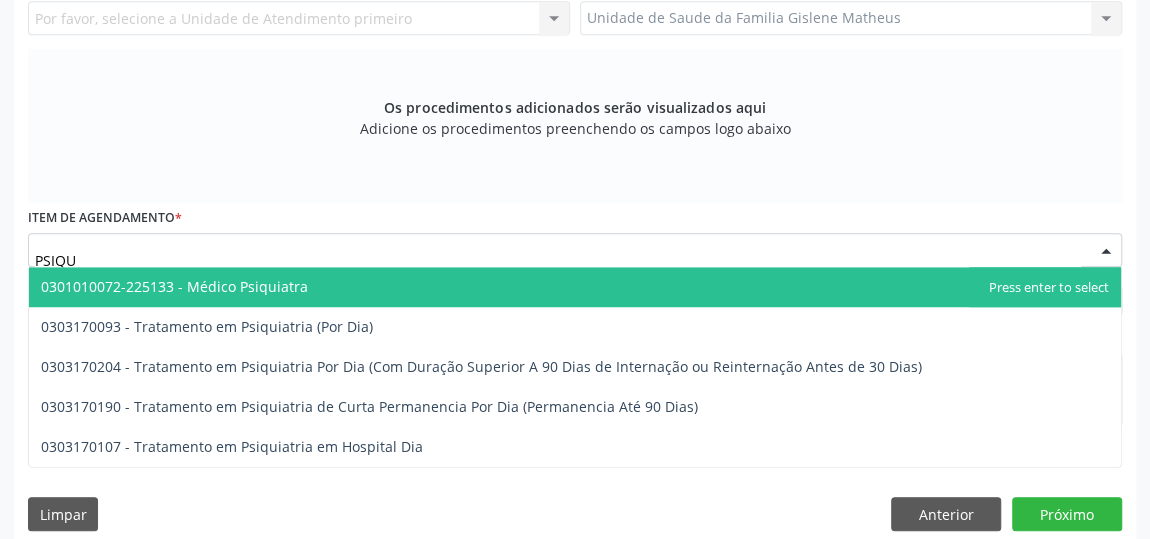 type on "PSIQUI" 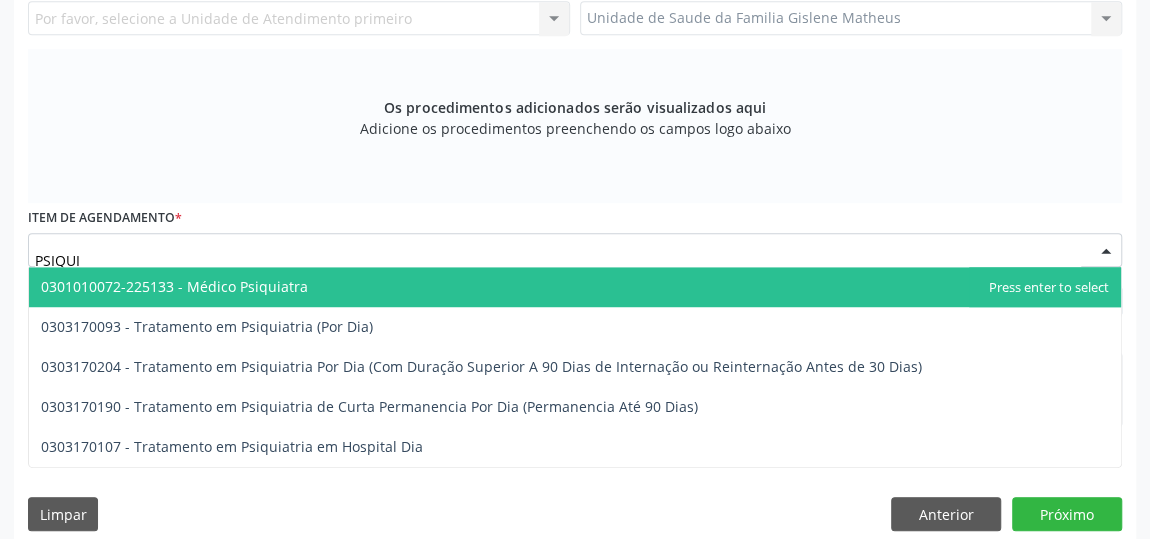 click on "0301010072-225133 - Médico Psiquiatra" at bounding box center [174, 286] 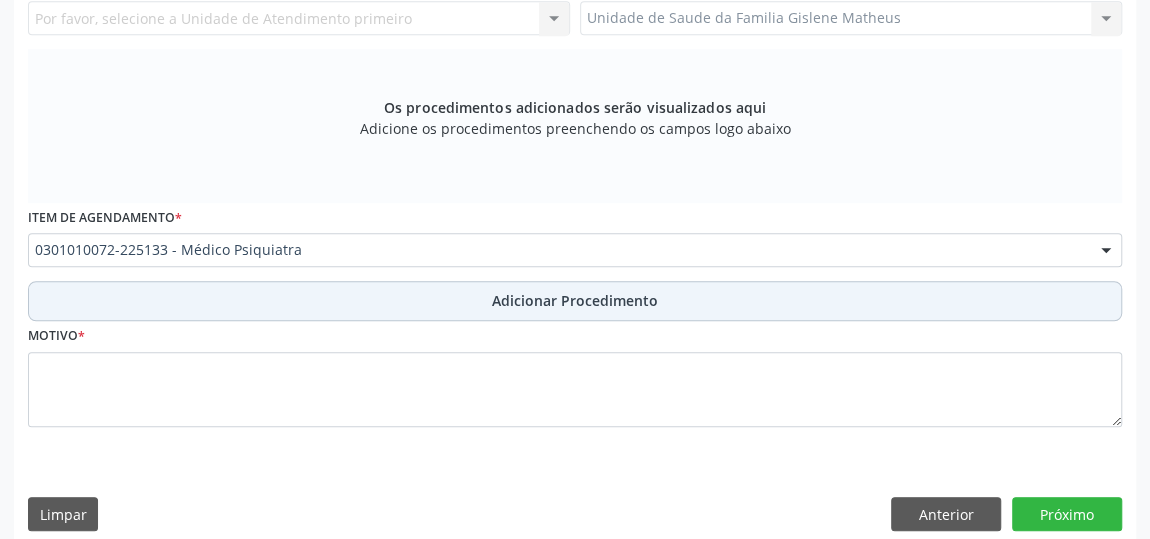 click on "Adicionar Procedimento" at bounding box center [575, 300] 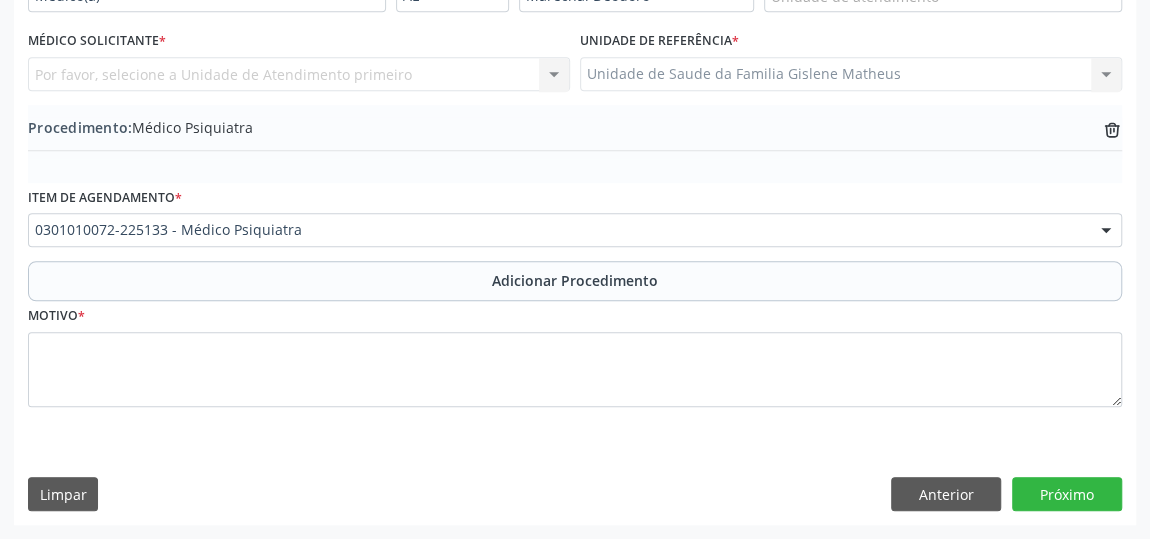 scroll, scrollTop: 544, scrollLeft: 0, axis: vertical 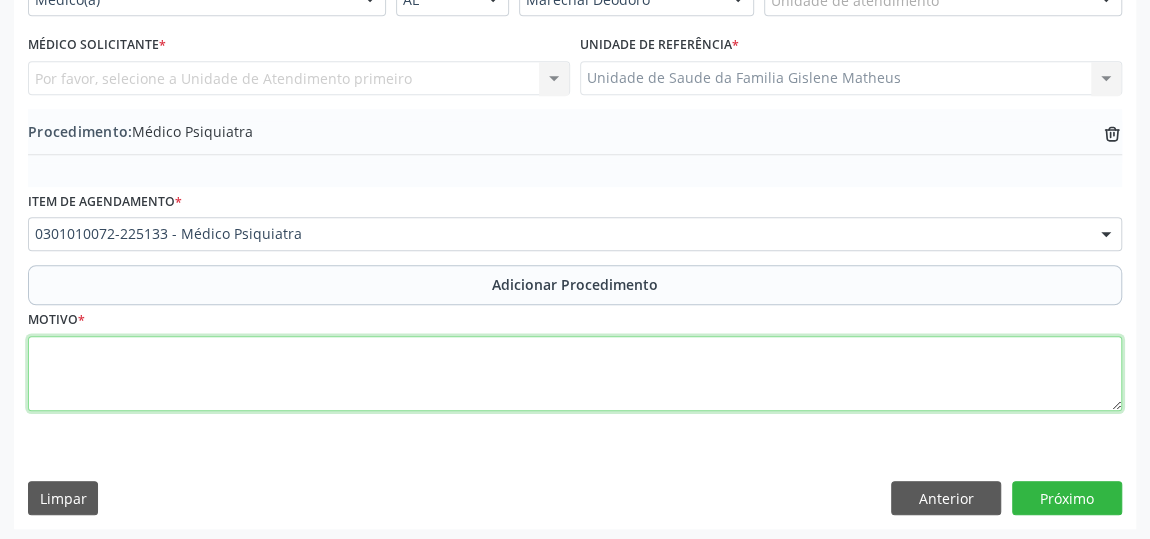 click at bounding box center [575, 374] 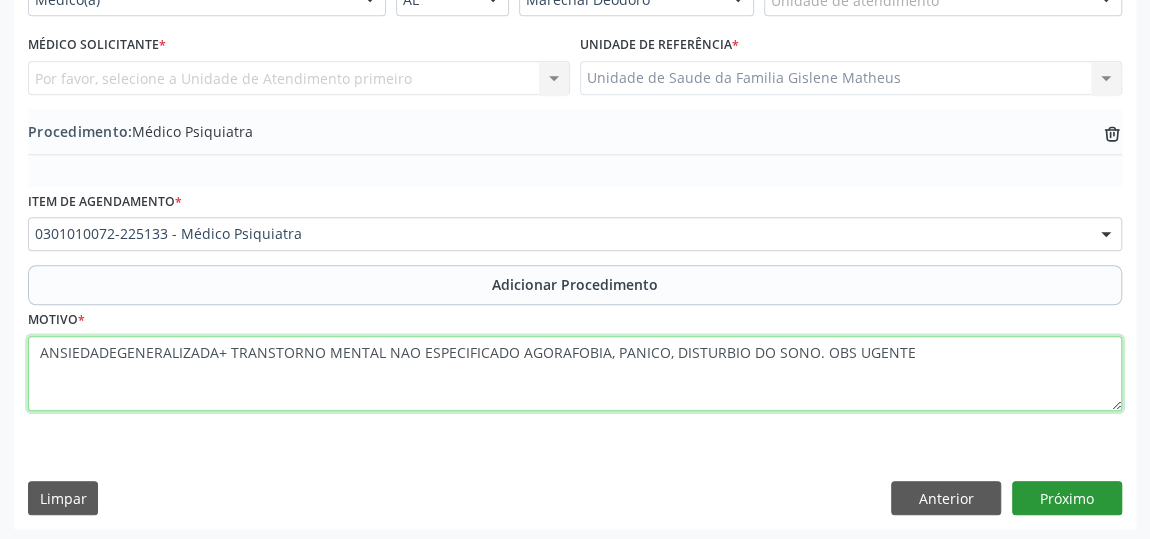 type on "ANSIEDADEGENERALIZADA+ TRANSTORNO MENTAL NAO ESPECIFICADO AGORAFOBIA, PANICO, DISTURBIO DO SONO. OBS UGENTE" 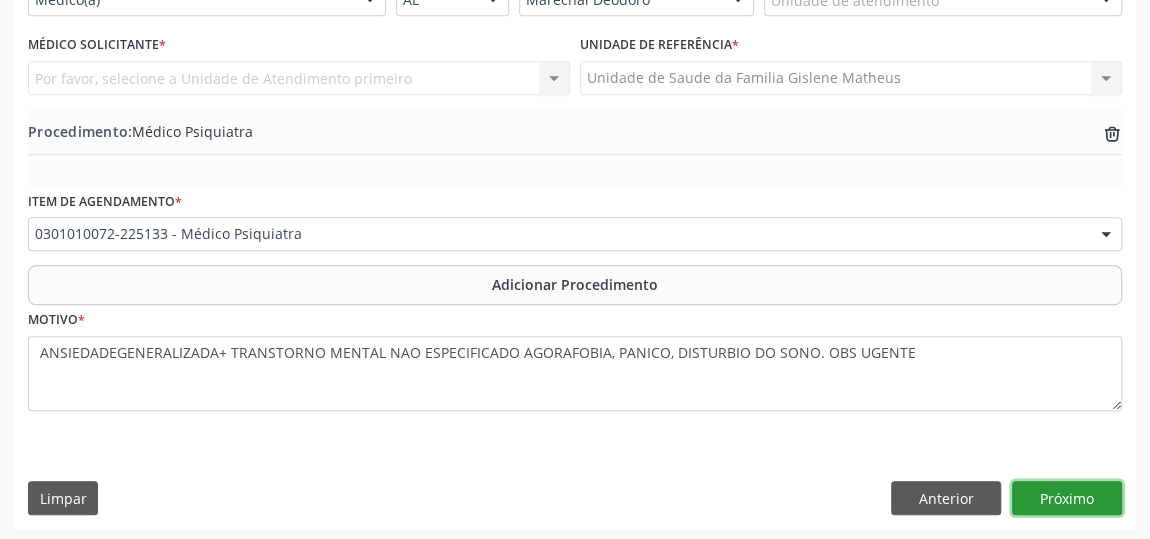 click on "Próximo" at bounding box center [1067, 498] 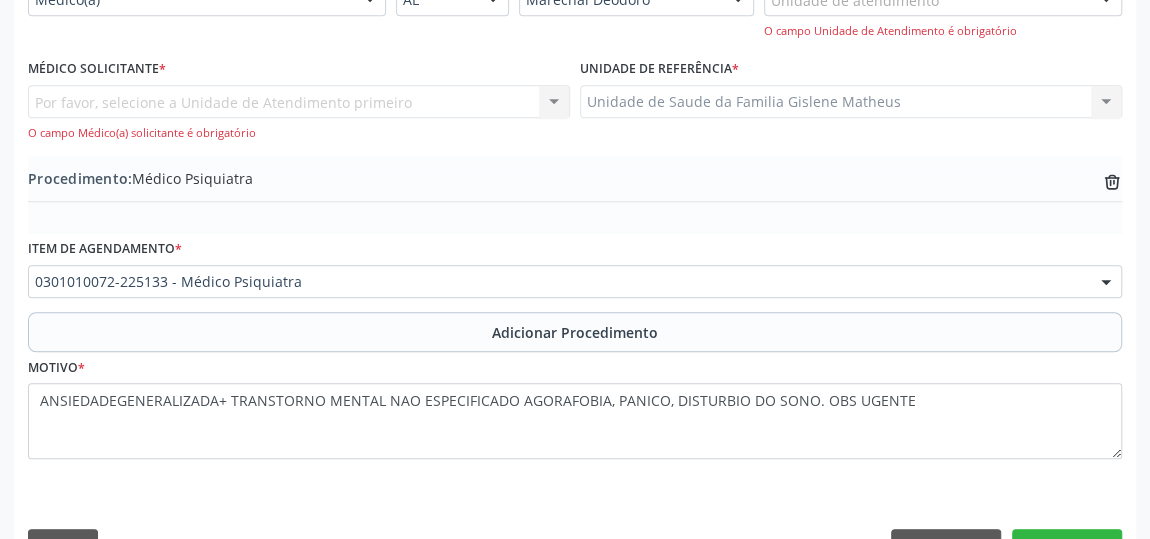 click on "Por favor, selecione a Unidade de Atendimento primeiro
Nenhum resultado encontrado para: "   "
Não há nenhuma opção para ser exibida.
O campo Médico(a) solicitante é obrigatório" at bounding box center (299, 113) 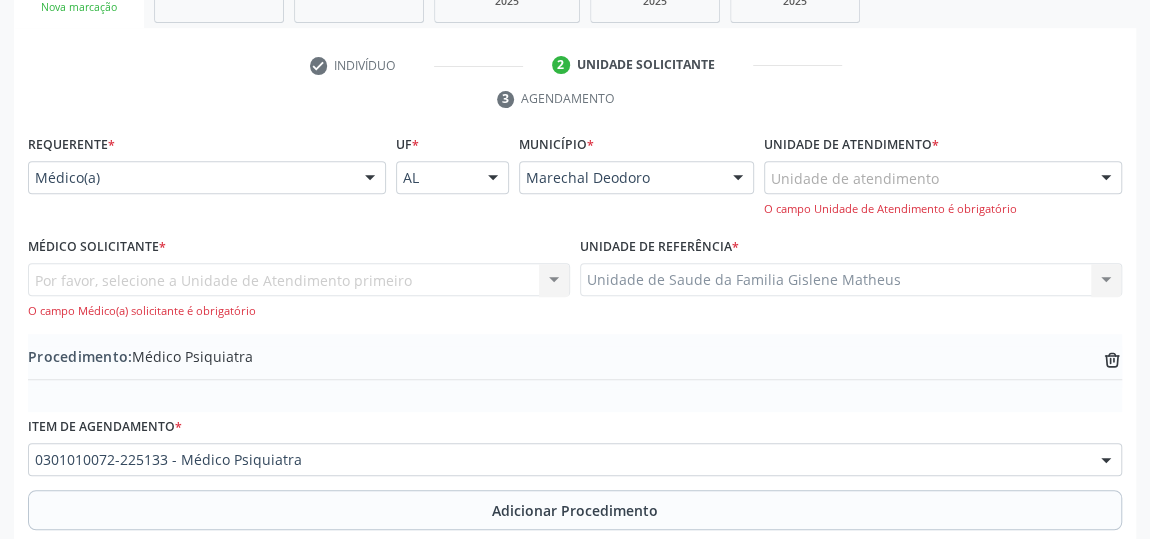 scroll, scrollTop: 362, scrollLeft: 0, axis: vertical 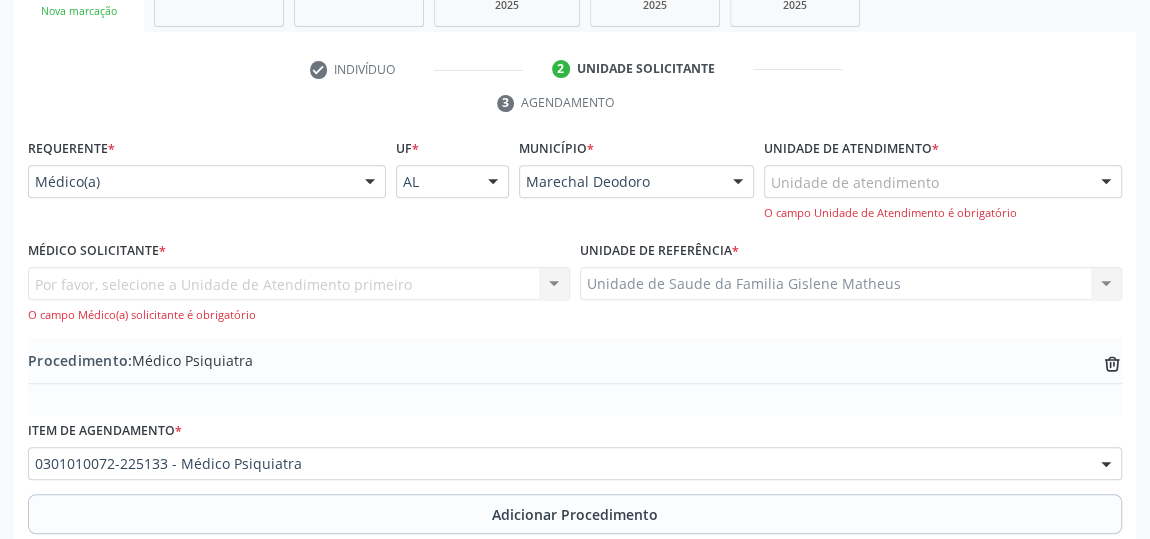 click on "Unidade de atendimento" at bounding box center [943, 182] 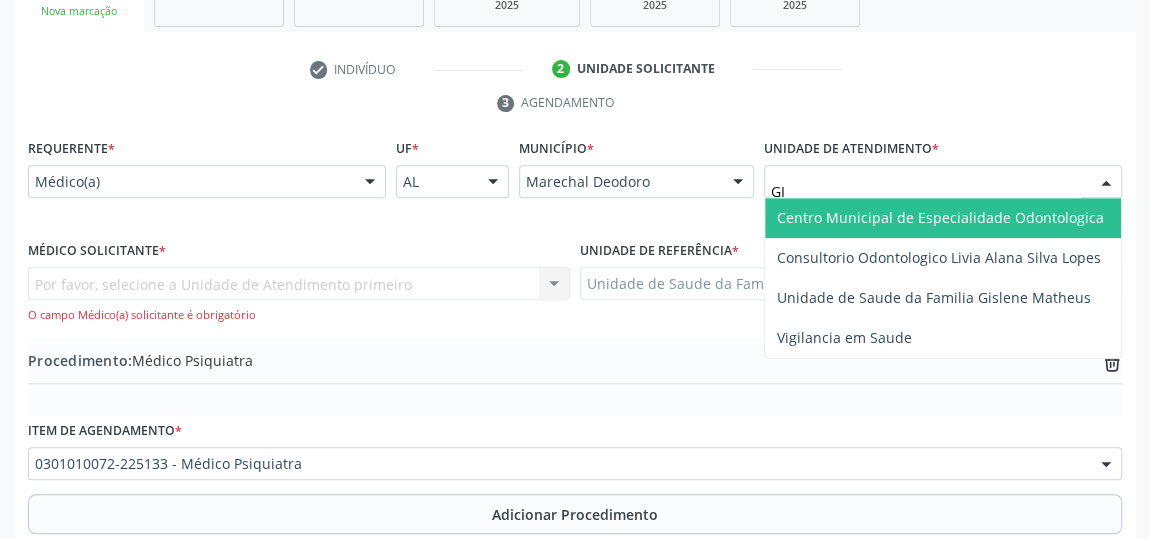 type on "GIS" 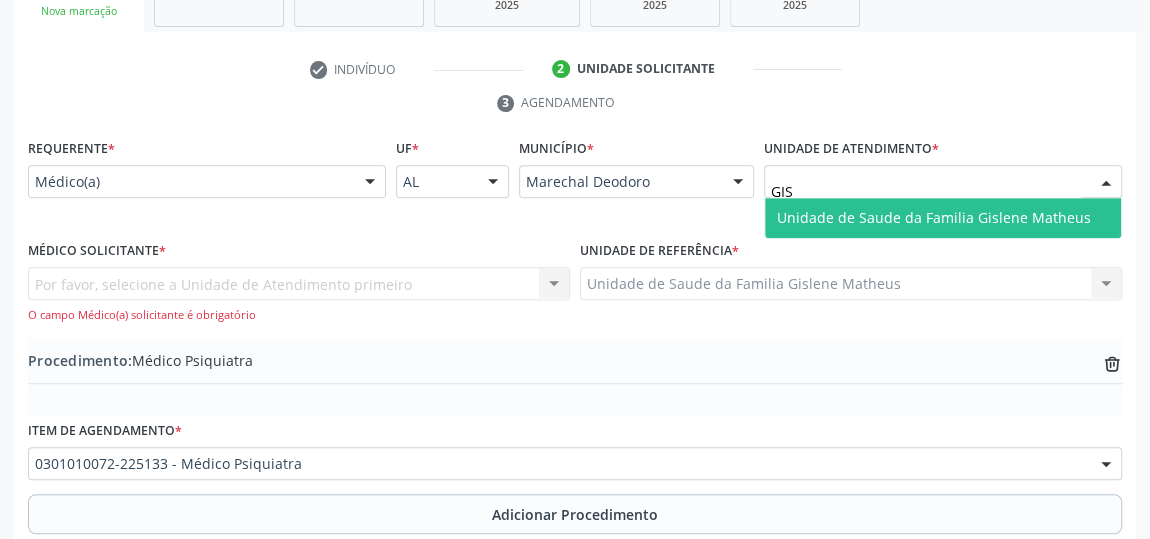 click on "Unidade de Saude da Familia Gislene Matheus" at bounding box center [934, 217] 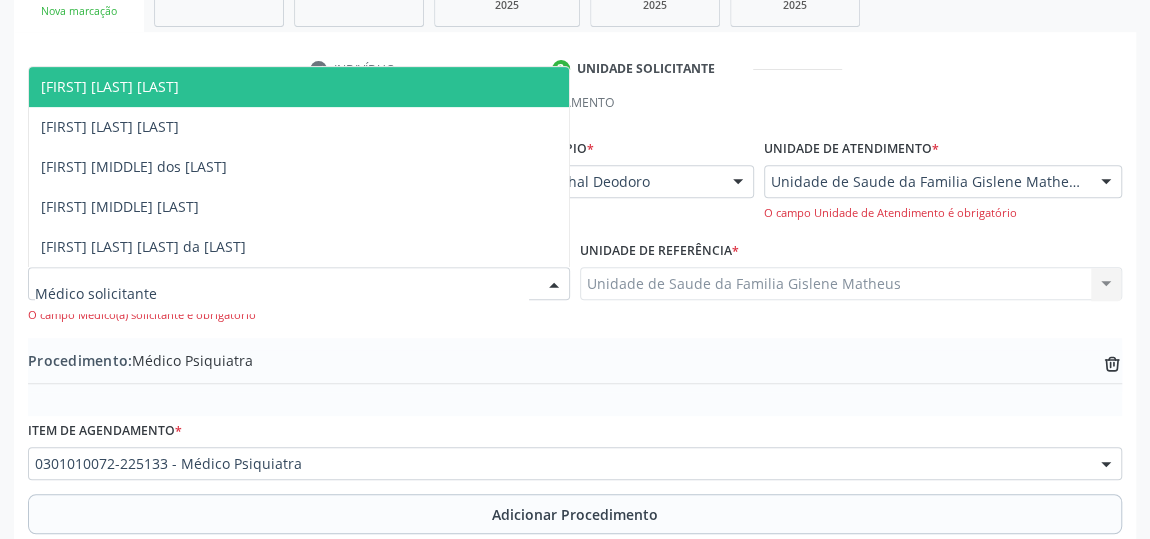 click at bounding box center [554, 285] 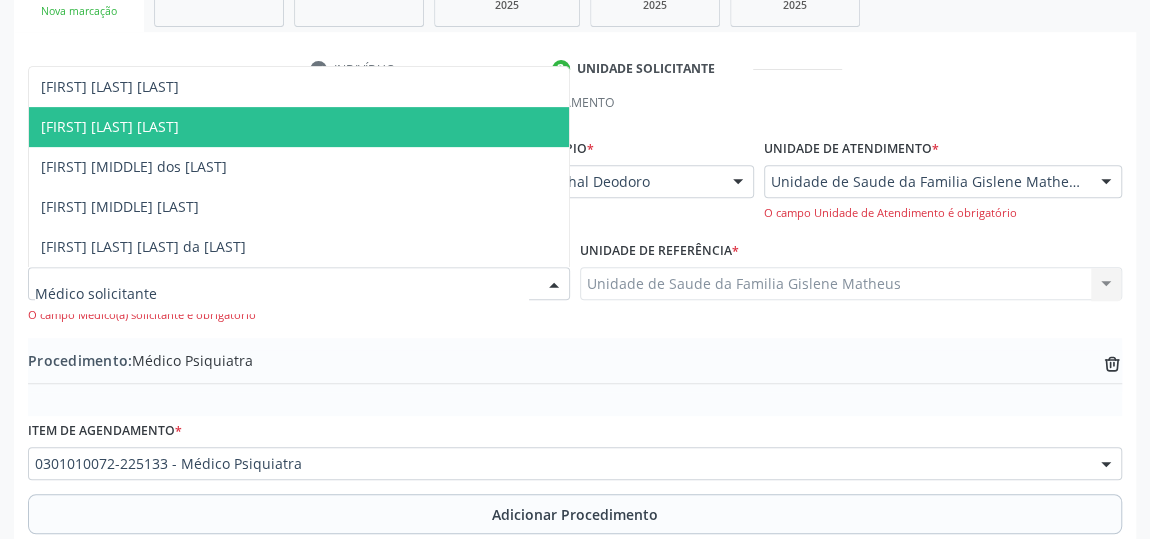 click on "[FIRST] [LAST] [LAST]" at bounding box center [110, 126] 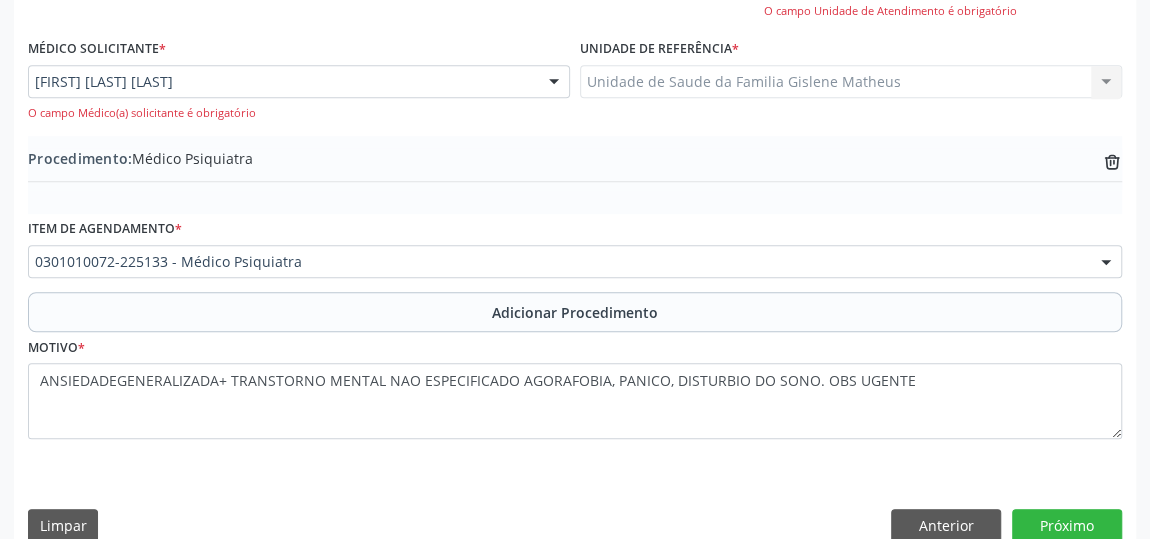 scroll, scrollTop: 591, scrollLeft: 0, axis: vertical 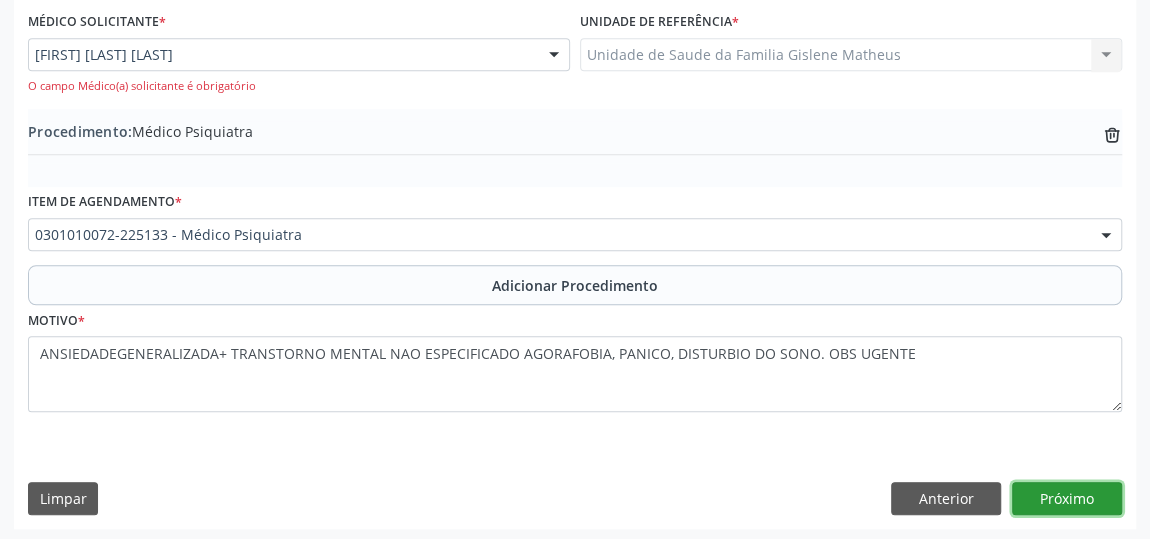 click on "Próximo" at bounding box center (1067, 499) 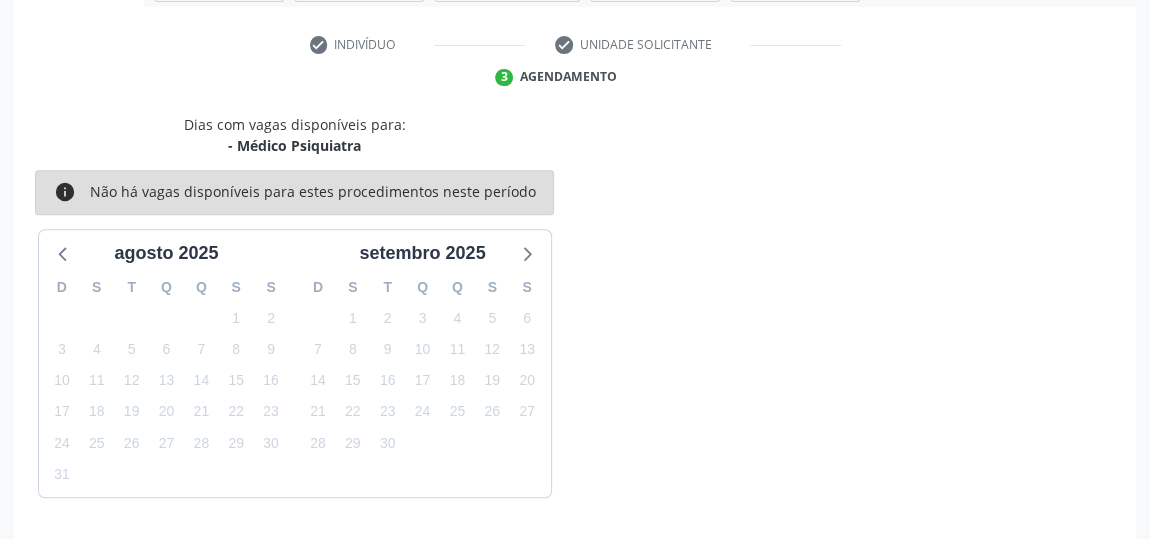 scroll, scrollTop: 446, scrollLeft: 0, axis: vertical 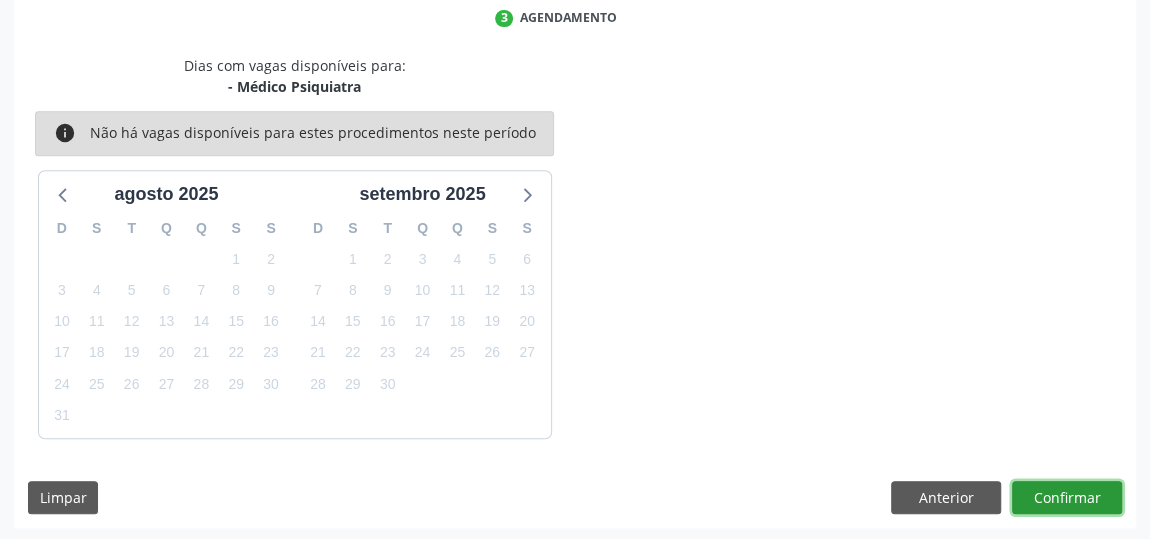 click on "Confirmar" at bounding box center (1067, 498) 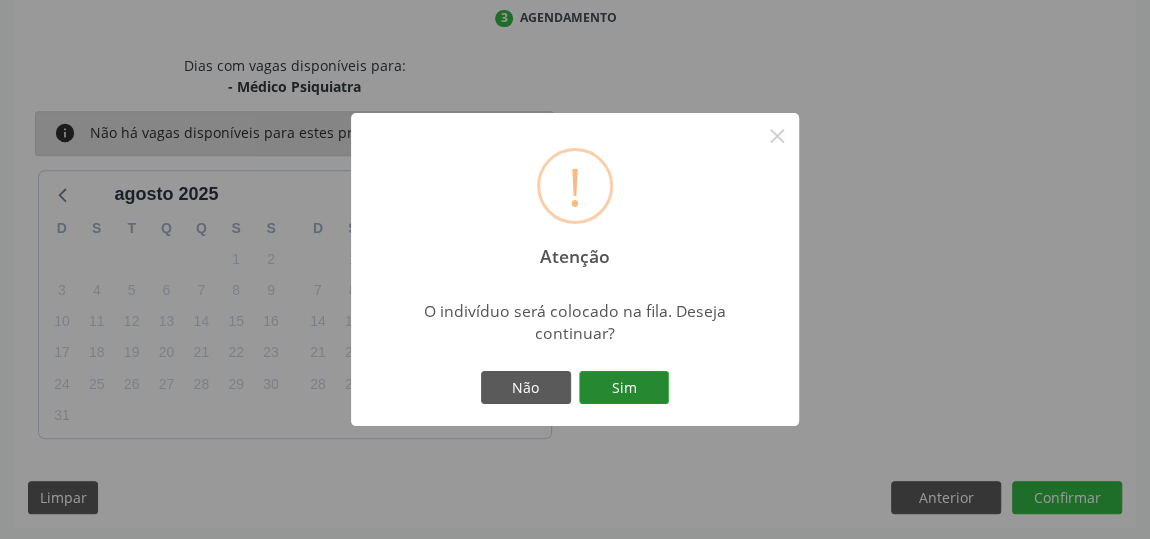 click on "Sim" at bounding box center [624, 388] 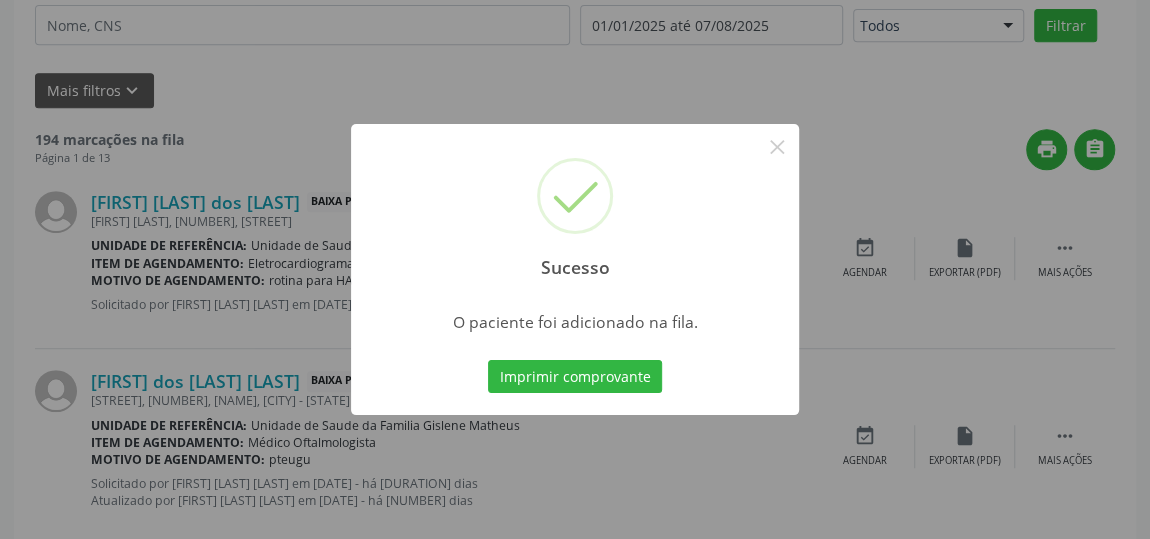 scroll, scrollTop: 153, scrollLeft: 0, axis: vertical 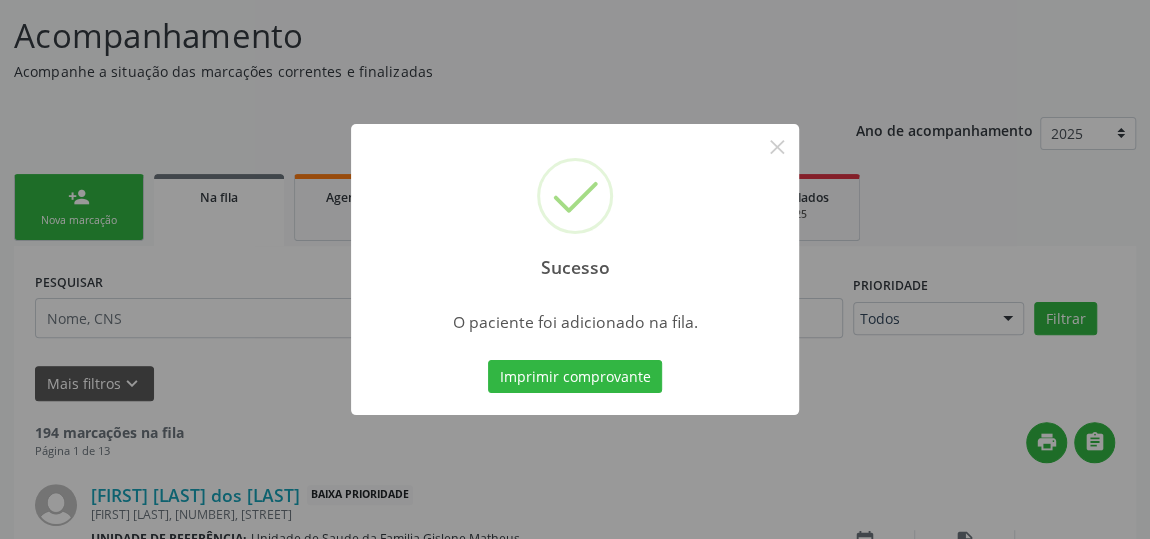 type 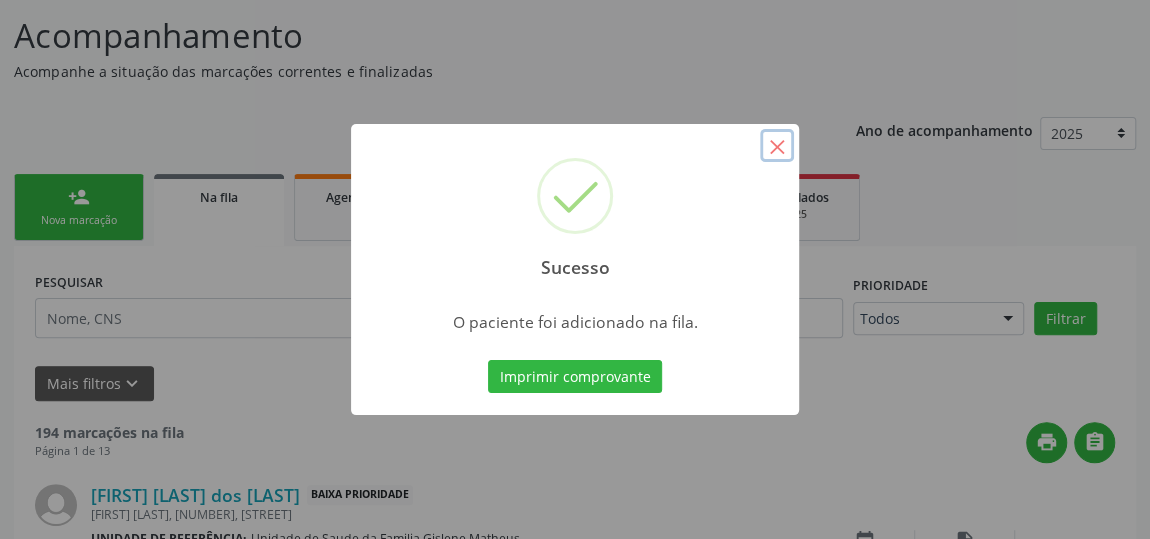 click on "×" at bounding box center (777, 146) 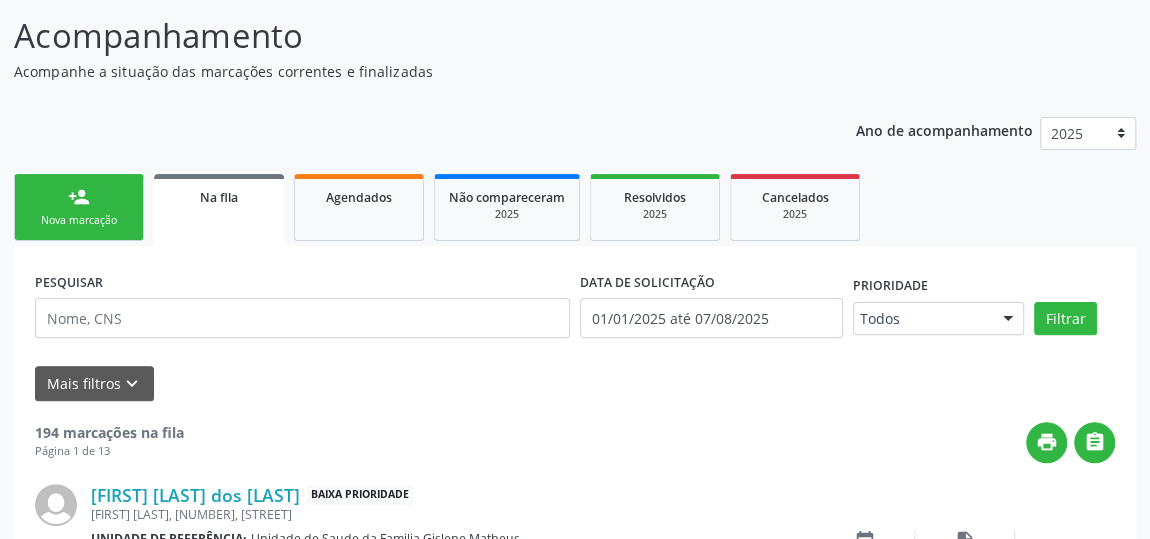 click on "Nova marcação" at bounding box center [79, 220] 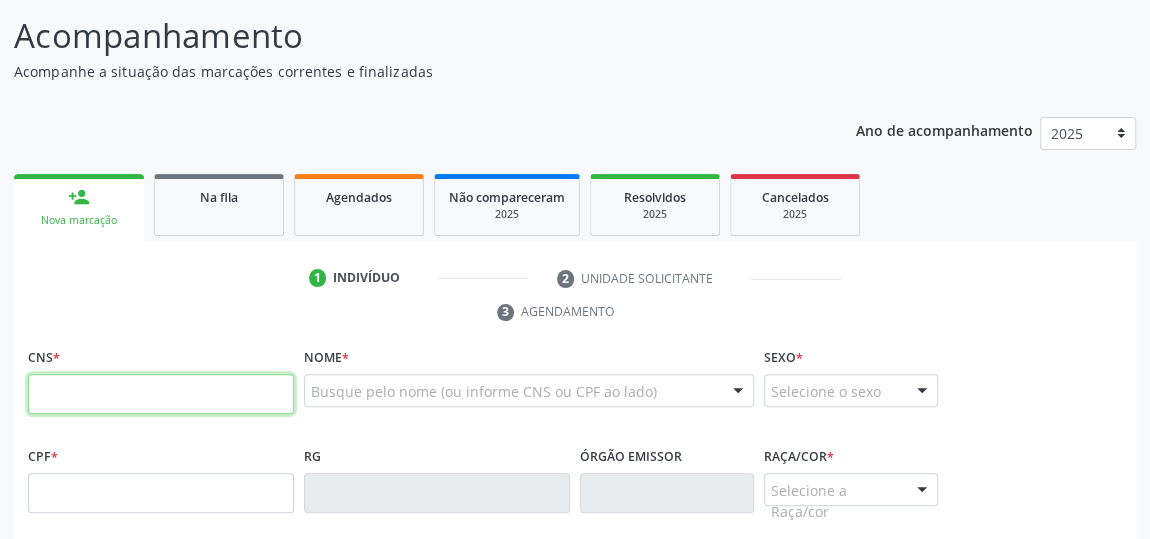 click at bounding box center (161, 394) 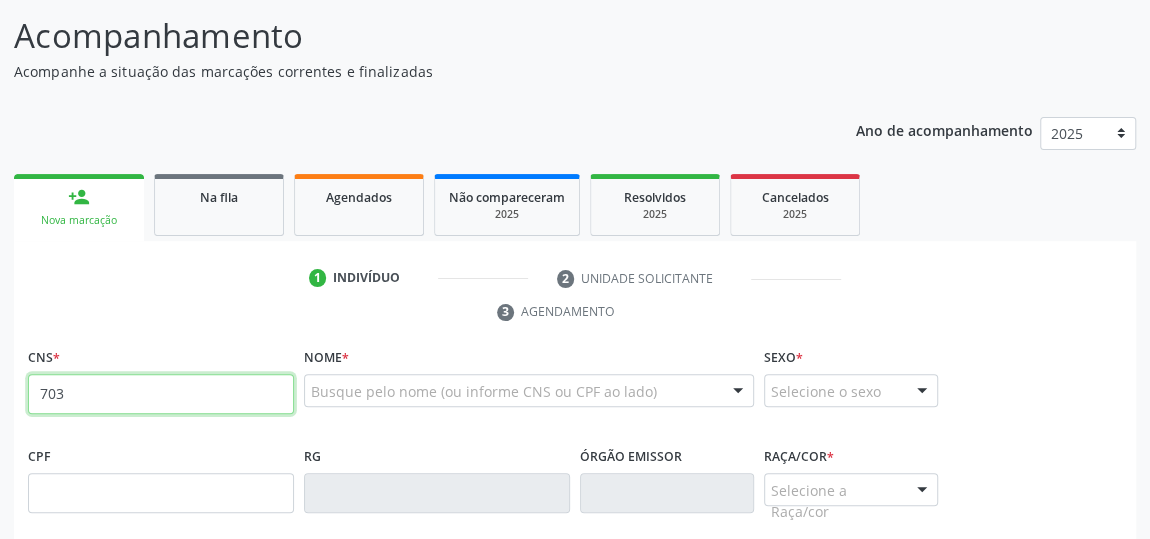 type on "[PHONE]" 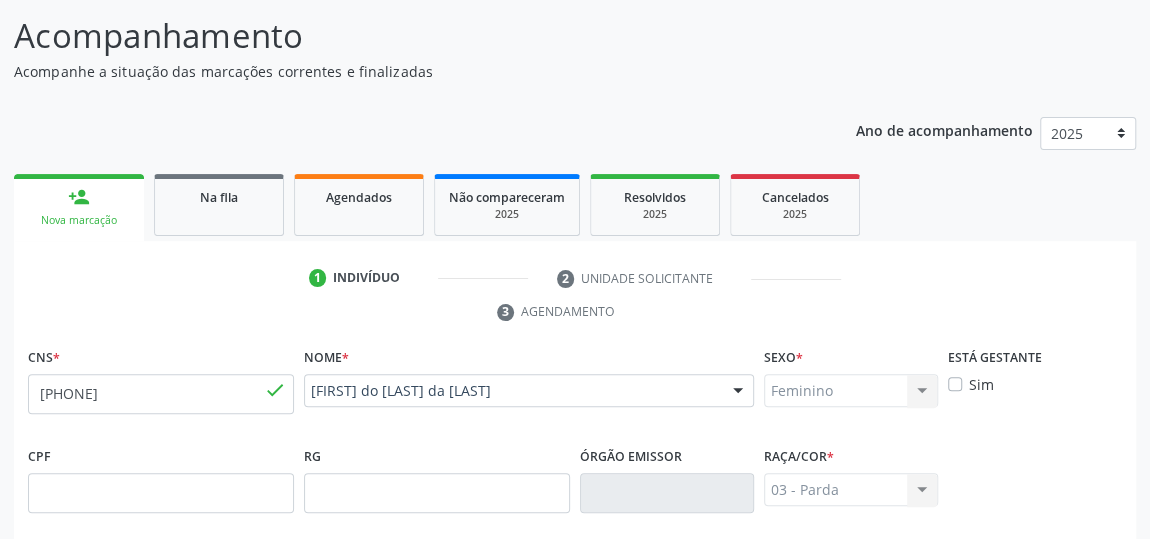 type on "[DATE]" 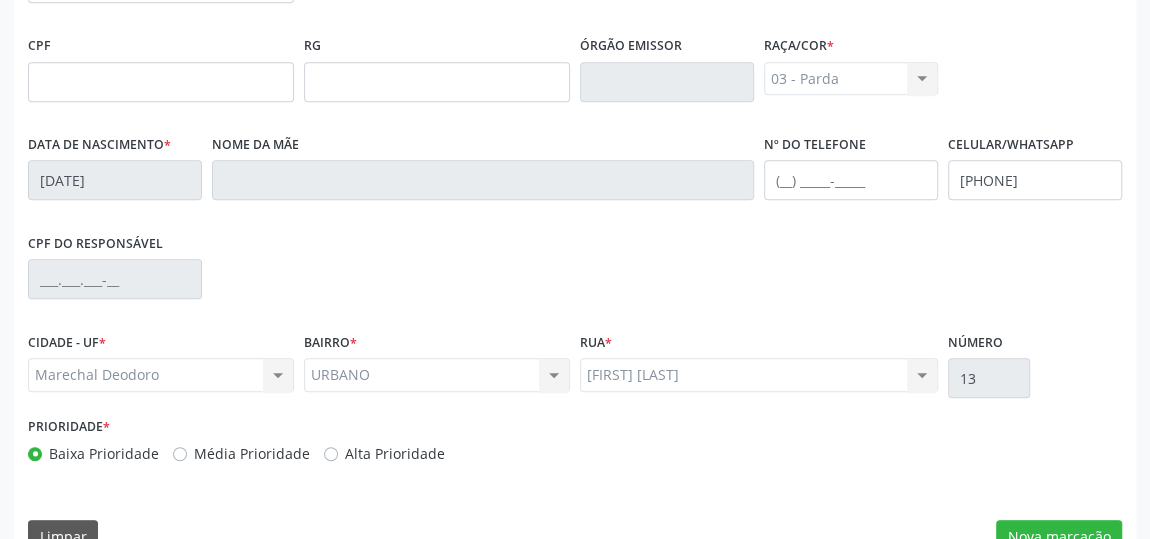 scroll, scrollTop: 604, scrollLeft: 0, axis: vertical 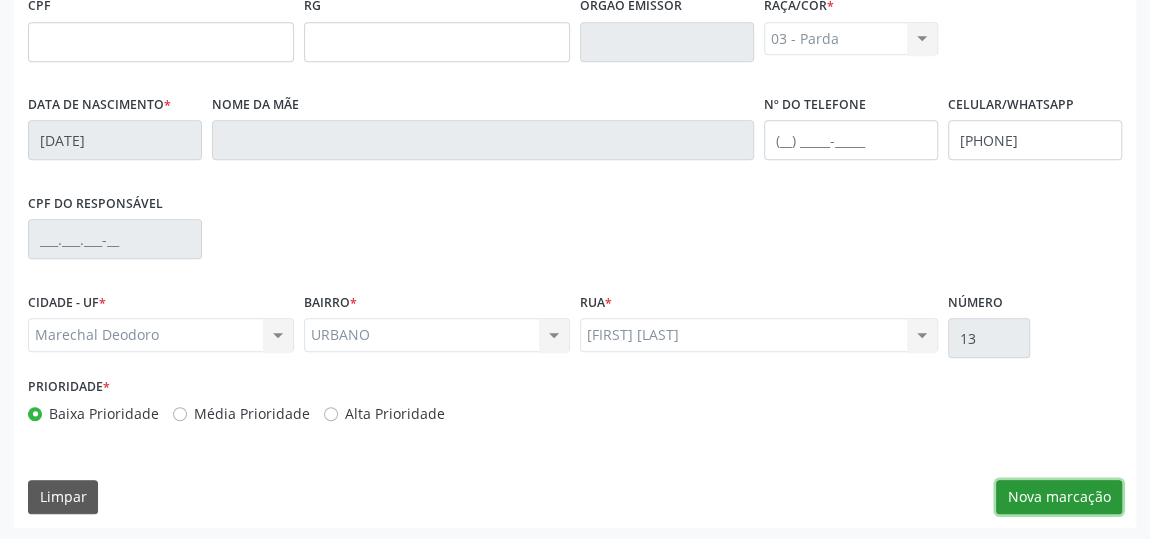 click on "Nova marcação" at bounding box center [1059, 497] 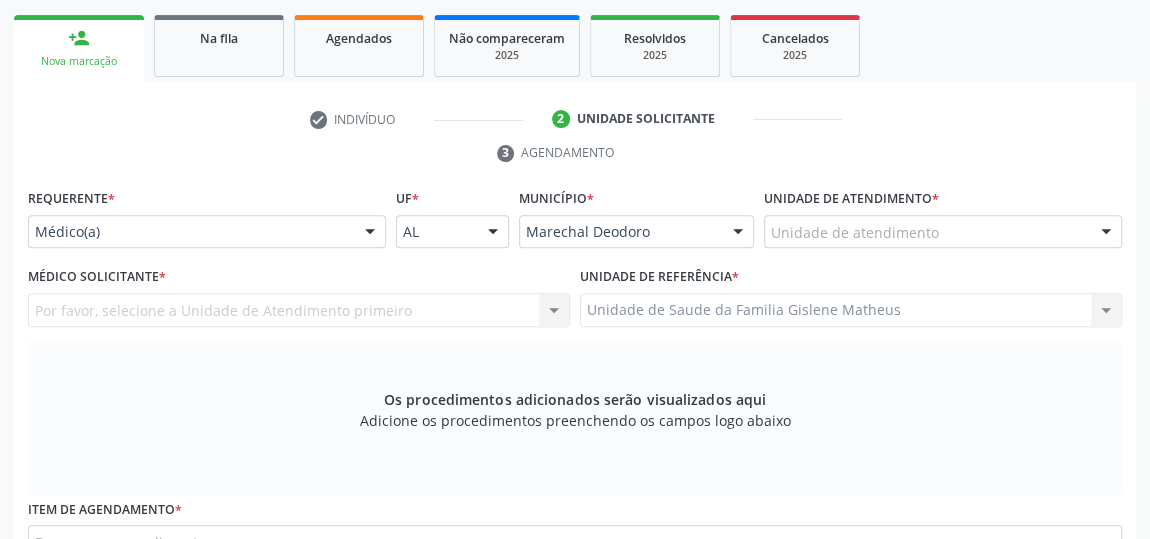 scroll, scrollTop: 240, scrollLeft: 0, axis: vertical 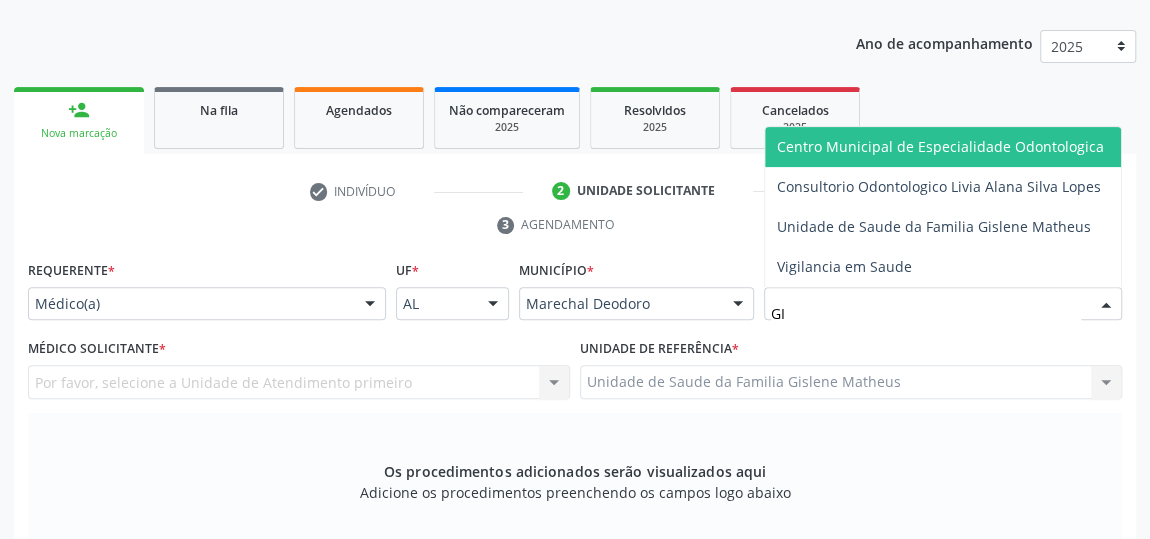 type on "GIS" 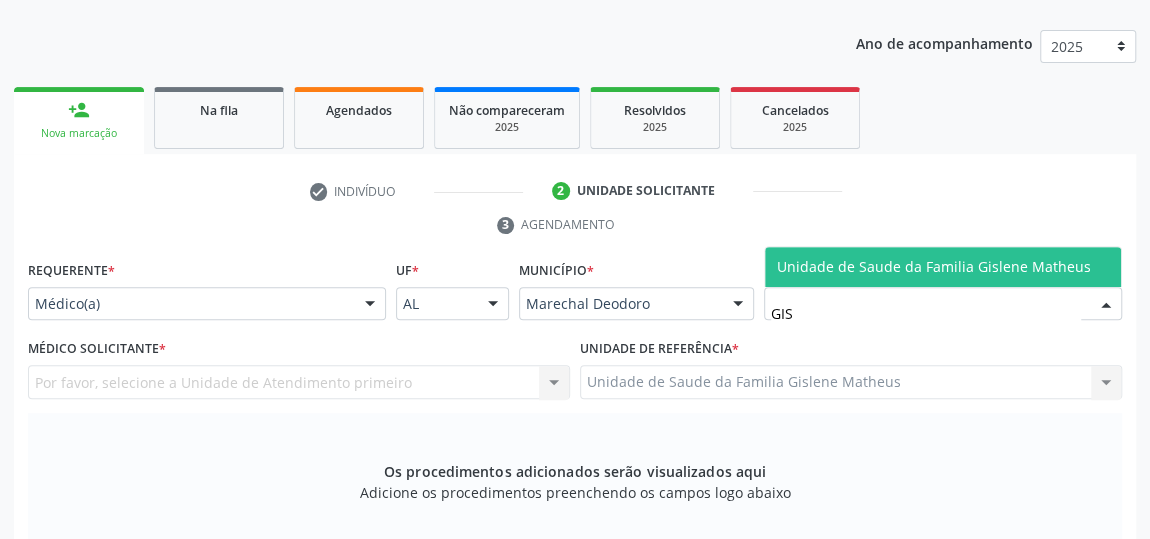 click on "Unidade de Saude da Familia Gislene Matheus" at bounding box center (934, 266) 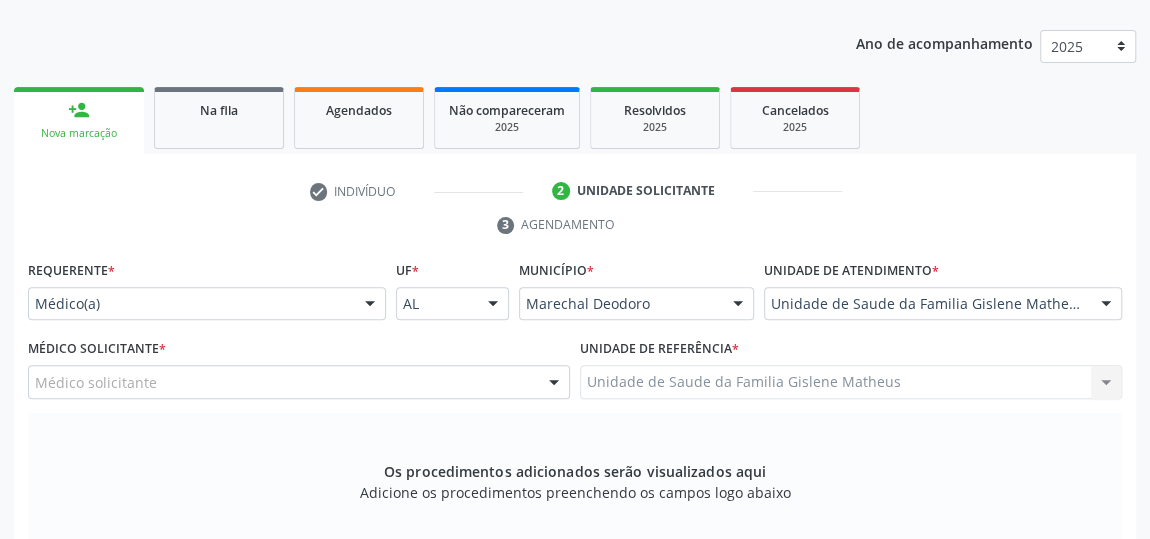 click at bounding box center (554, 383) 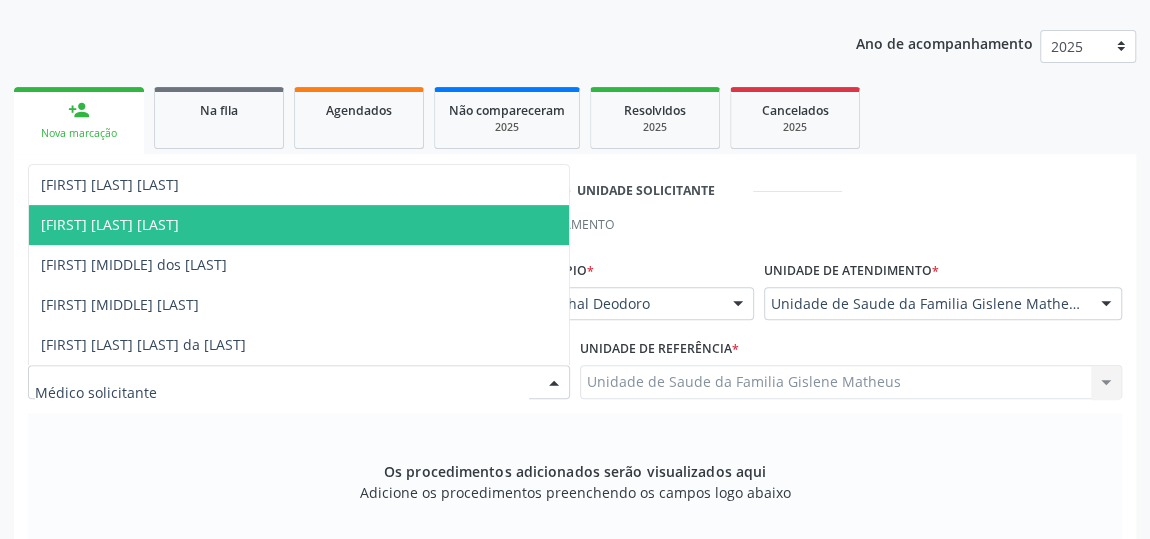 click on "[FIRST] [LAST] [LAST]" at bounding box center (110, 224) 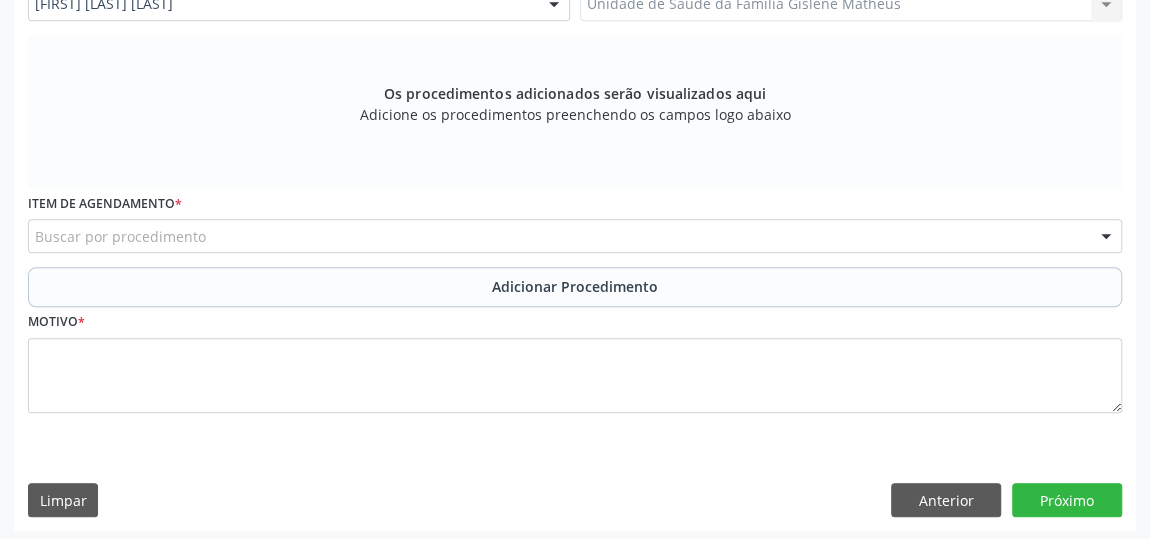 scroll, scrollTop: 620, scrollLeft: 0, axis: vertical 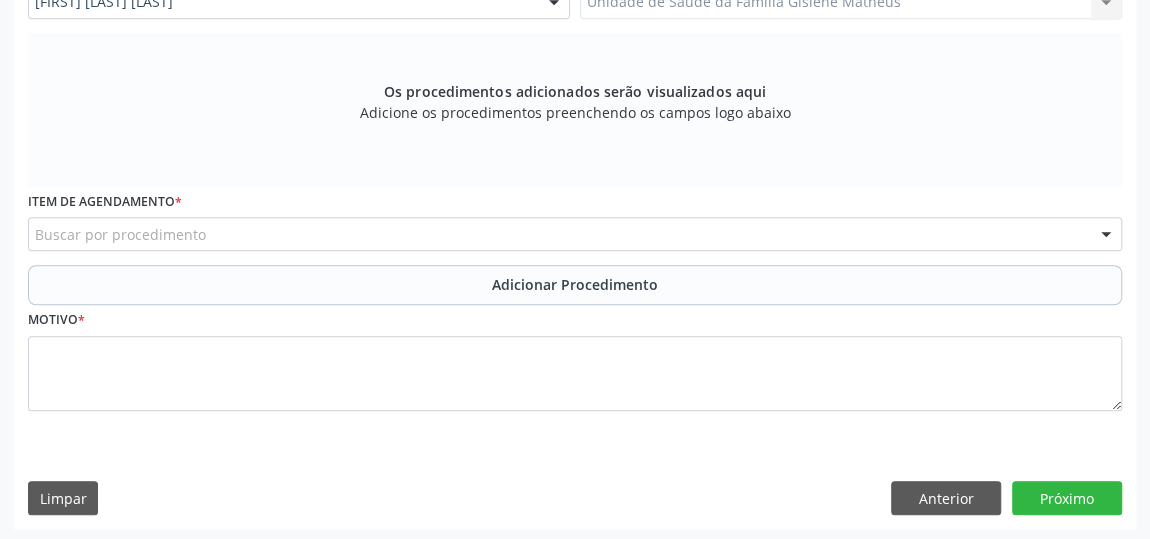 click on "Buscar por procedimento" at bounding box center [575, 234] 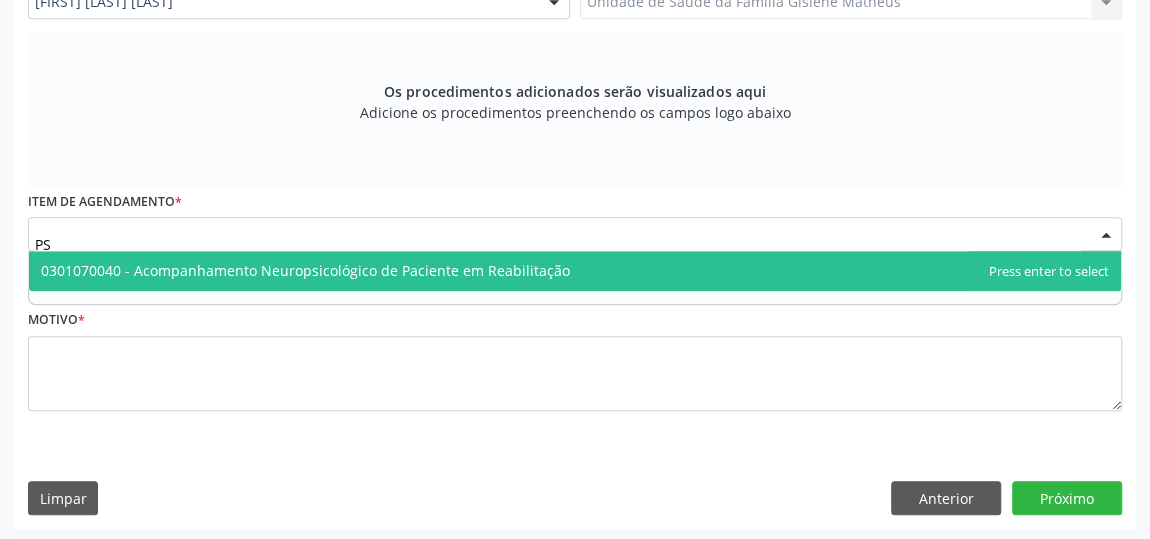 type on "P" 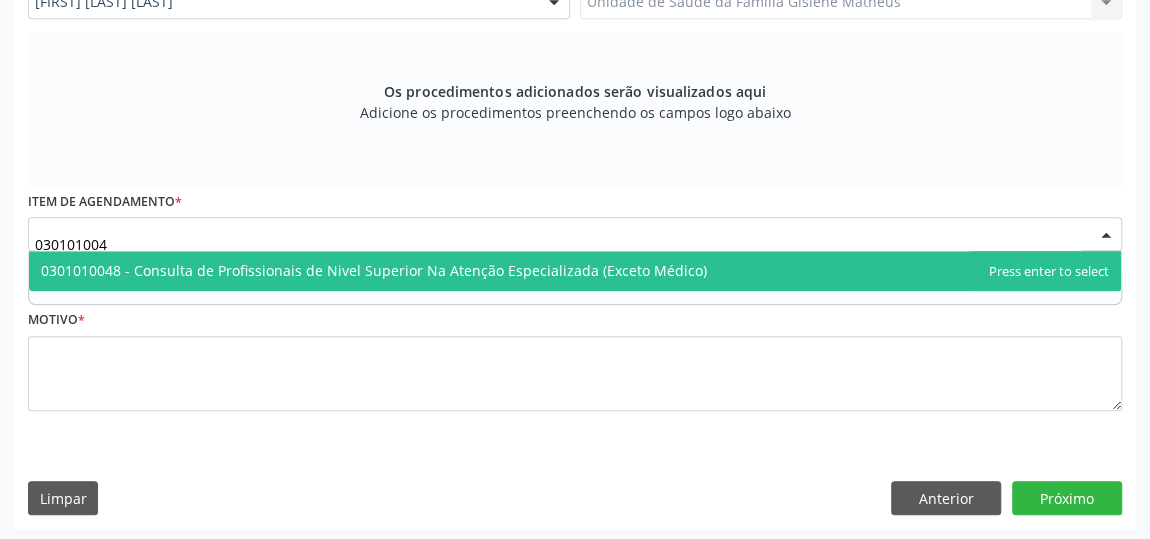 type on "0301010048" 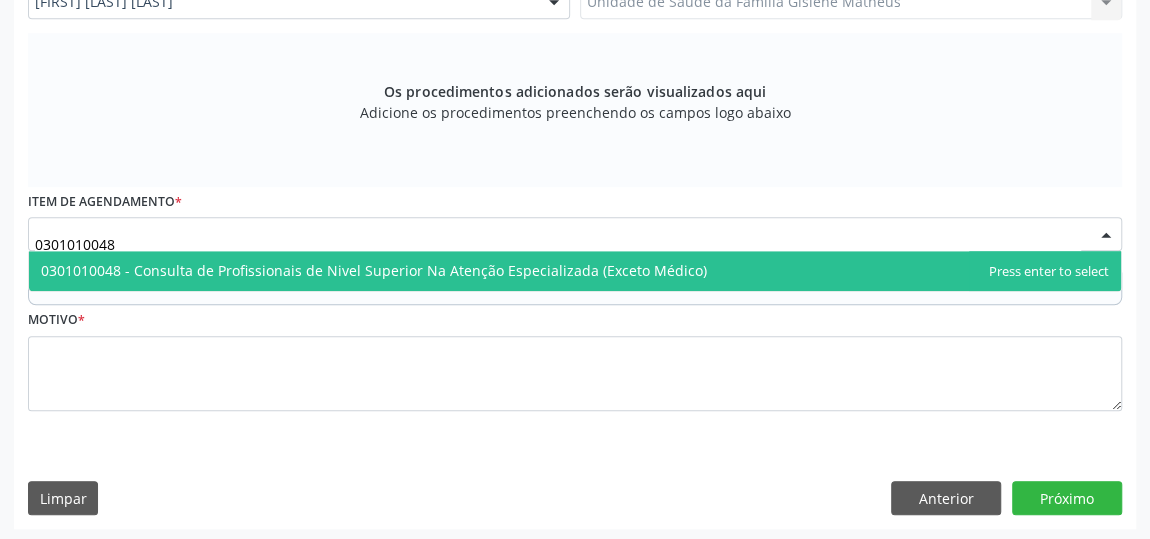 click on "0301010048 - Consulta de Profissionais de Nivel Superior Na Atenção Especializada (Exceto Médico)" at bounding box center [374, 270] 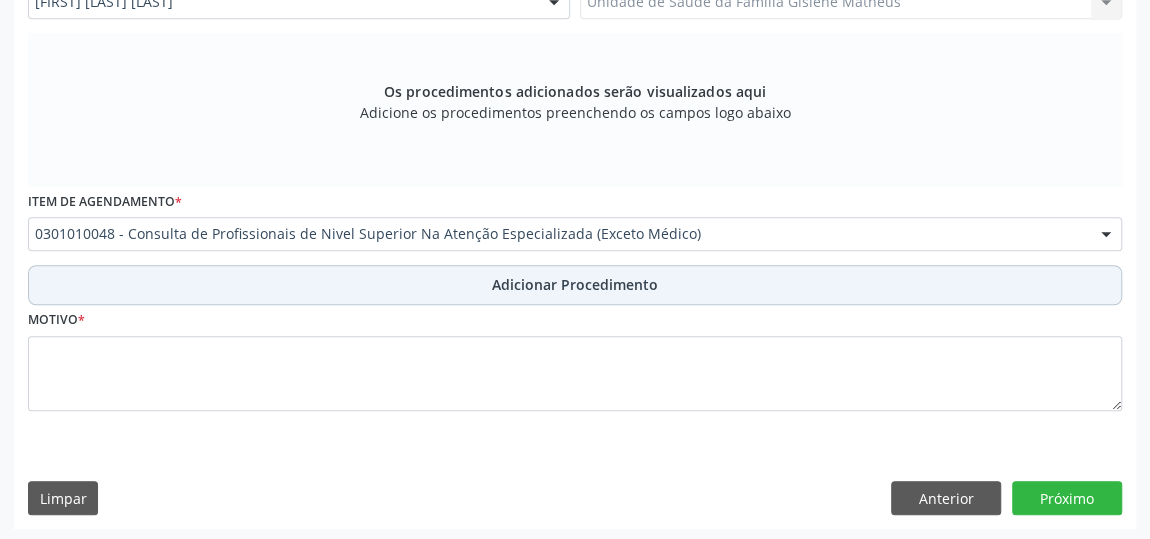 click on "Adicionar Procedimento" at bounding box center (575, 284) 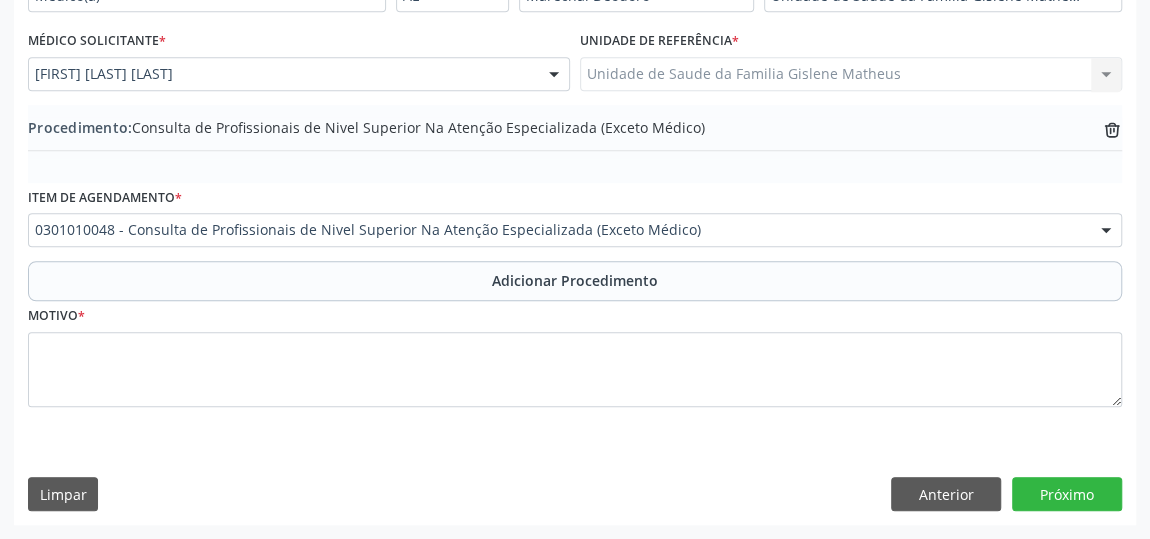 scroll, scrollTop: 544, scrollLeft: 0, axis: vertical 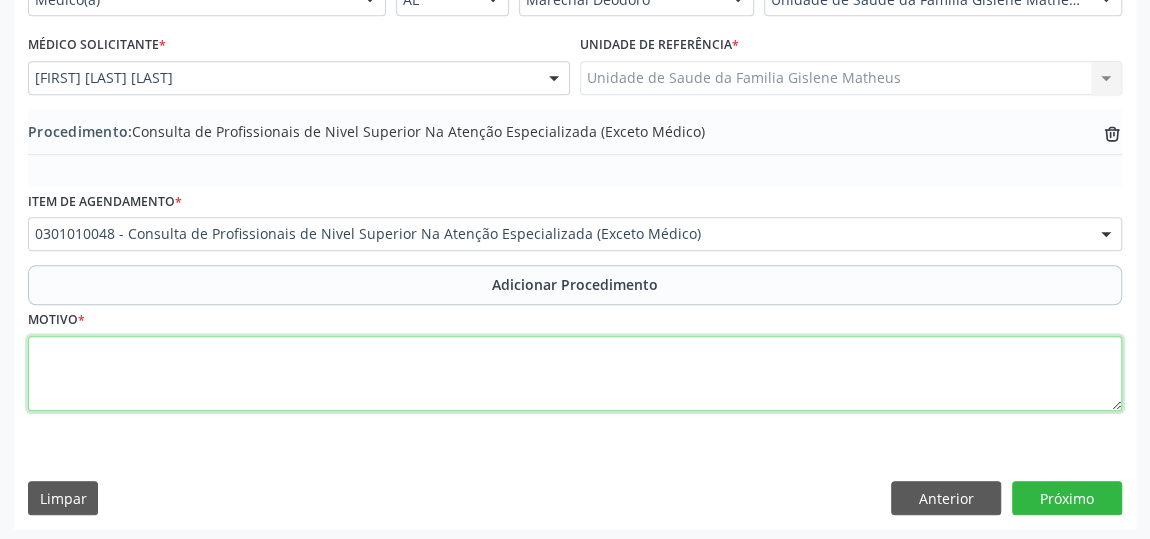 click at bounding box center [575, 374] 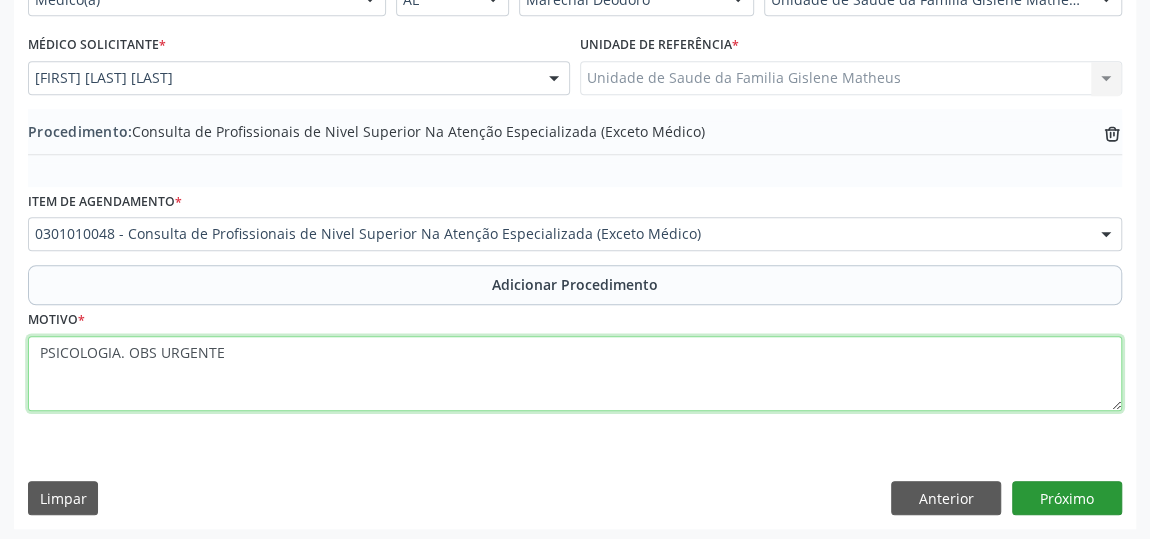 type on "PSICOLOGIA. OBS URGENTE" 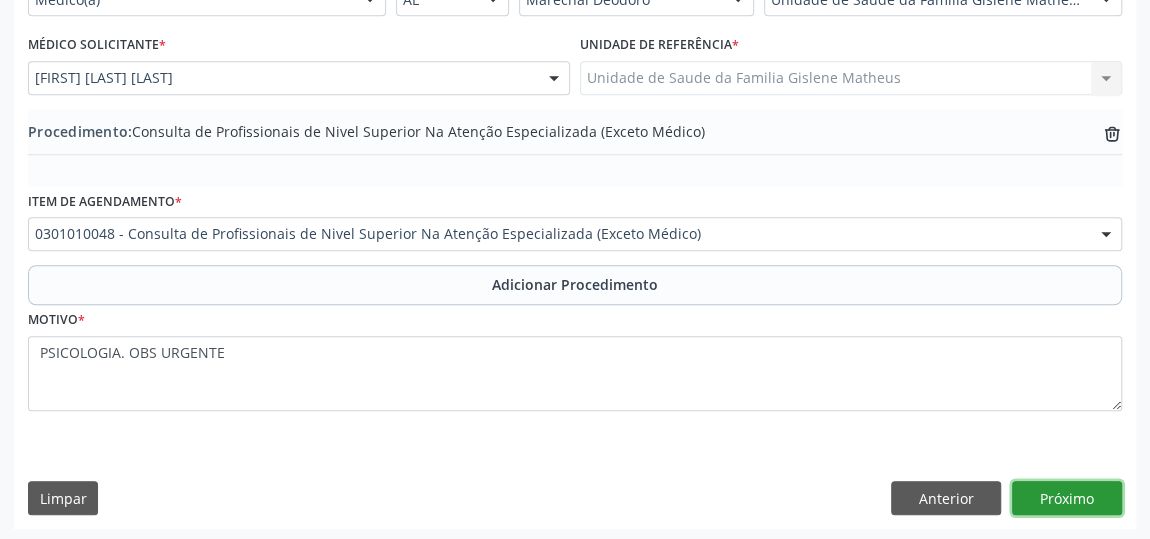 click on "Próximo" at bounding box center (1067, 498) 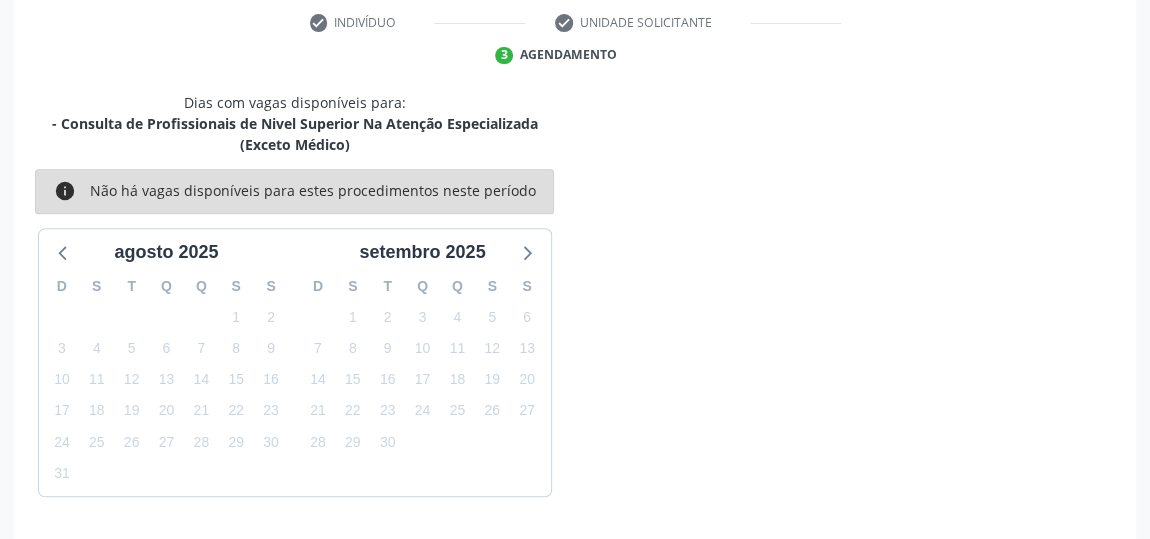 scroll, scrollTop: 467, scrollLeft: 0, axis: vertical 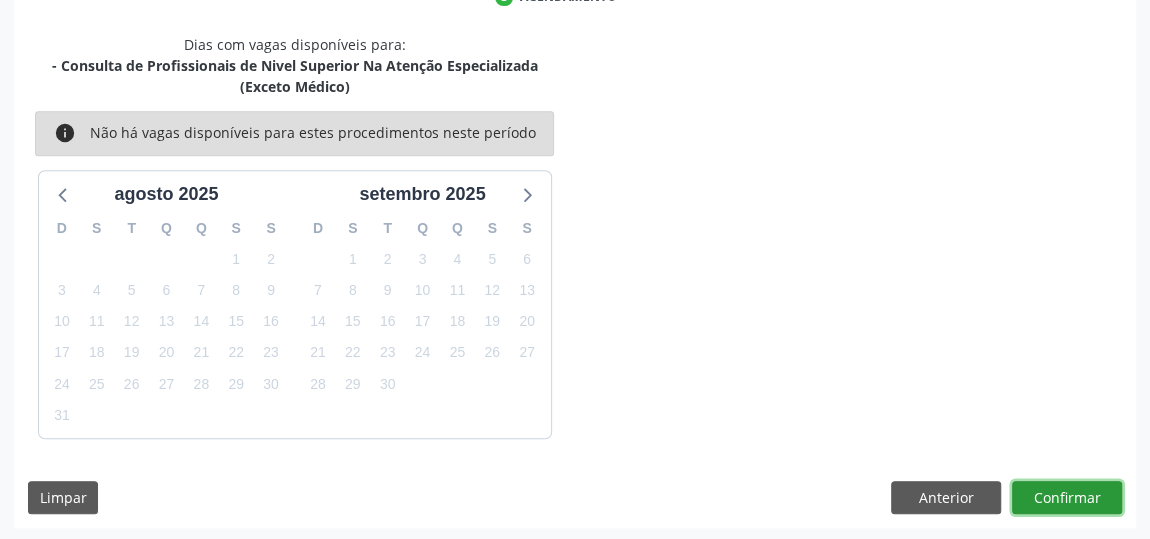click on "Confirmar" at bounding box center (1067, 498) 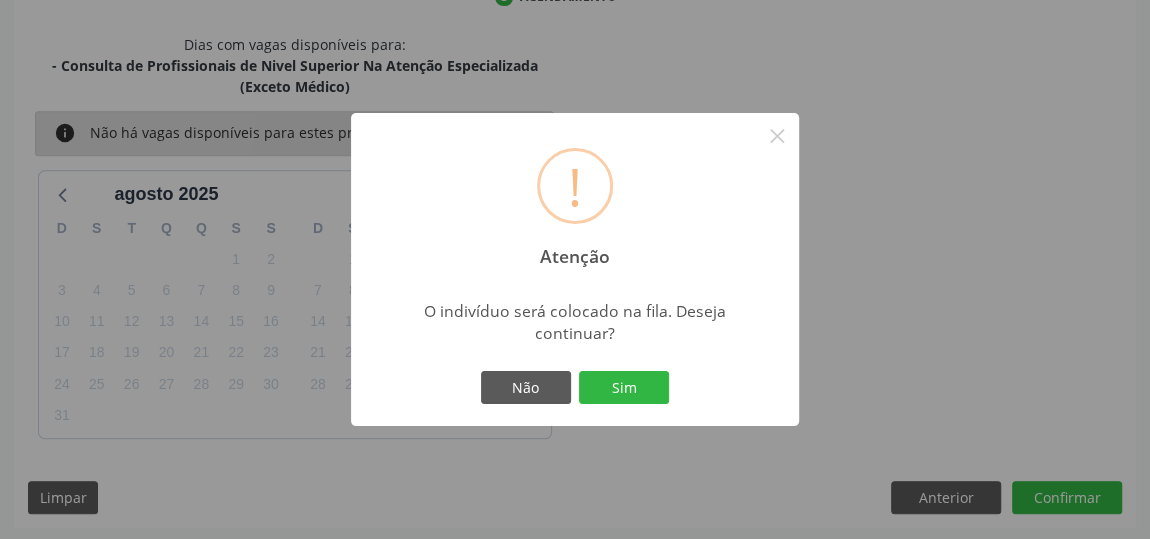 type 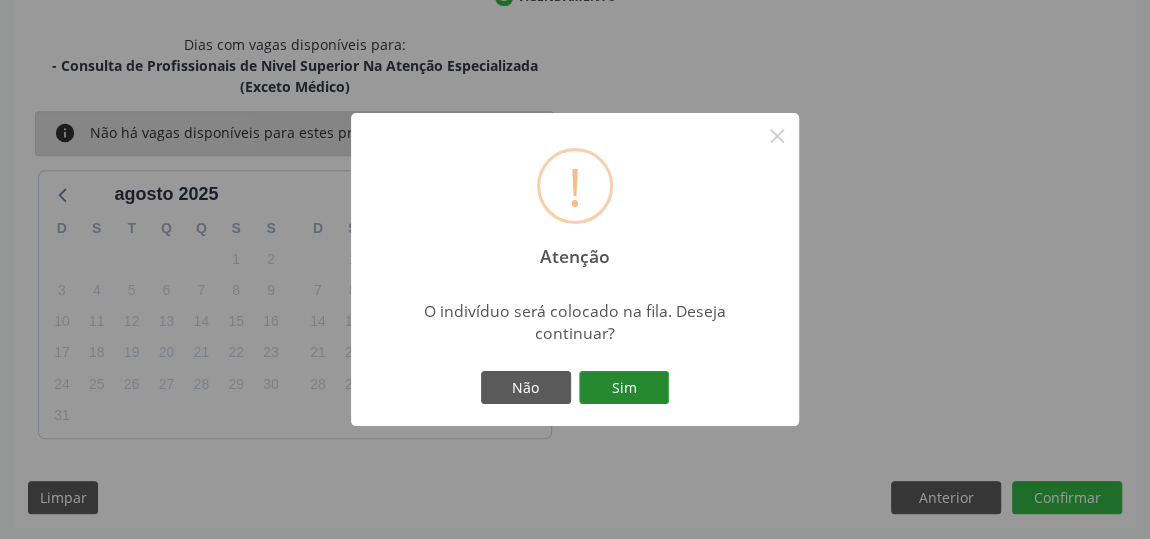 click on "Sim" at bounding box center [624, 388] 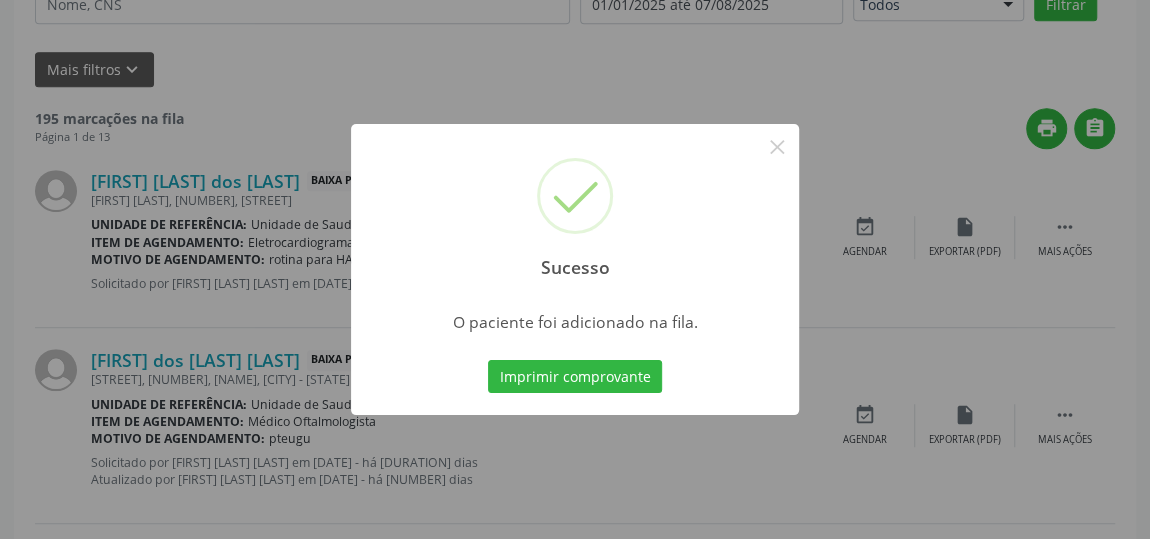 scroll, scrollTop: 153, scrollLeft: 0, axis: vertical 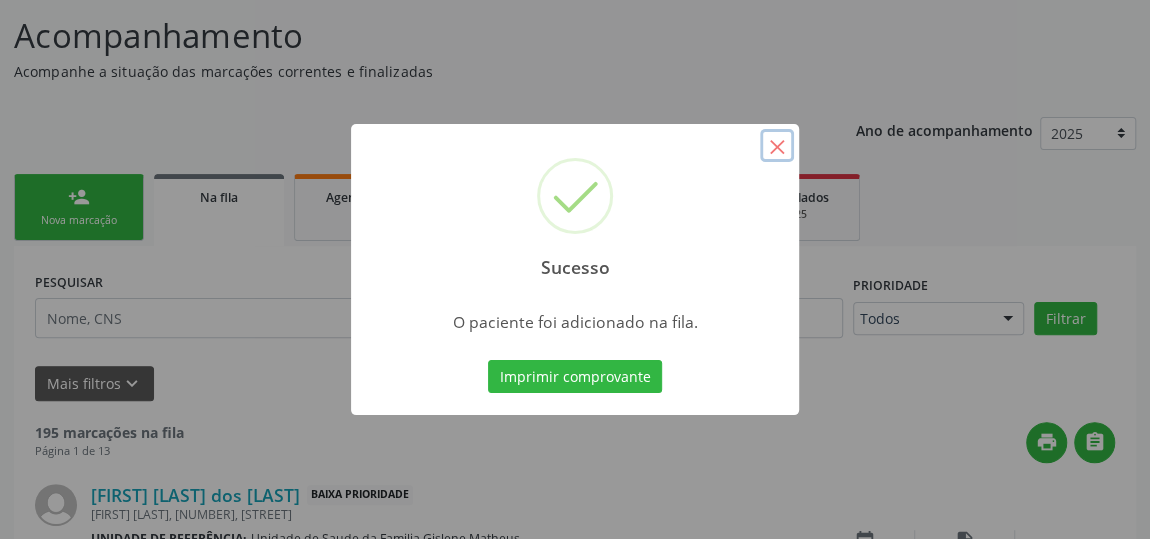 click on "×" at bounding box center [777, 146] 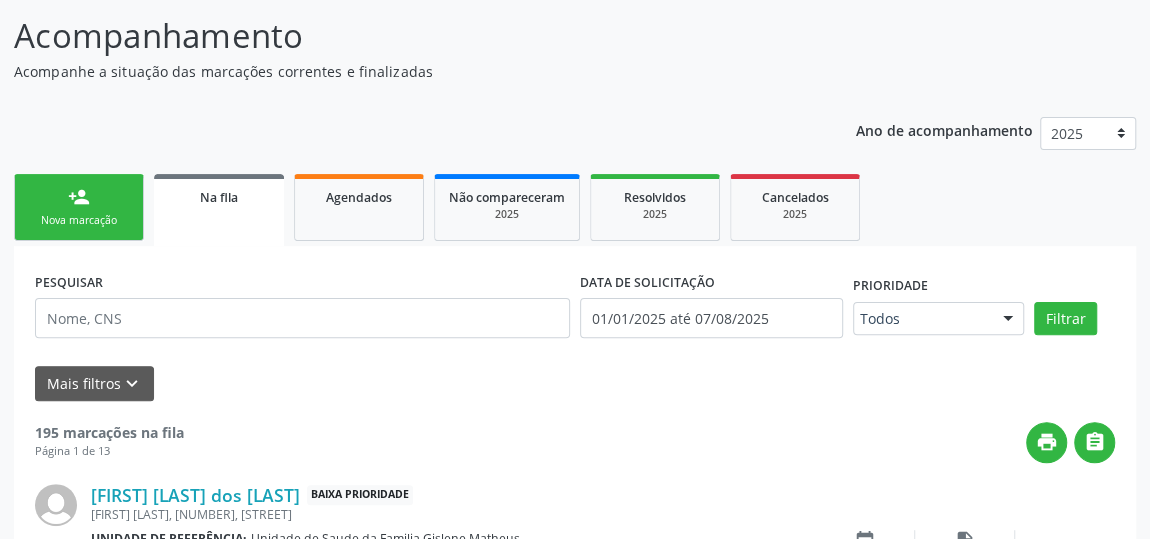 click on "Nova marcação" at bounding box center (79, 220) 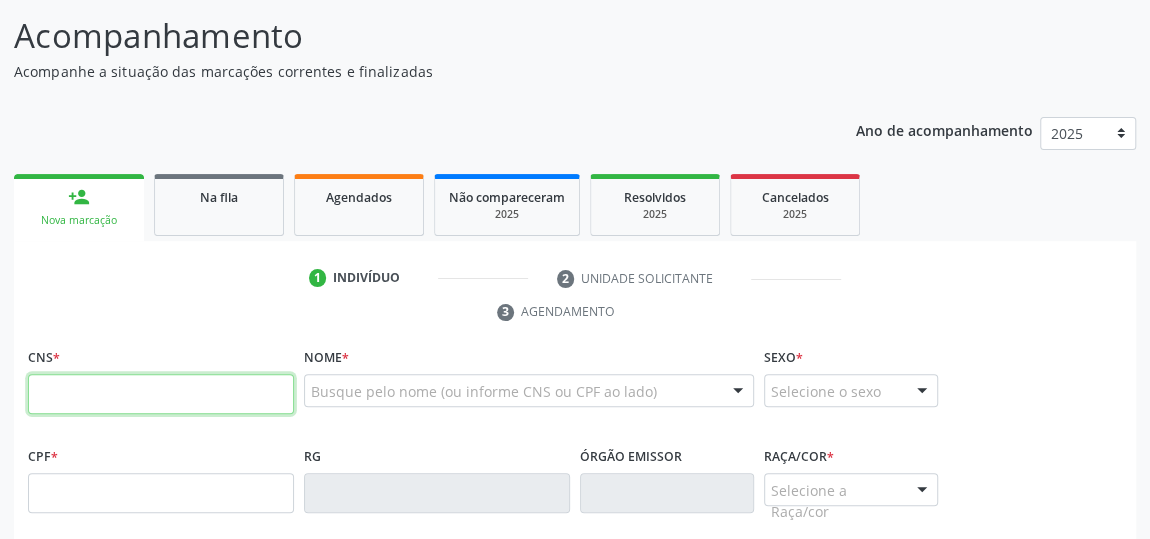 click at bounding box center [161, 394] 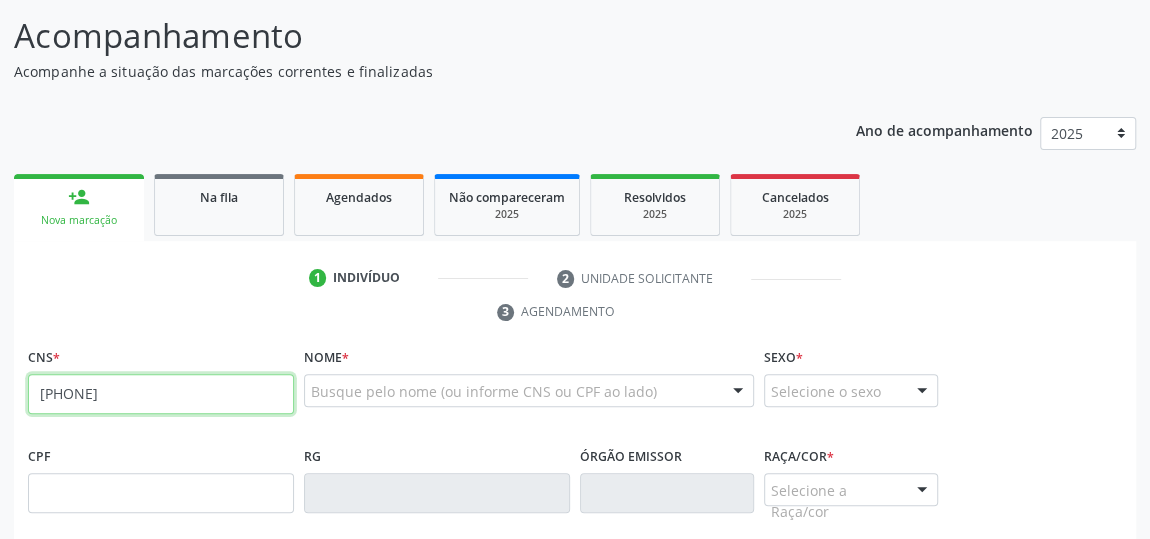 type on "[PHONE]" 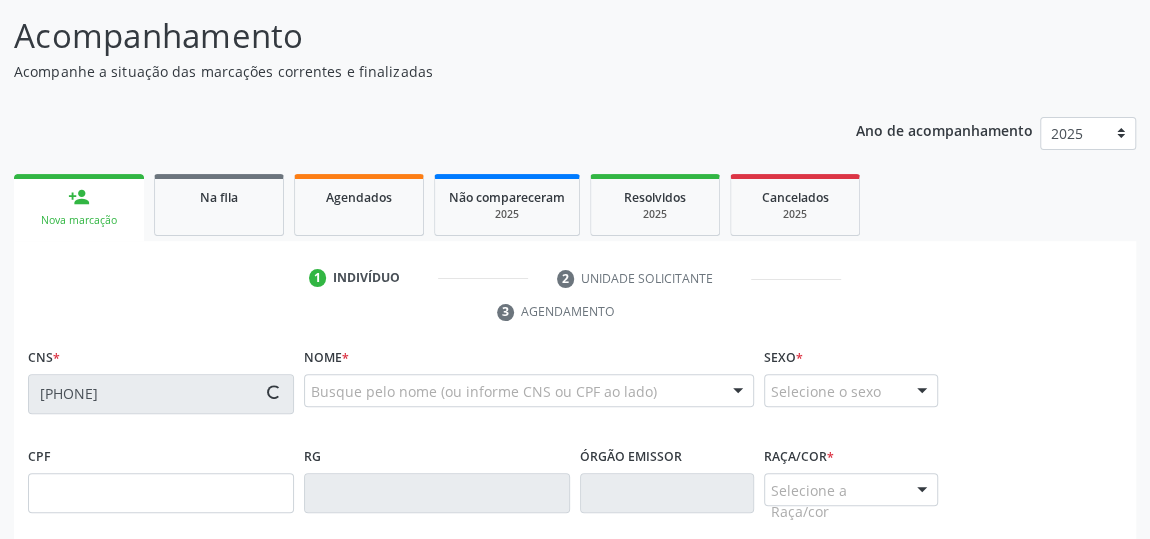 type on "[CPF]" 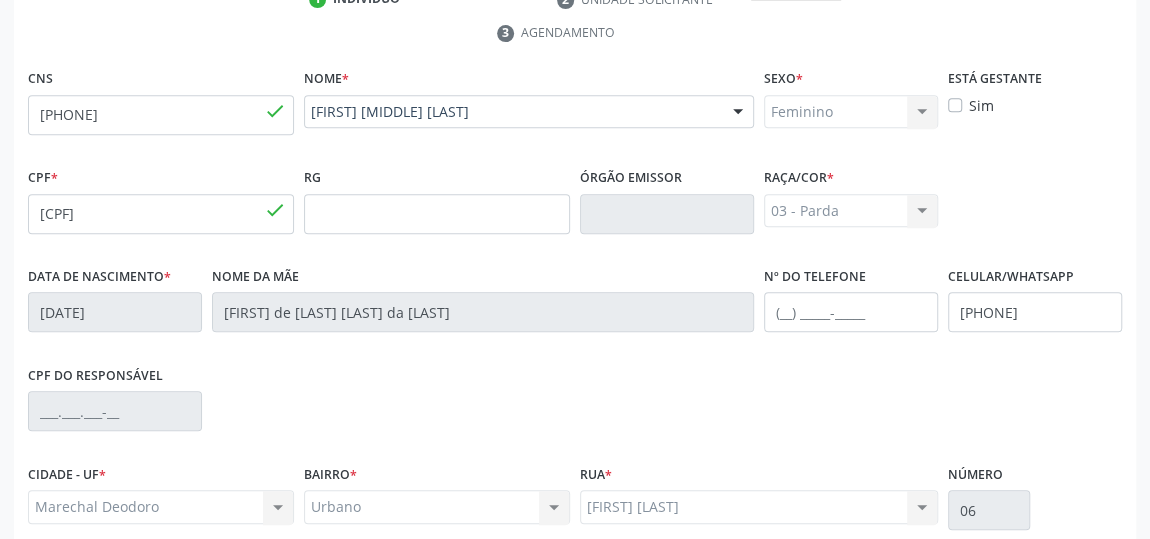 scroll, scrollTop: 604, scrollLeft: 0, axis: vertical 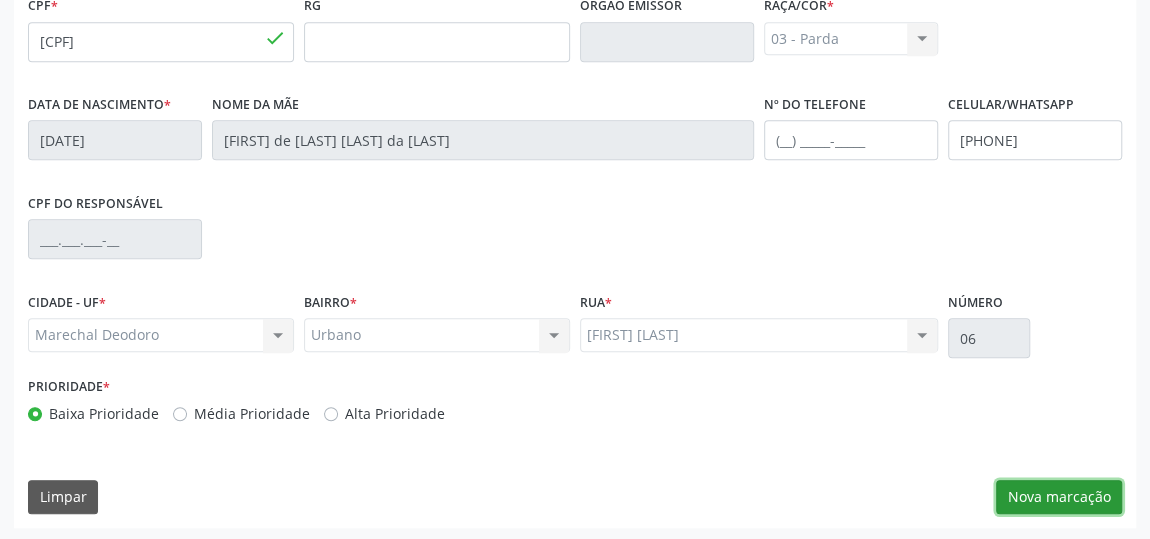 click on "Nova marcação" at bounding box center (1059, 497) 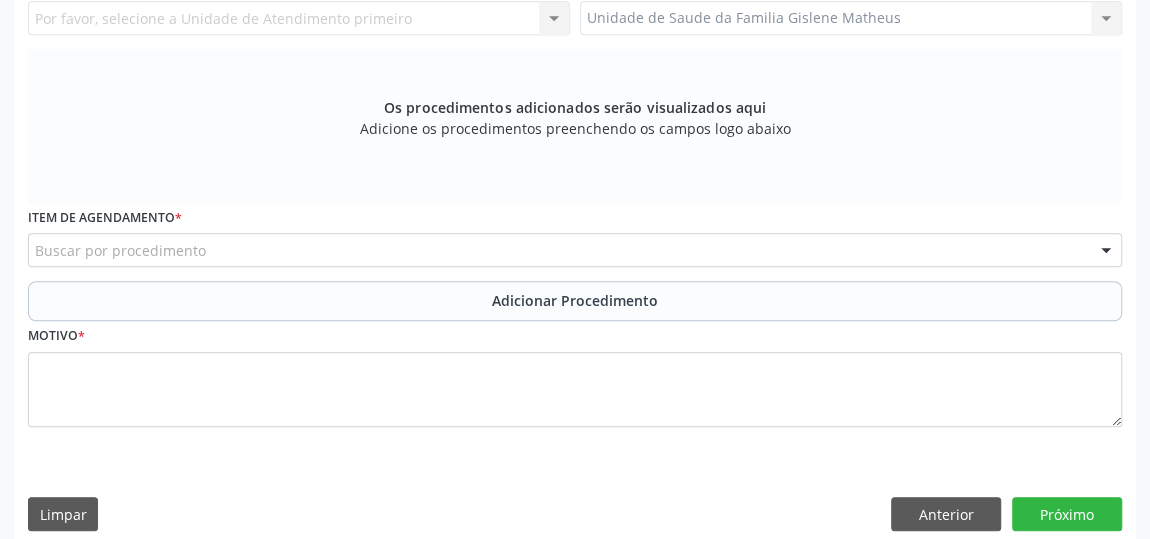 click on "Buscar por procedimento" at bounding box center [575, 250] 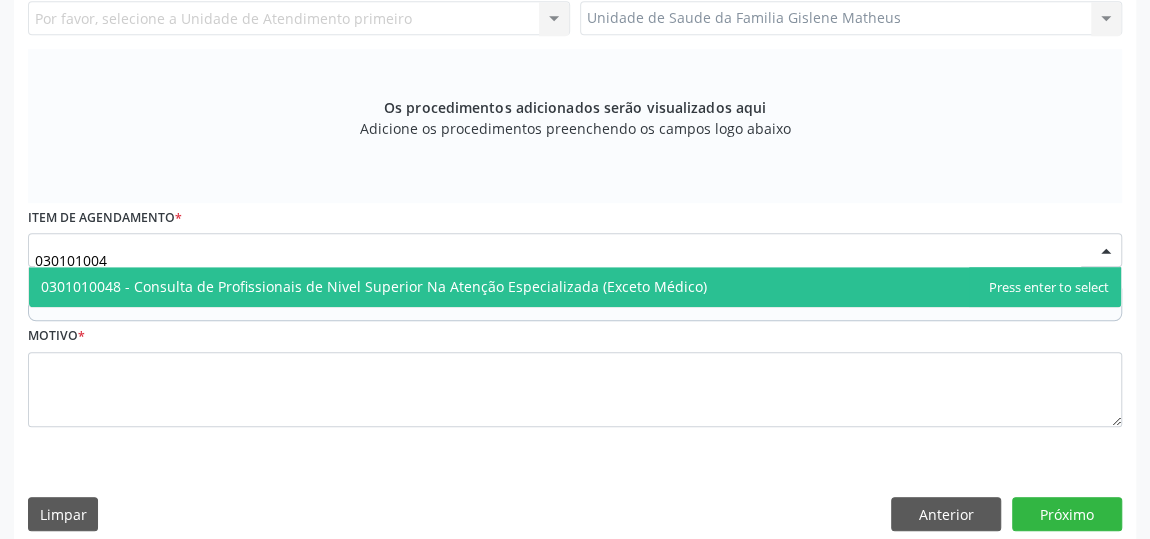 type on "0301010048" 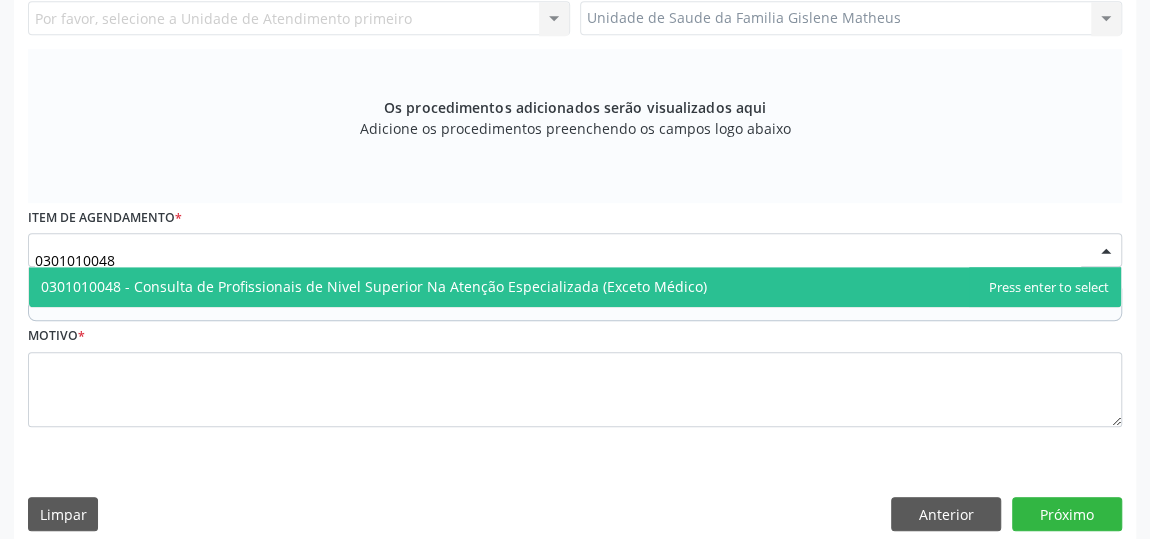 click on "0301010048 - Consulta de Profissionais de Nivel Superior Na Atenção Especializada (Exceto Médico)" at bounding box center (374, 286) 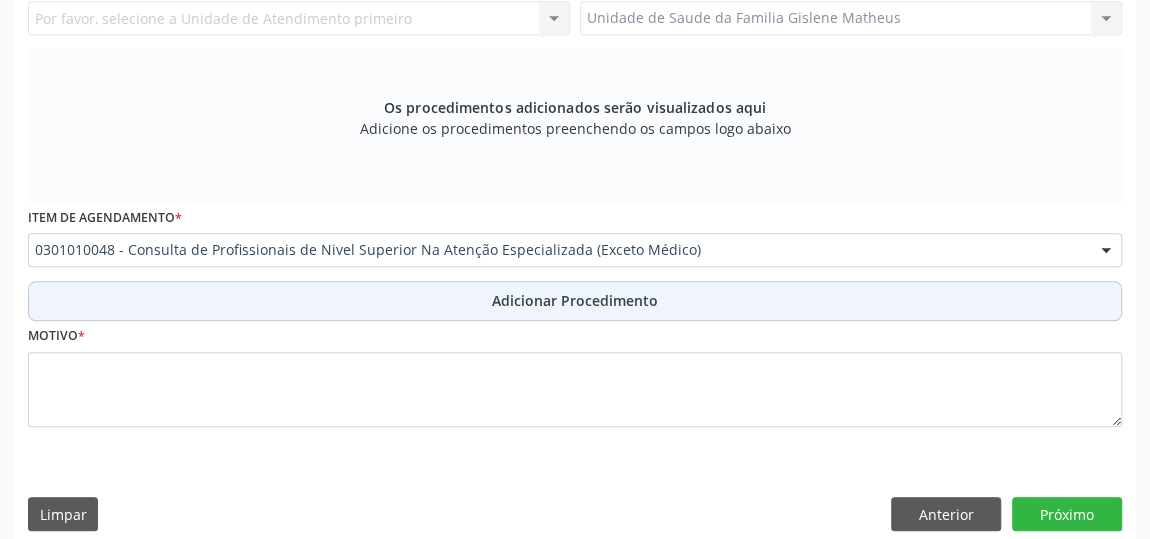 click on "Adicionar Procedimento" at bounding box center (575, 300) 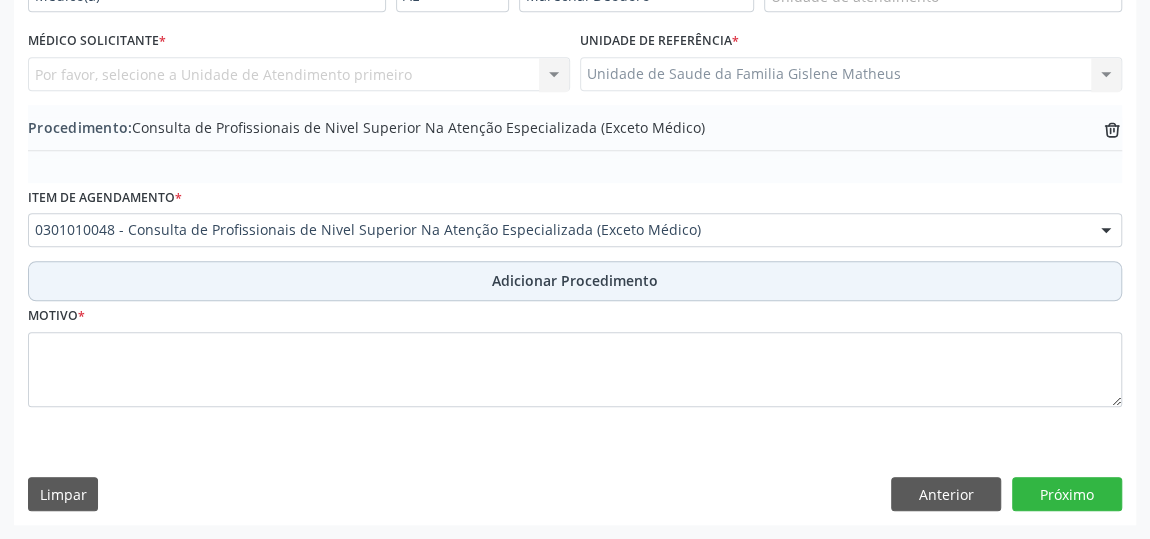 scroll, scrollTop: 544, scrollLeft: 0, axis: vertical 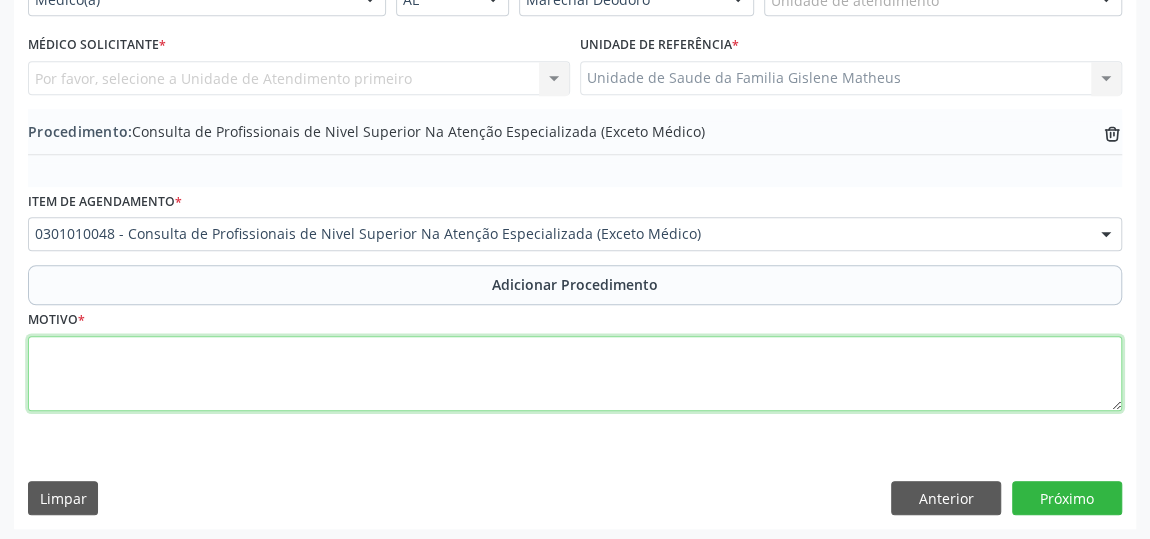 click at bounding box center (575, 374) 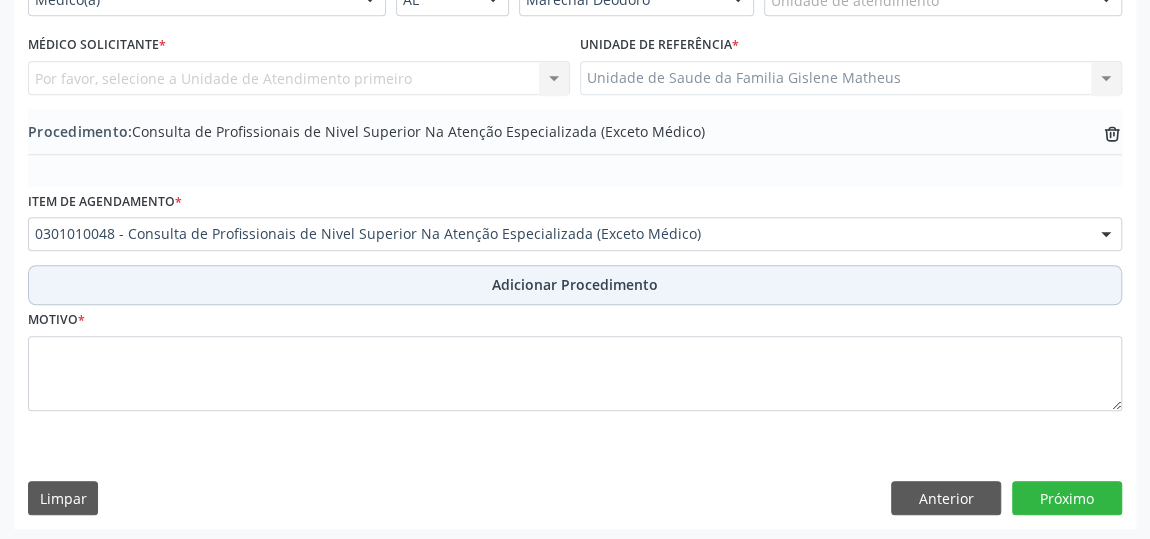 click on "Adicionar Procedimento" at bounding box center (575, 284) 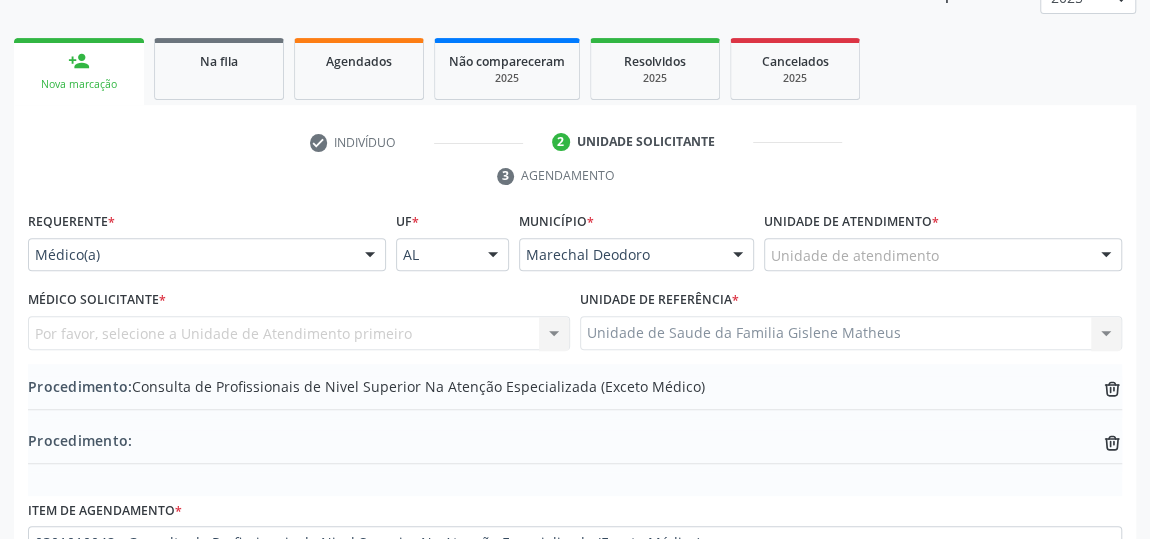 scroll, scrollTop: 271, scrollLeft: 0, axis: vertical 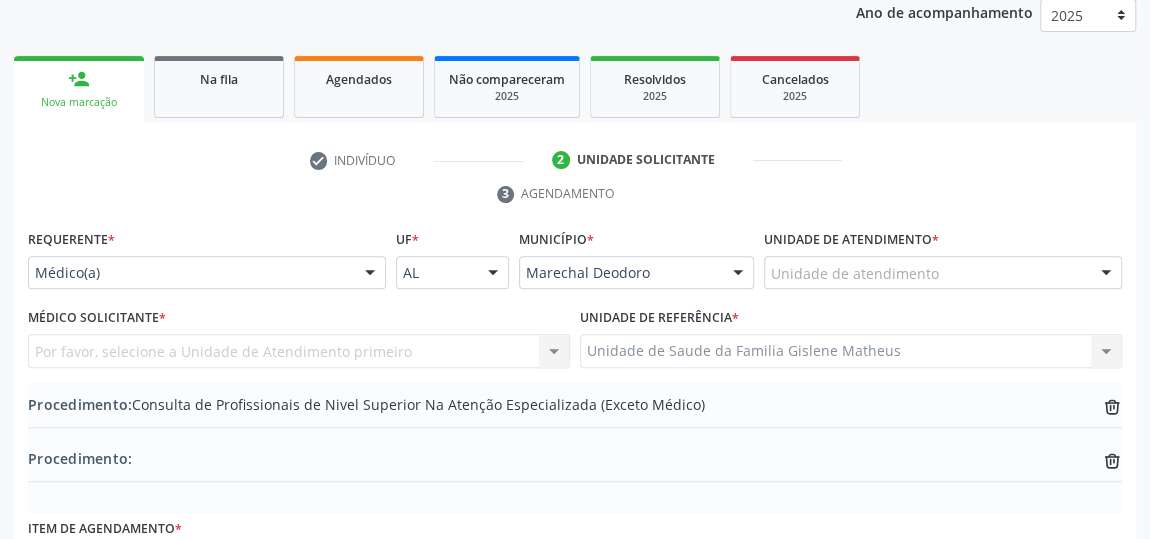 click at bounding box center (1106, 274) 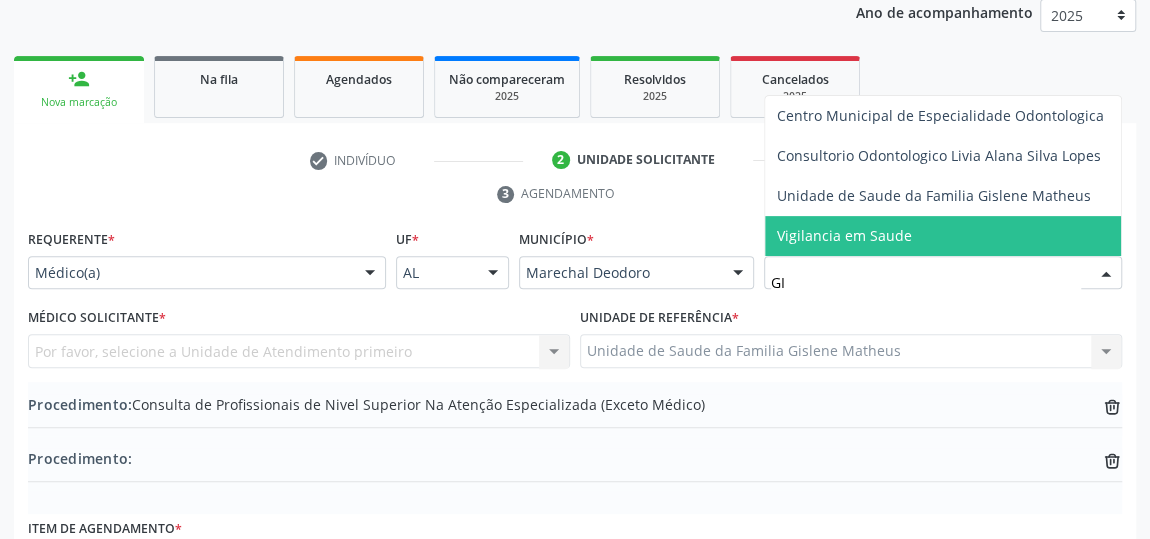 type on "GIS" 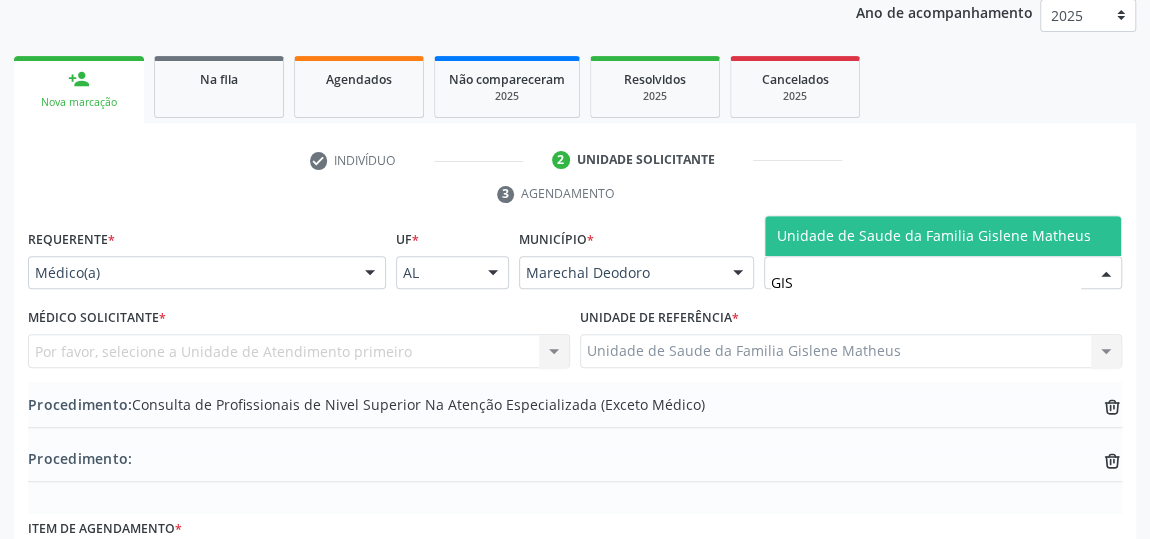click on "Unidade de Saude da Familia Gislene Matheus" at bounding box center [934, 235] 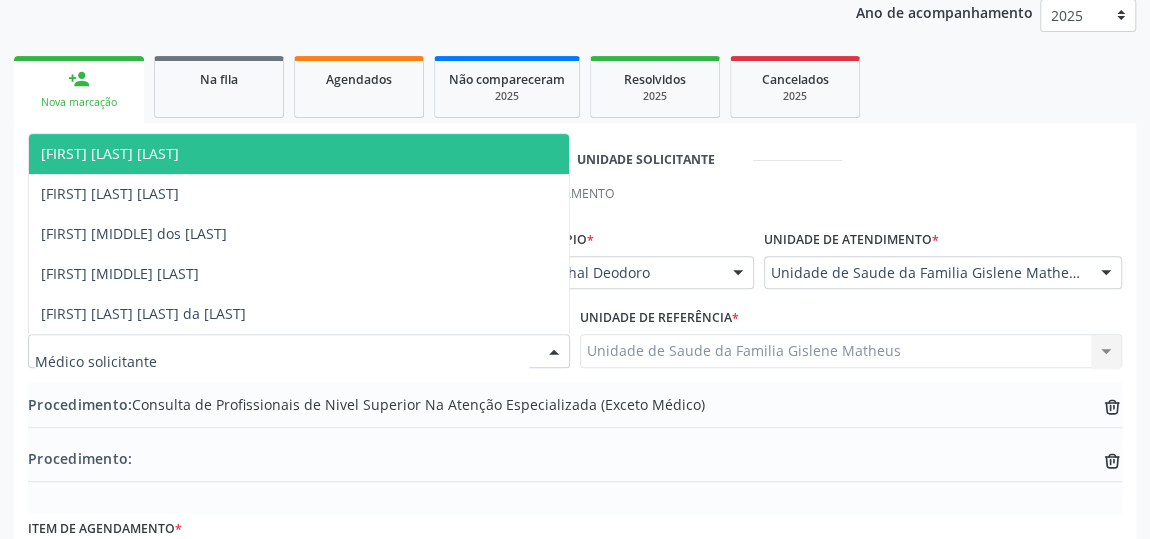 click at bounding box center (554, 352) 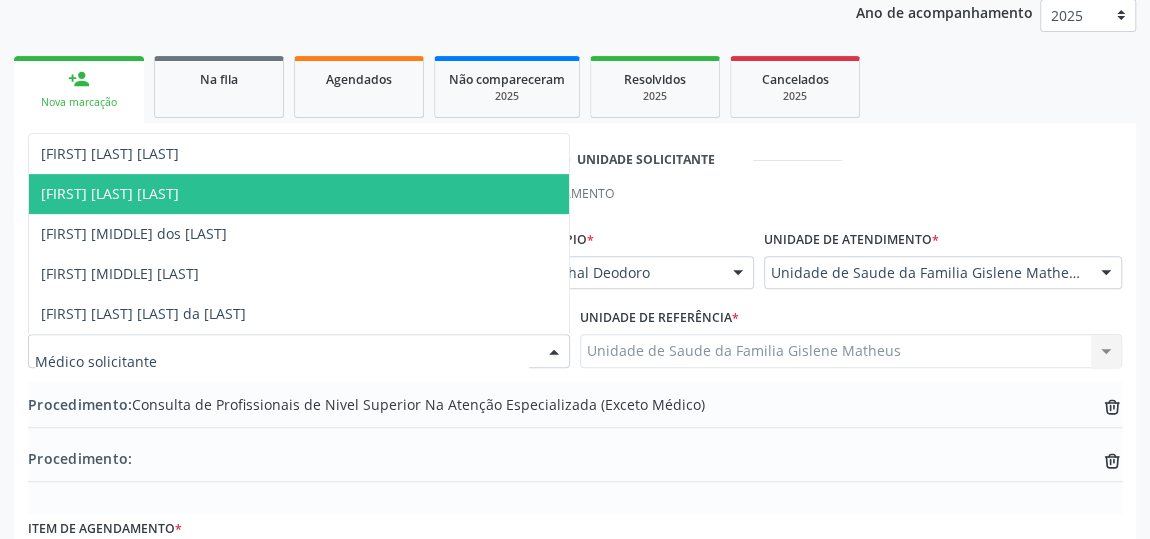 click on "[FIRST] [LAST] [LAST]" at bounding box center (110, 193) 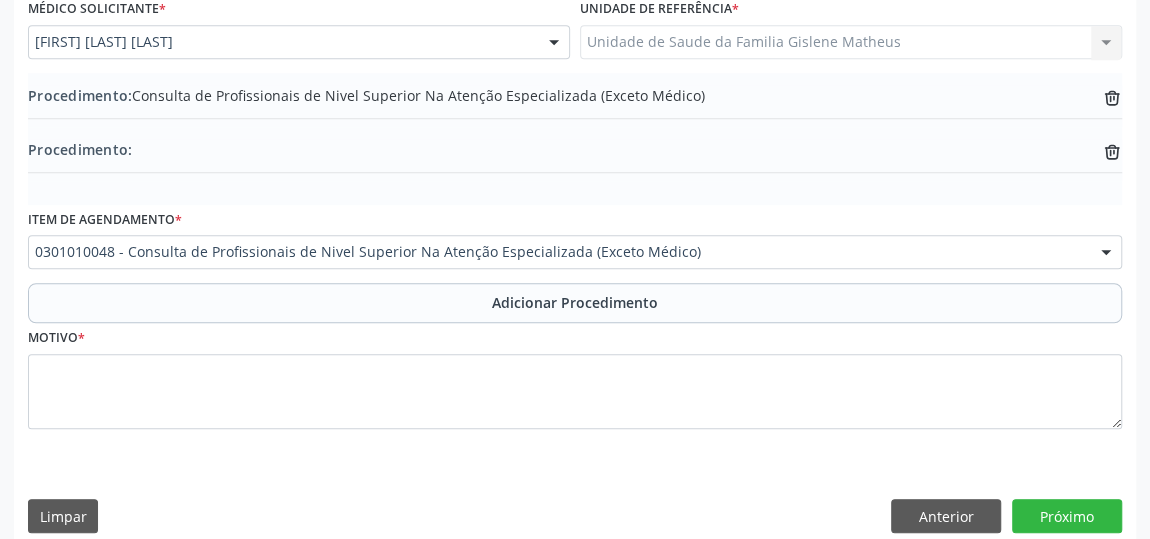 scroll, scrollTop: 597, scrollLeft: 0, axis: vertical 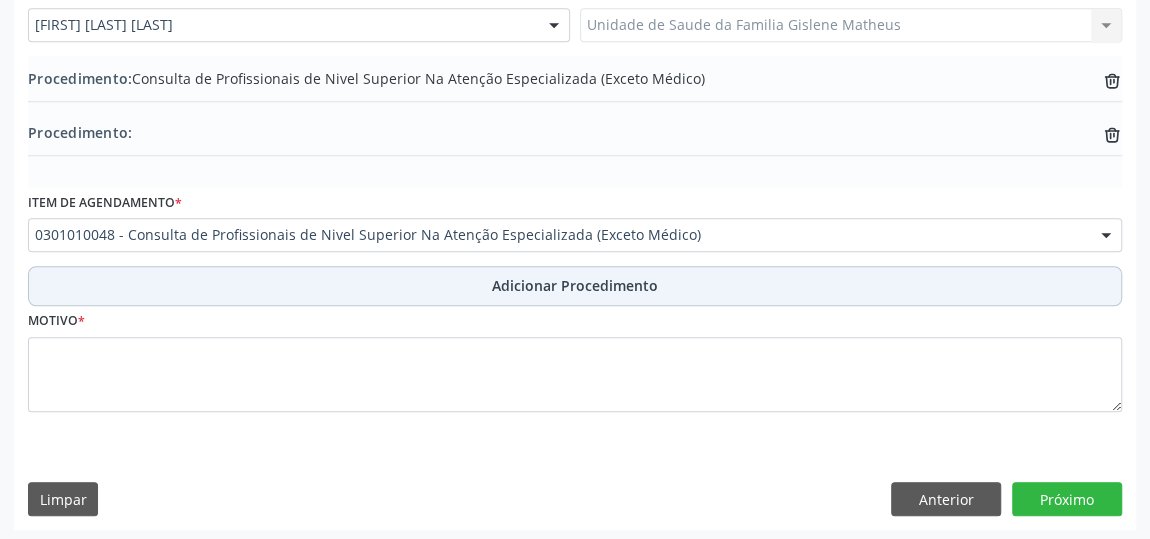 click on "Adicionar Procedimento" at bounding box center (575, 285) 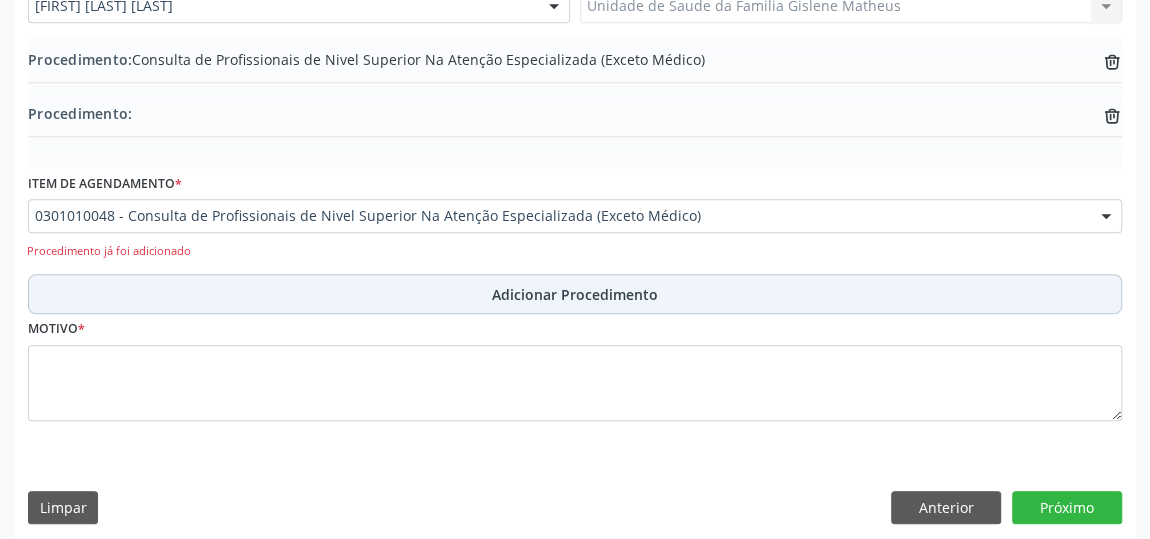 scroll, scrollTop: 624, scrollLeft: 0, axis: vertical 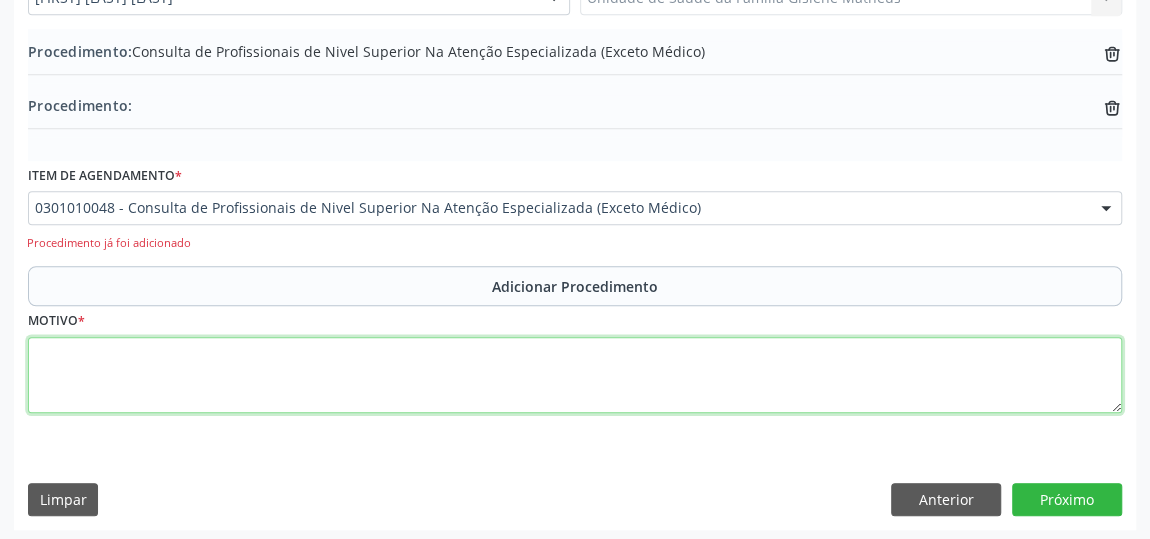 click at bounding box center (575, 375) 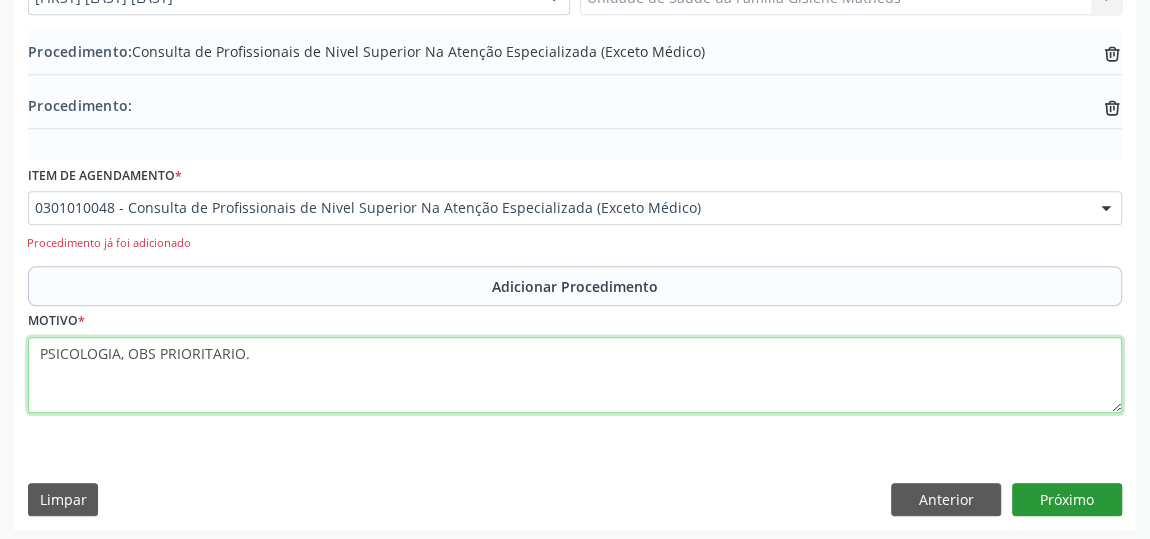 type on "PSICOLOGIA, OBS PRIORITARIO." 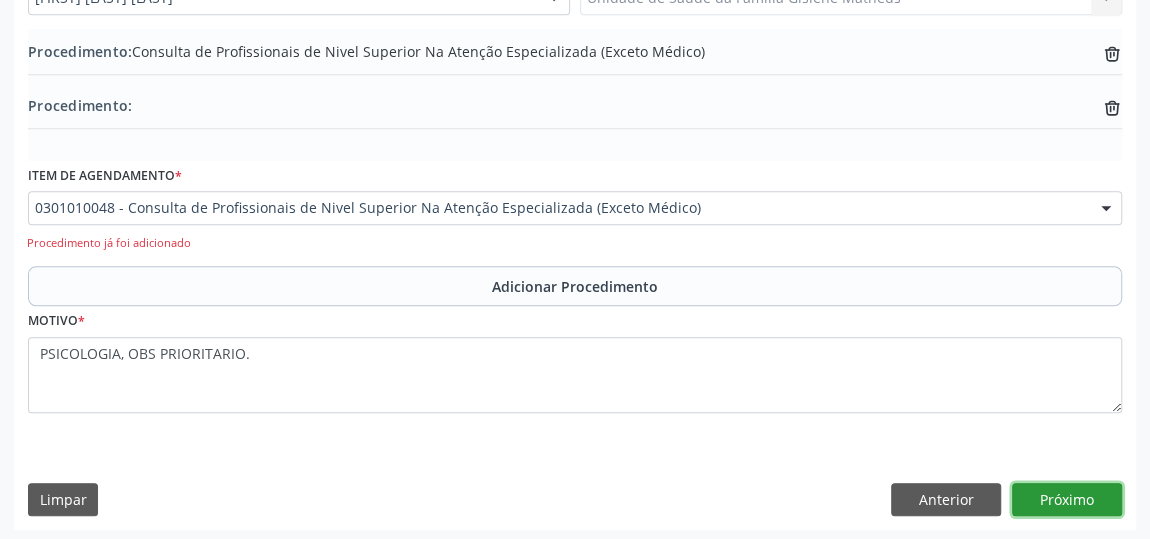 click on "Próximo" at bounding box center [1067, 500] 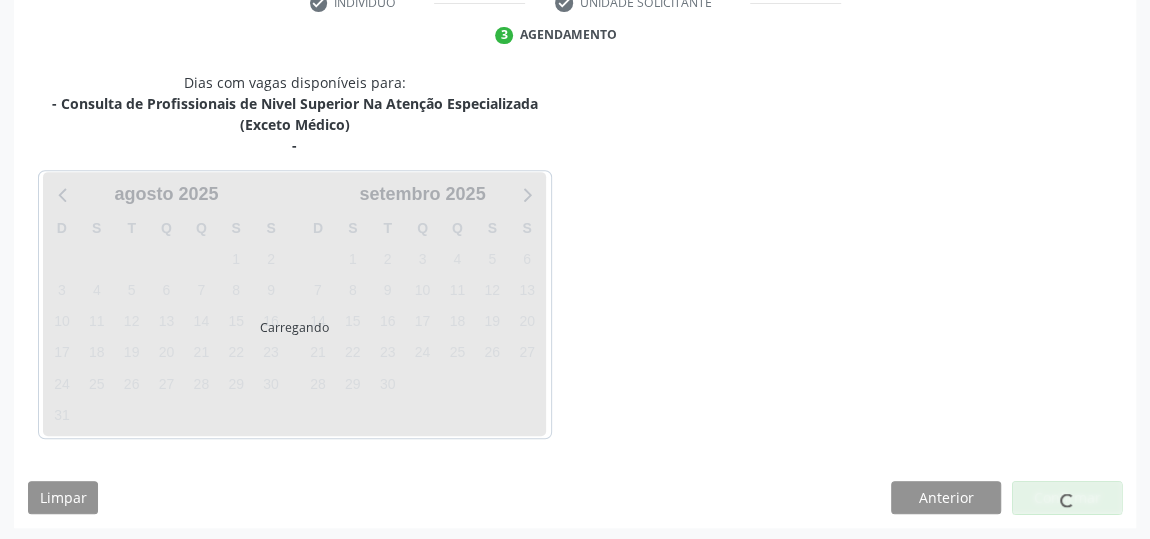 scroll, scrollTop: 487, scrollLeft: 0, axis: vertical 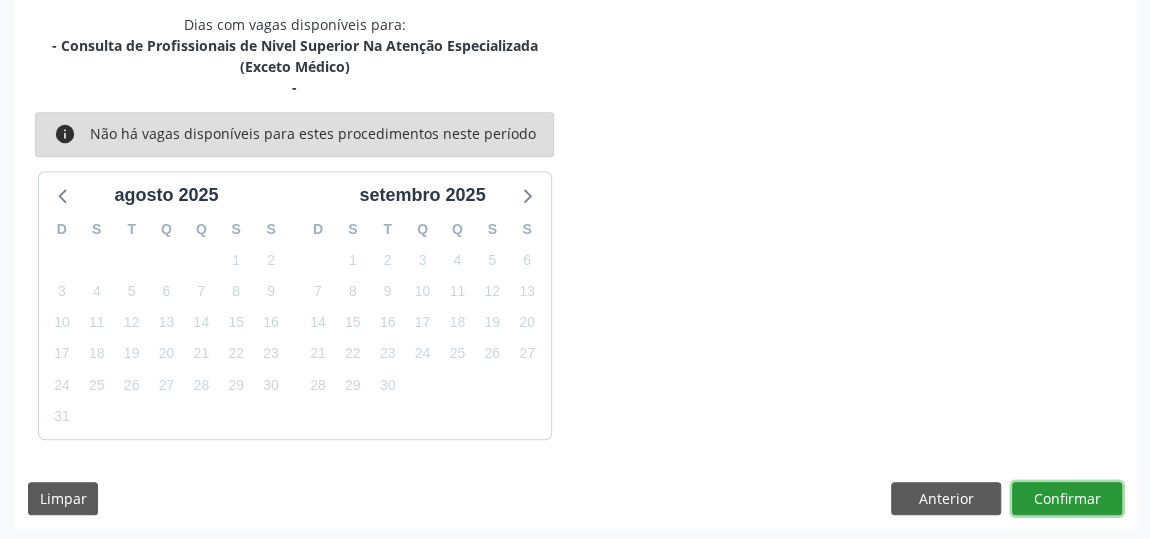 click on "Confirmar" at bounding box center (1067, 499) 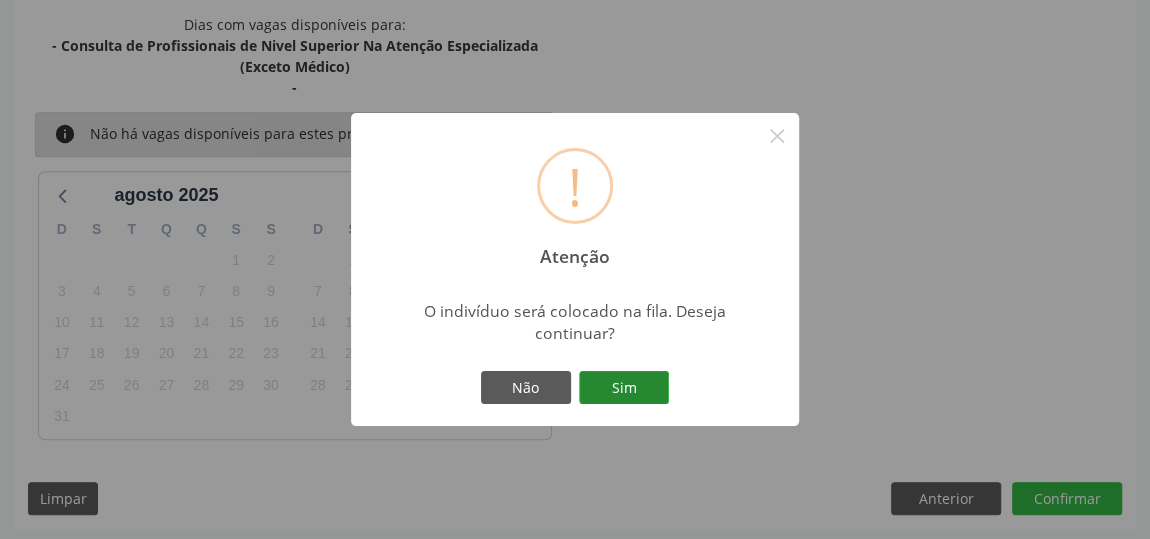 click on "Sim" at bounding box center [624, 388] 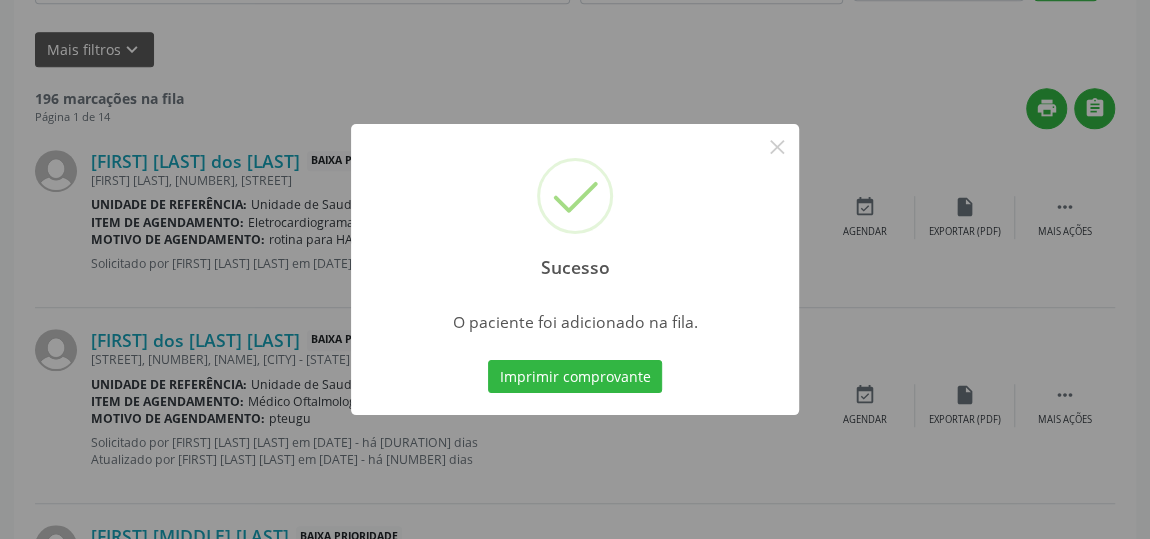 scroll, scrollTop: 153, scrollLeft: 0, axis: vertical 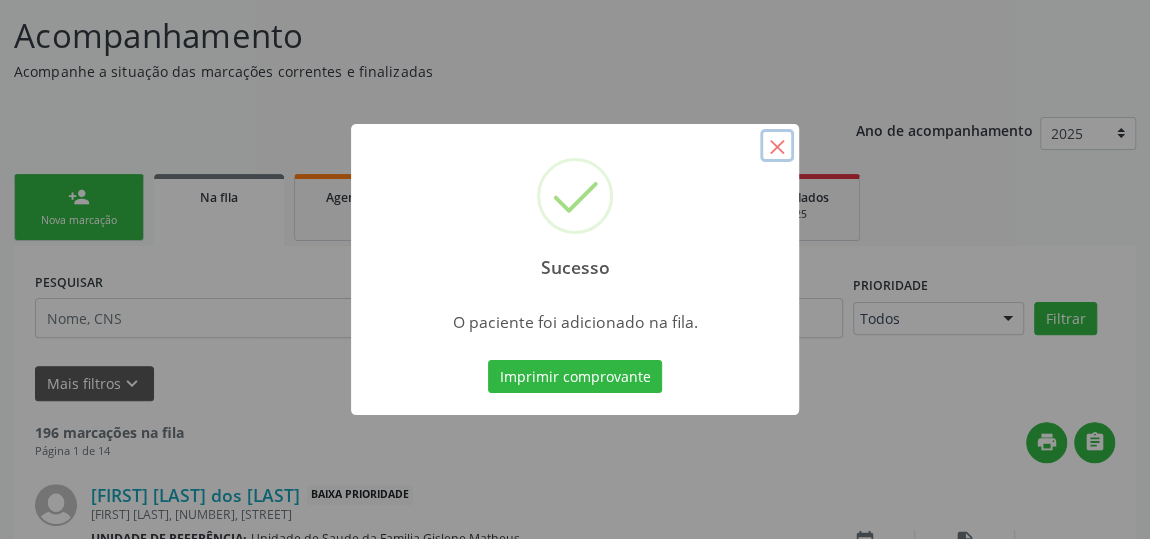 click on "×" at bounding box center [777, 146] 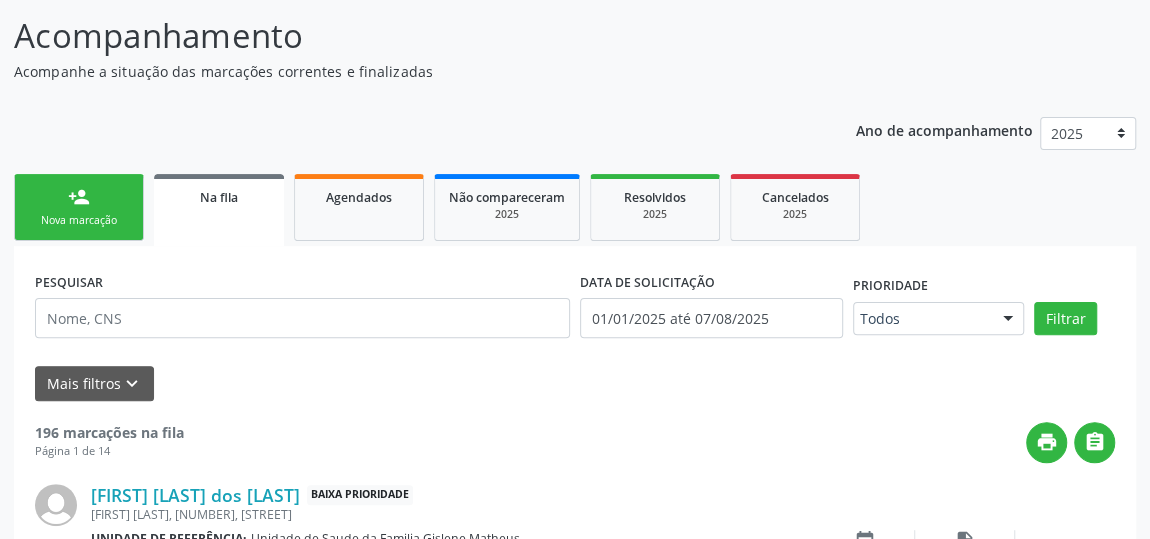 click on "person_add
Nova marcação" at bounding box center [79, 207] 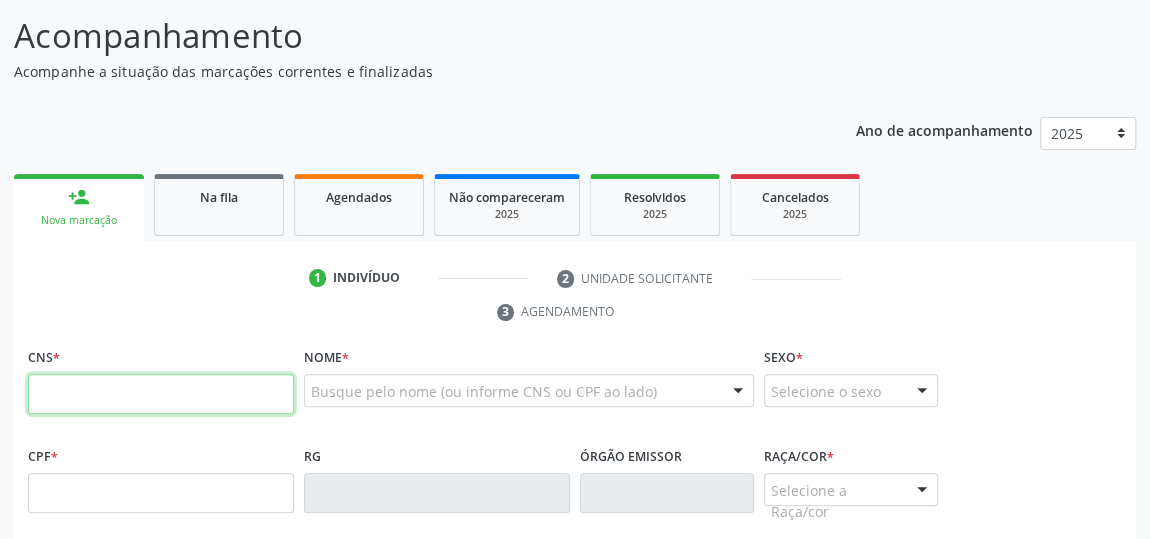 click at bounding box center [161, 394] 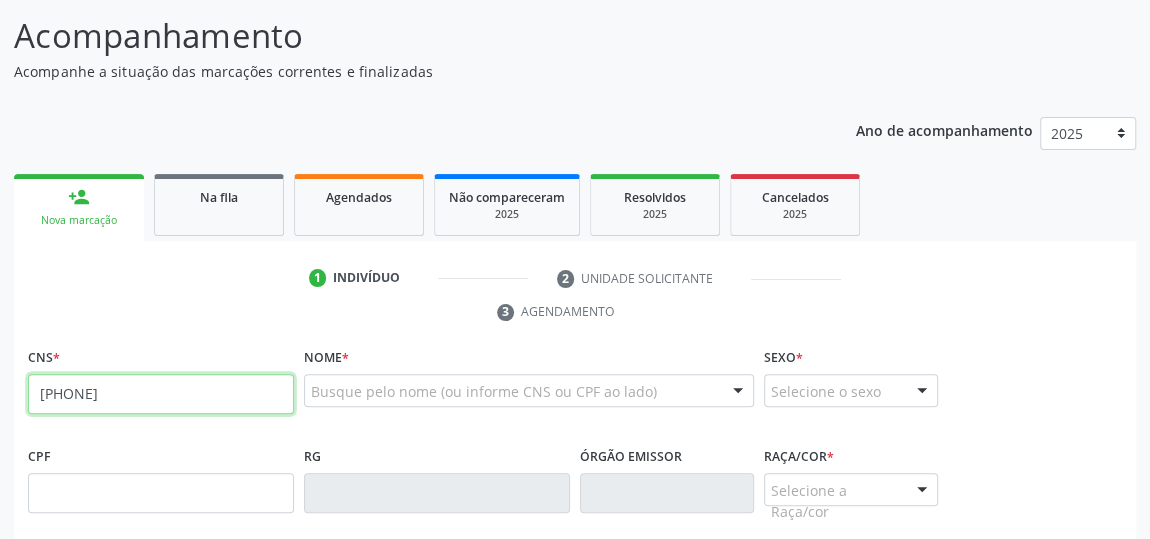 type on "[PHONE]" 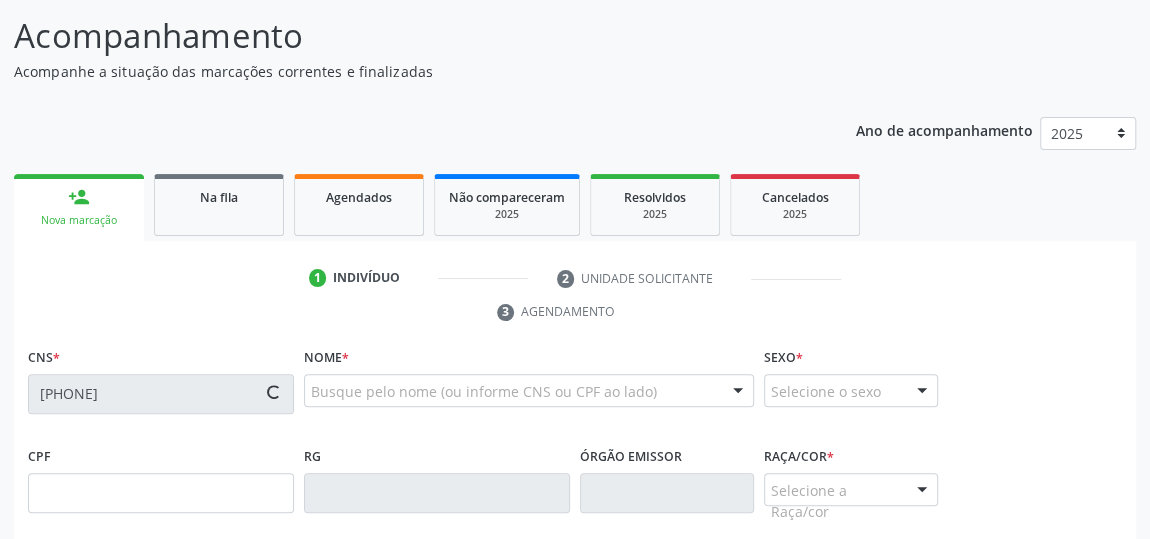 type on "[CPF]" 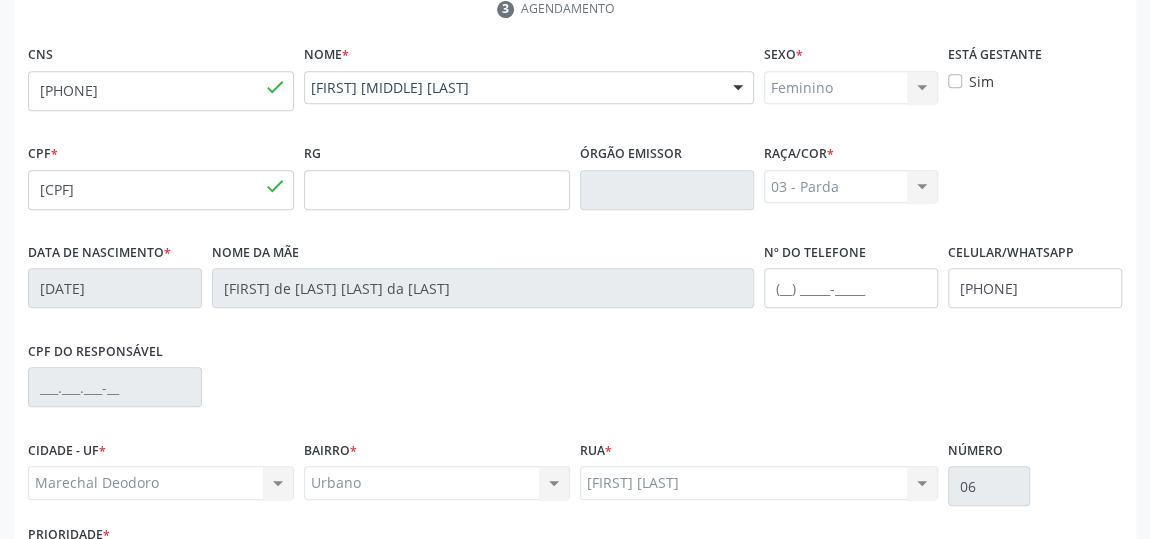scroll, scrollTop: 604, scrollLeft: 0, axis: vertical 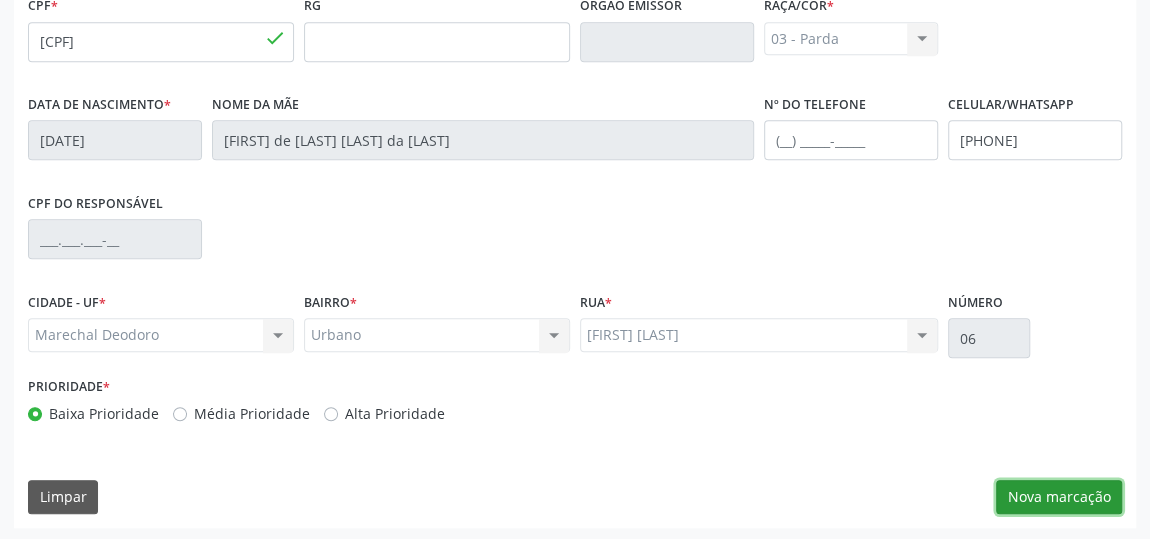 click on "Nova marcação" at bounding box center (1059, 497) 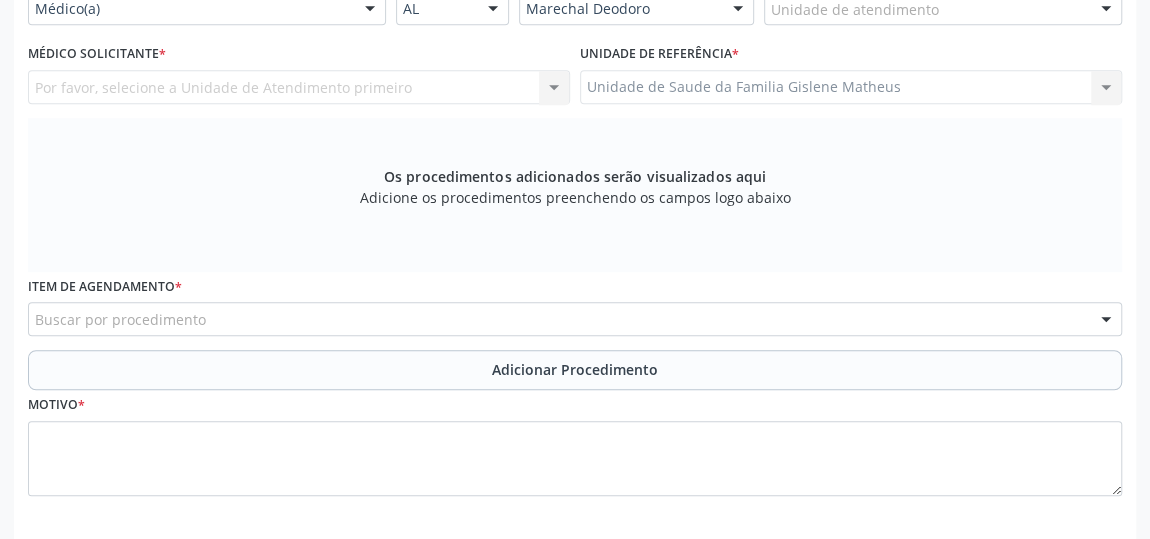 scroll, scrollTop: 422, scrollLeft: 0, axis: vertical 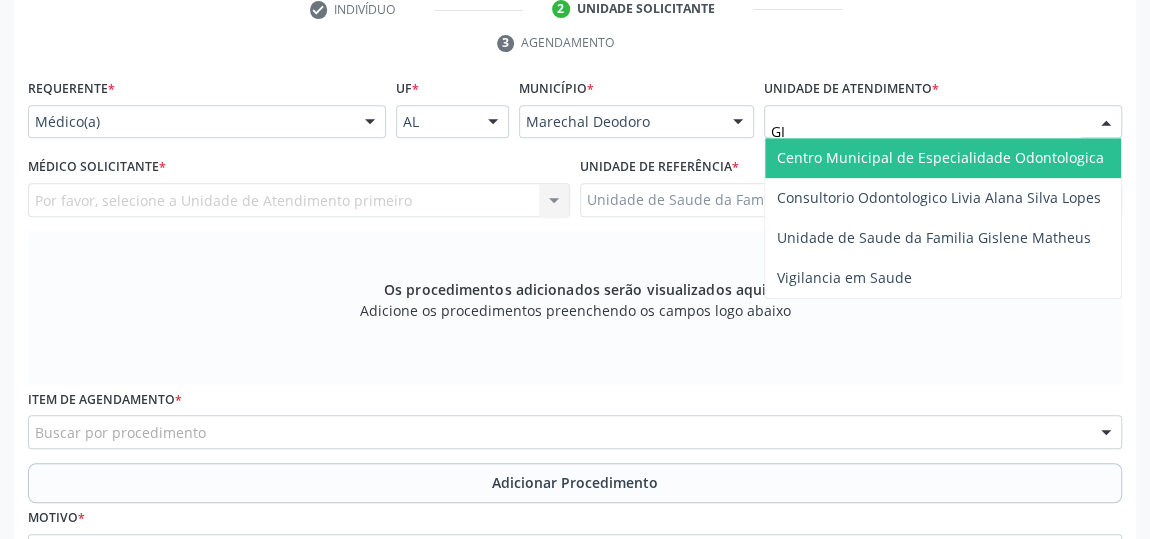 type on "GIS" 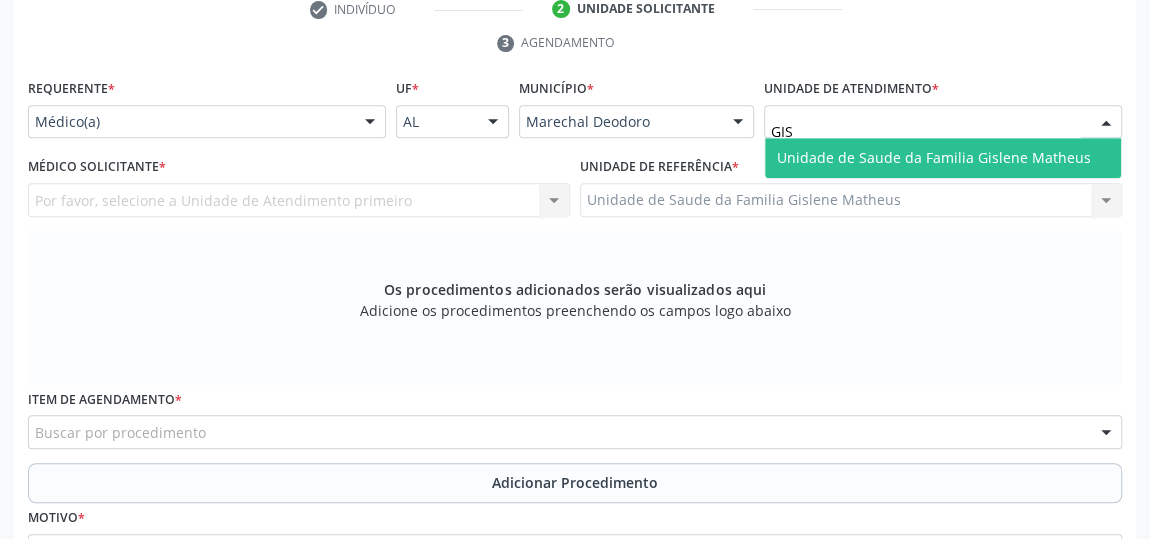 click on "Unidade de Saude da Familia Gislene Matheus" at bounding box center (934, 157) 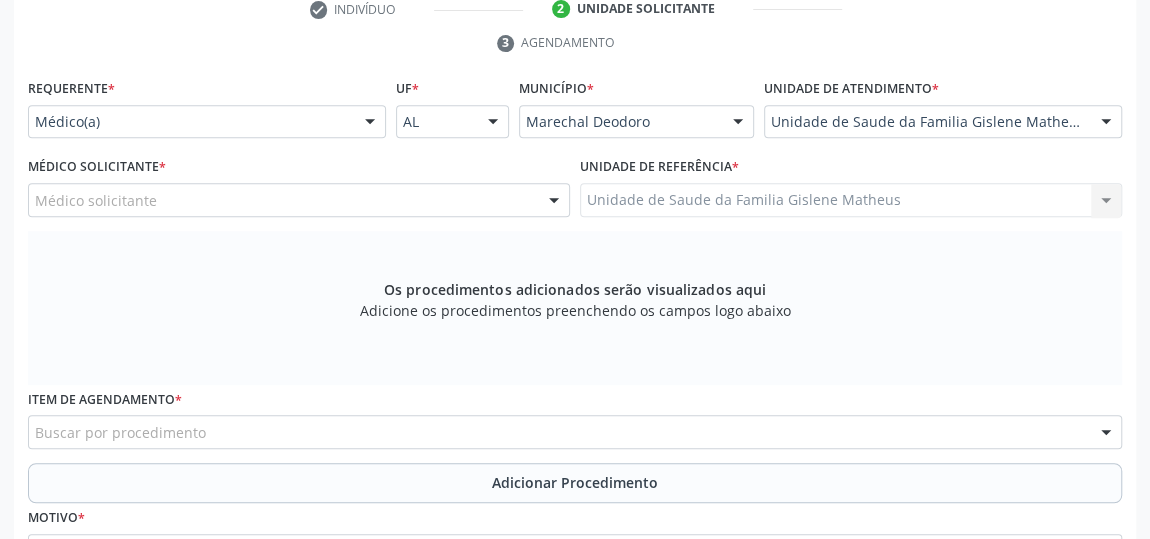 click at bounding box center (554, 201) 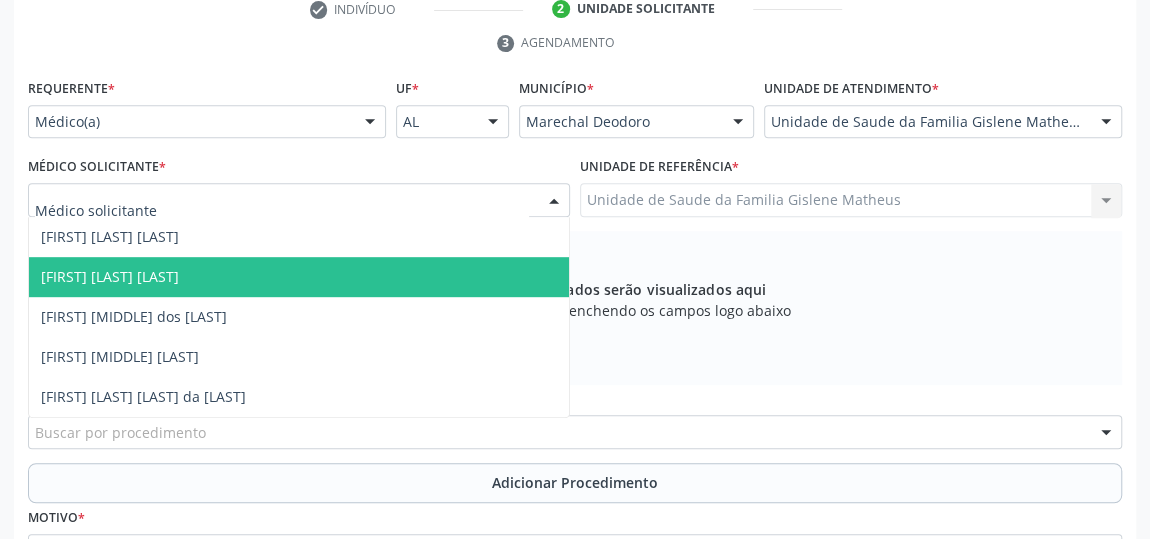 click on "[FIRST] [LAST] [LAST]" at bounding box center [299, 277] 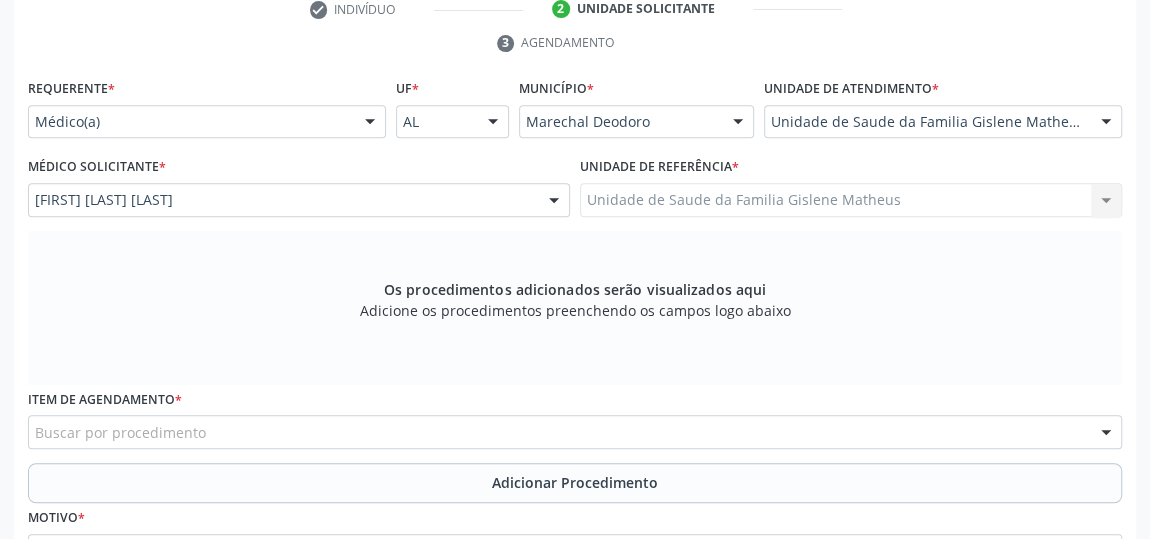 scroll, scrollTop: 620, scrollLeft: 0, axis: vertical 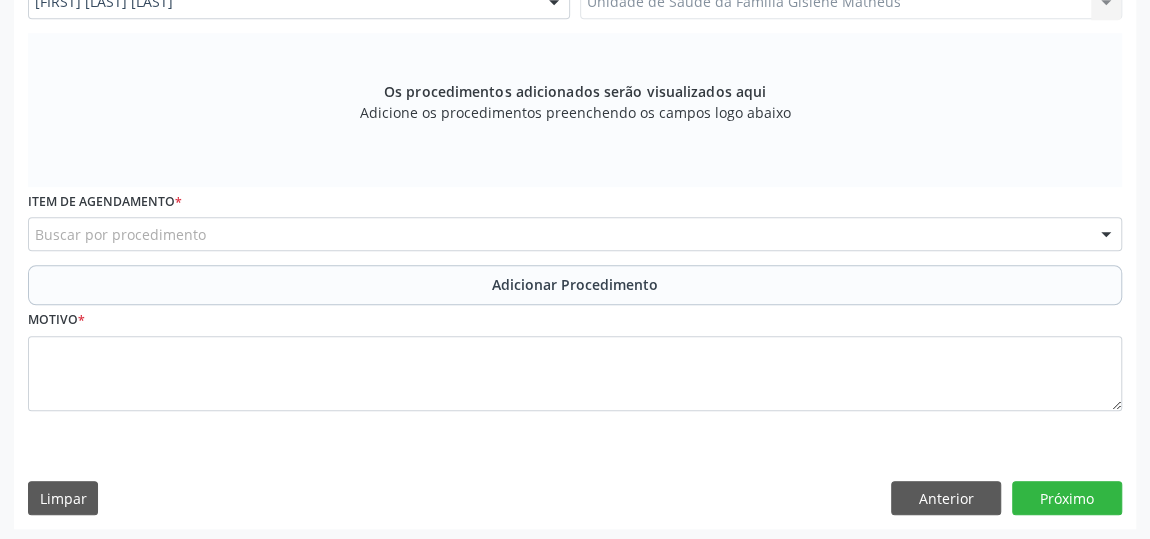 click on "Buscar por procedimento" at bounding box center (575, 234) 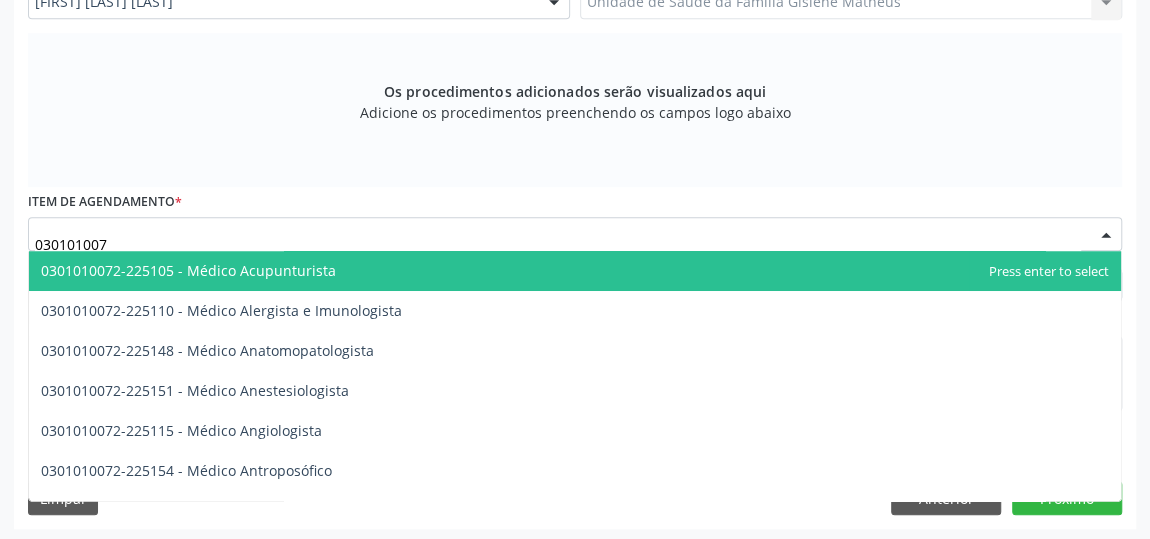 type on "0301010072" 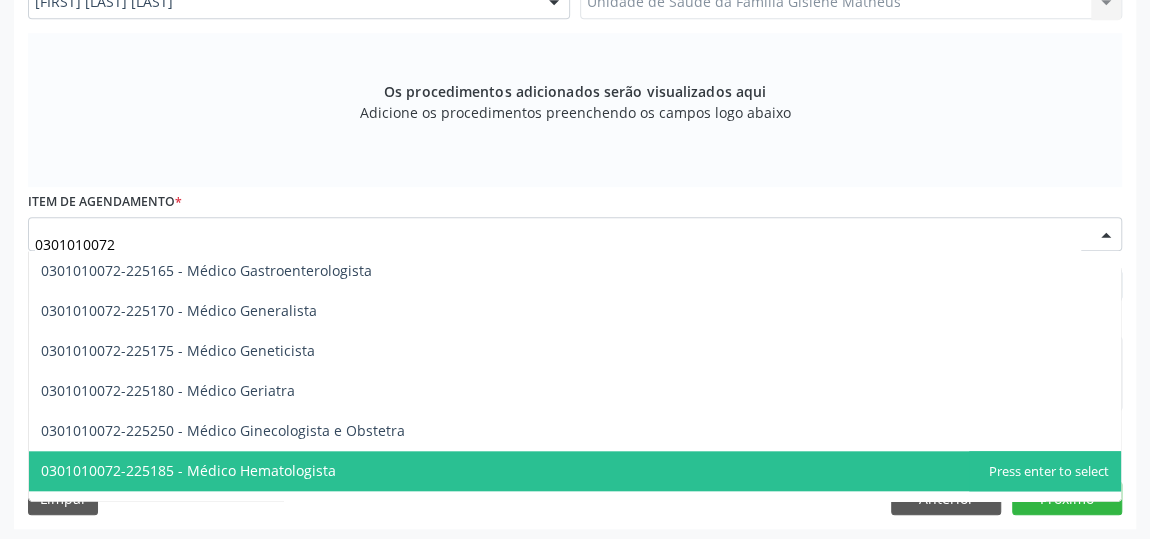scroll, scrollTop: 1090, scrollLeft: 0, axis: vertical 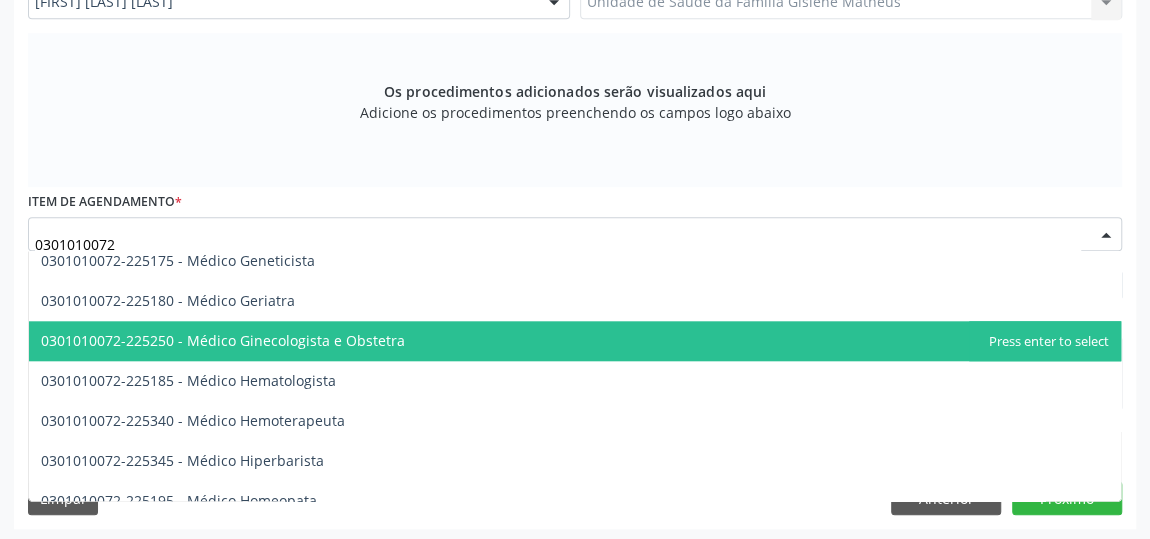 click on "0301010072-225250 - Médico Ginecologista e Obstetra" at bounding box center [575, 341] 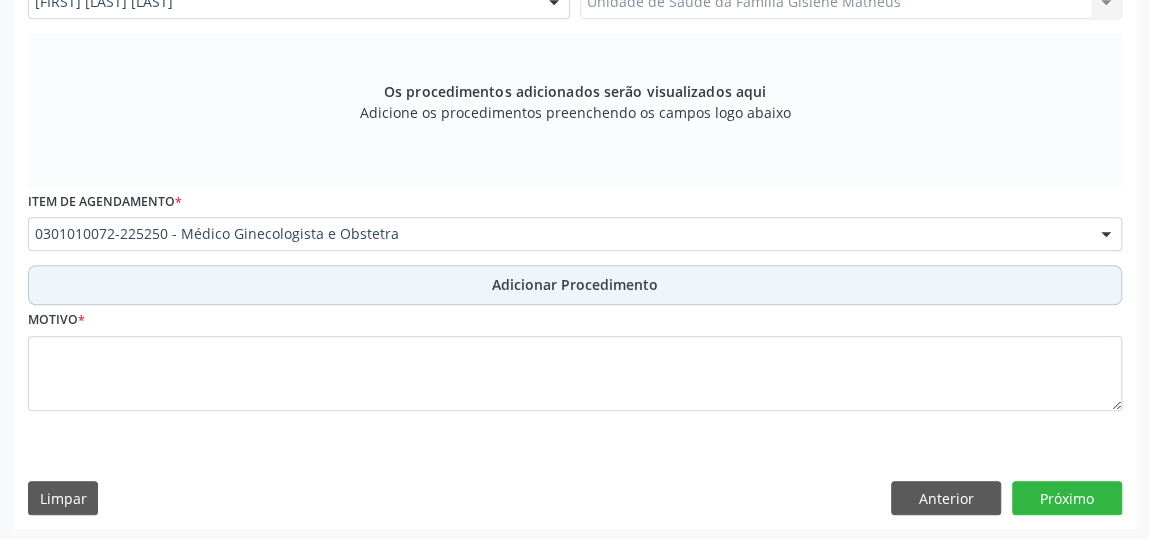 click on "Adicionar Procedimento" at bounding box center (575, 285) 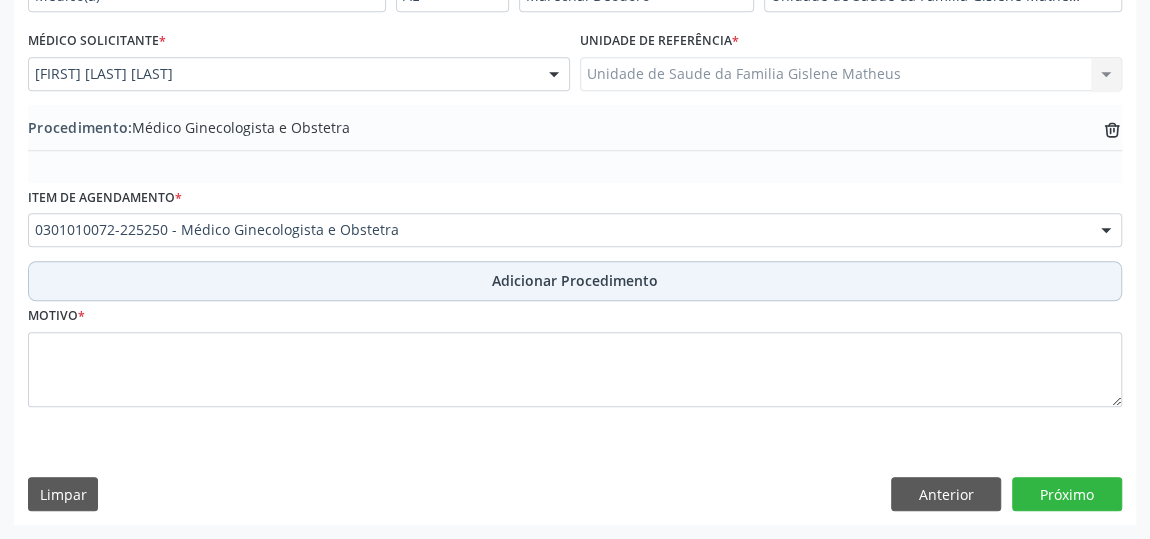 scroll, scrollTop: 544, scrollLeft: 0, axis: vertical 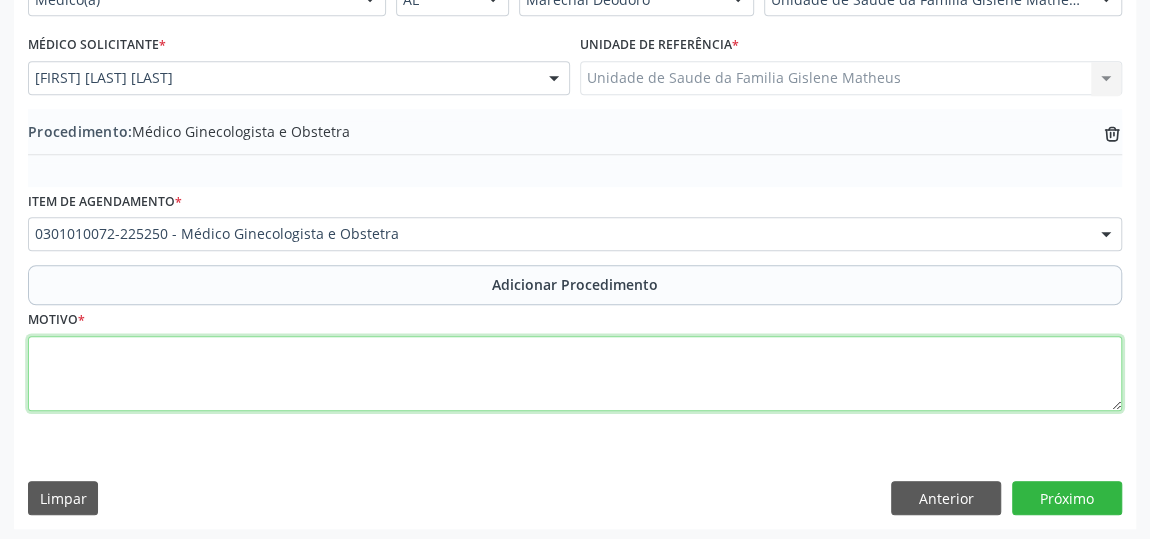 click at bounding box center [575, 374] 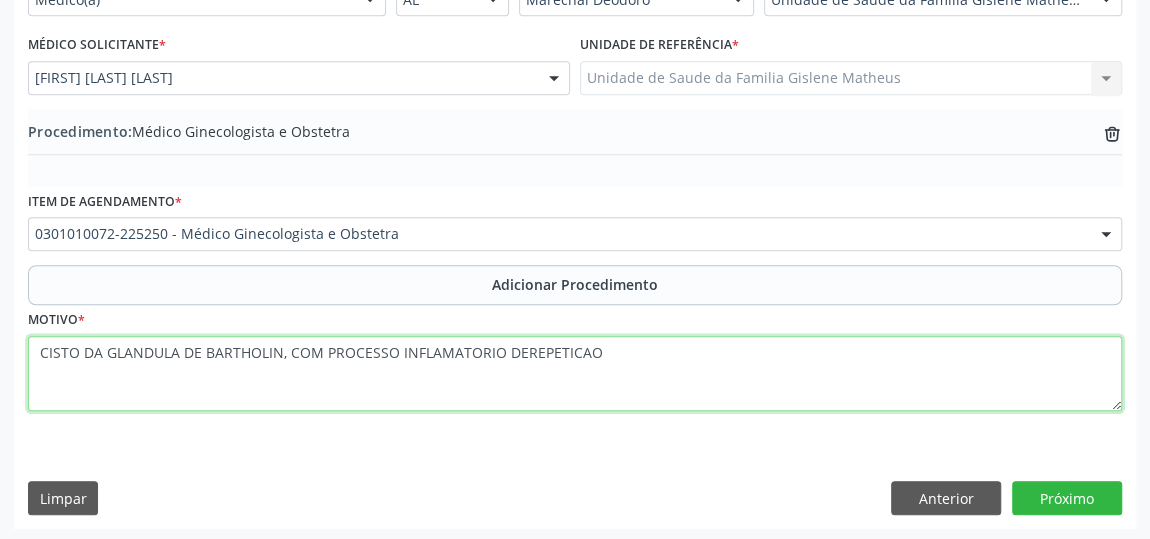 click on "CISTO DA GLANDULA DE BARTHOLIN, COM PROCESSO INFLAMATORIO DEREPETICAO" at bounding box center [575, 374] 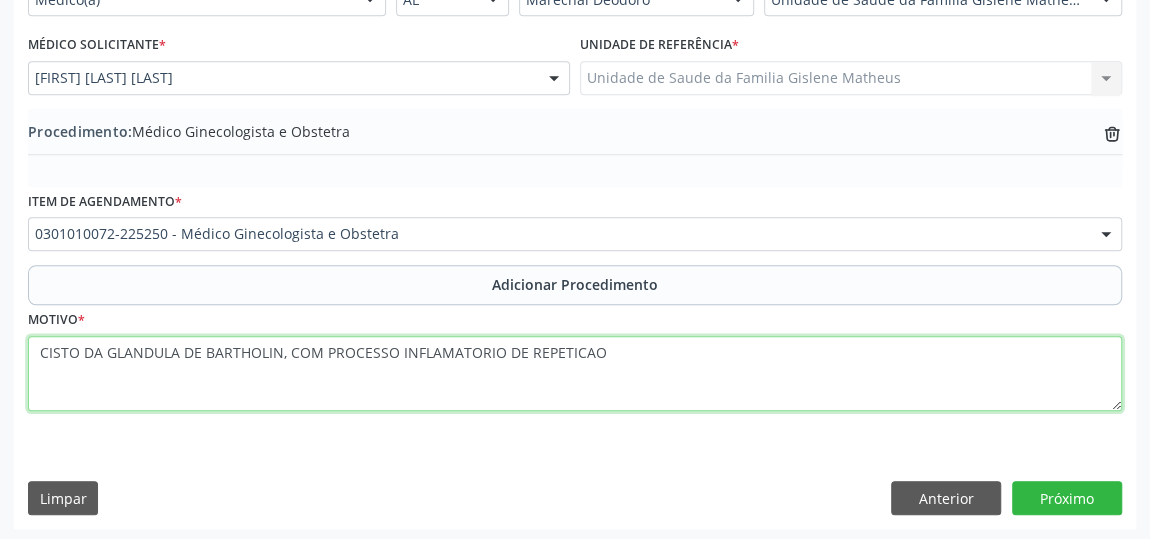 click on "CISTO DA GLANDULA DE BARTHOLIN, COM PROCESSO INFLAMATORIO DE REPETICAO" at bounding box center [575, 374] 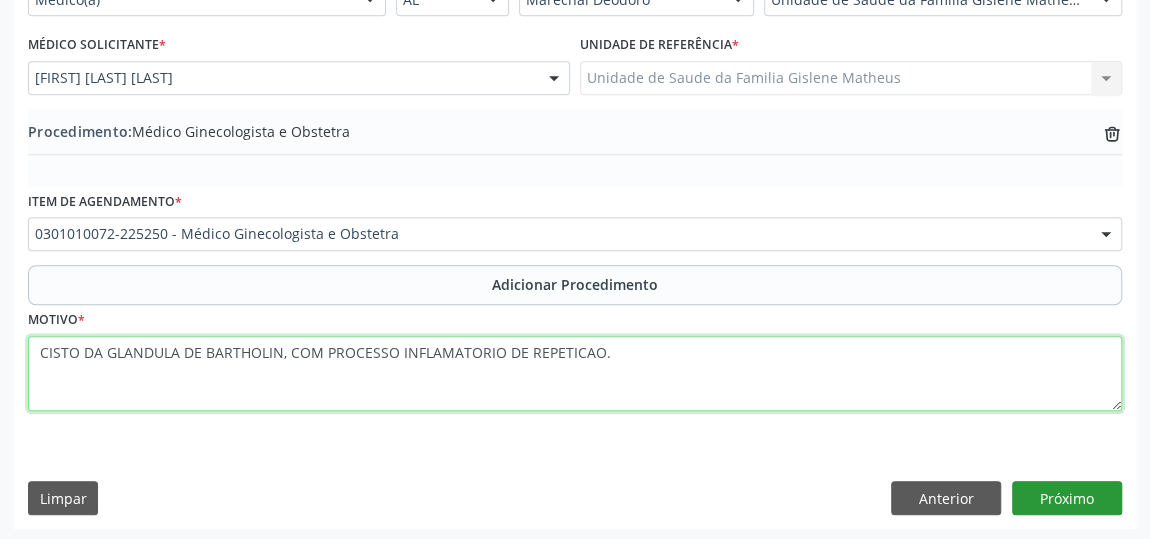 type on "CISTO DA GLANDULA DE BARTHOLIN, COM PROCESSO INFLAMATORIO DE REPETICAO." 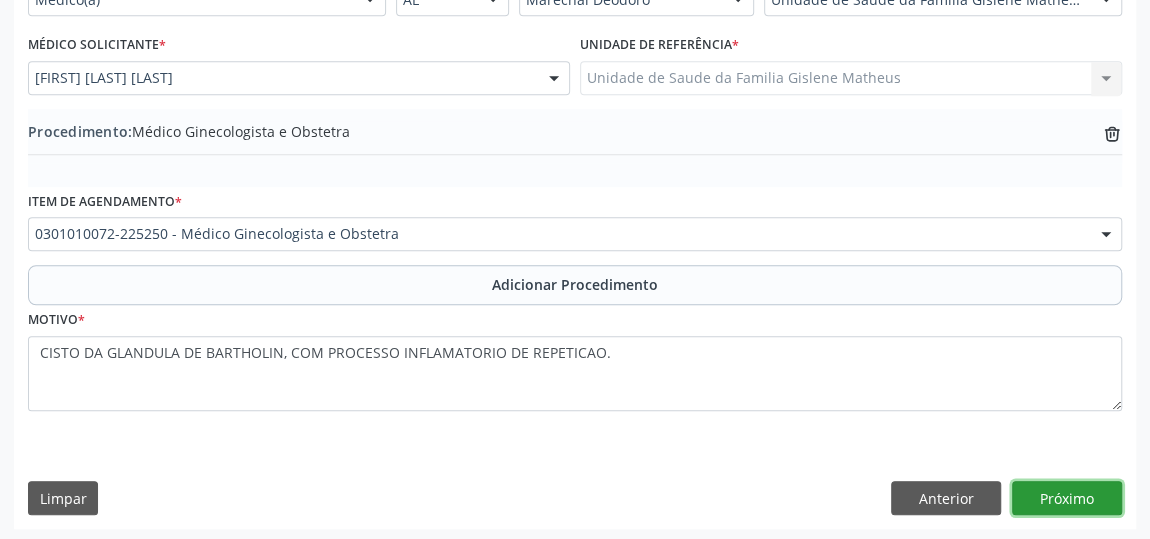click on "Próximo" at bounding box center (1067, 498) 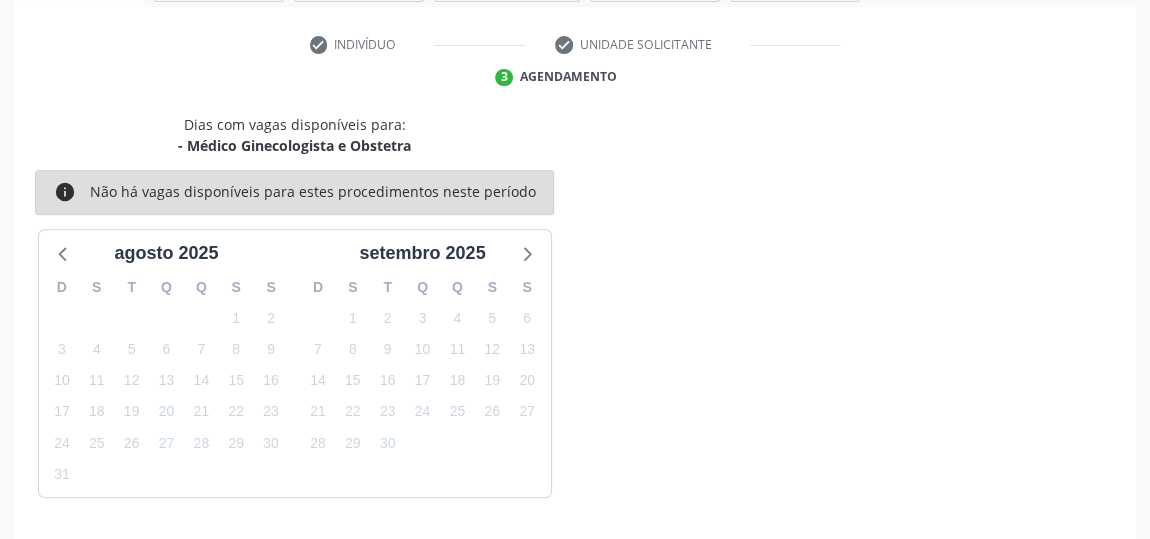 scroll, scrollTop: 446, scrollLeft: 0, axis: vertical 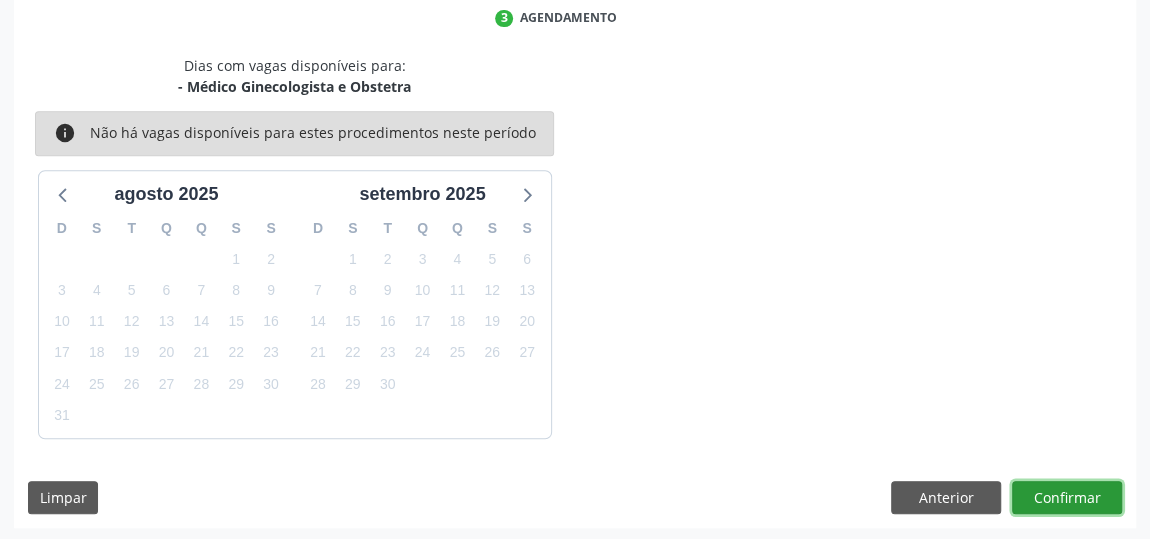 click on "Confirmar" at bounding box center (1067, 498) 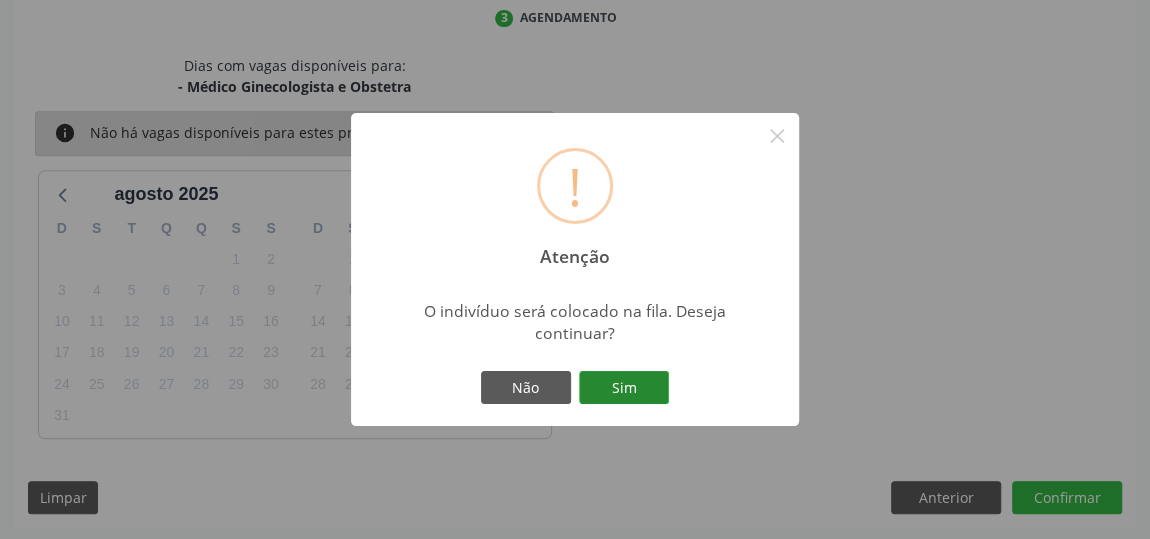 click on "Sim" at bounding box center (624, 388) 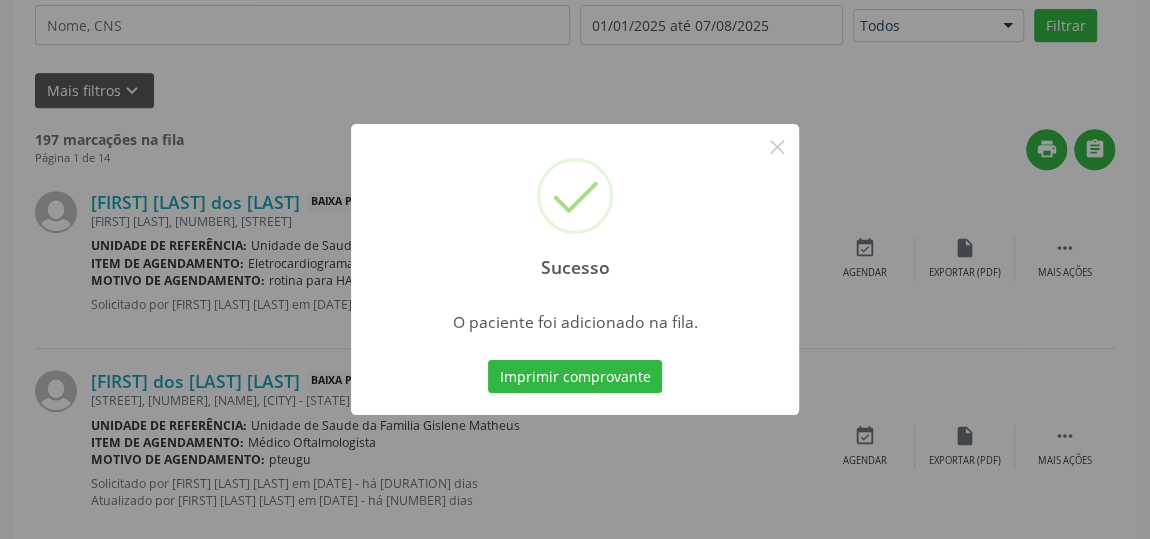 scroll, scrollTop: 153, scrollLeft: 0, axis: vertical 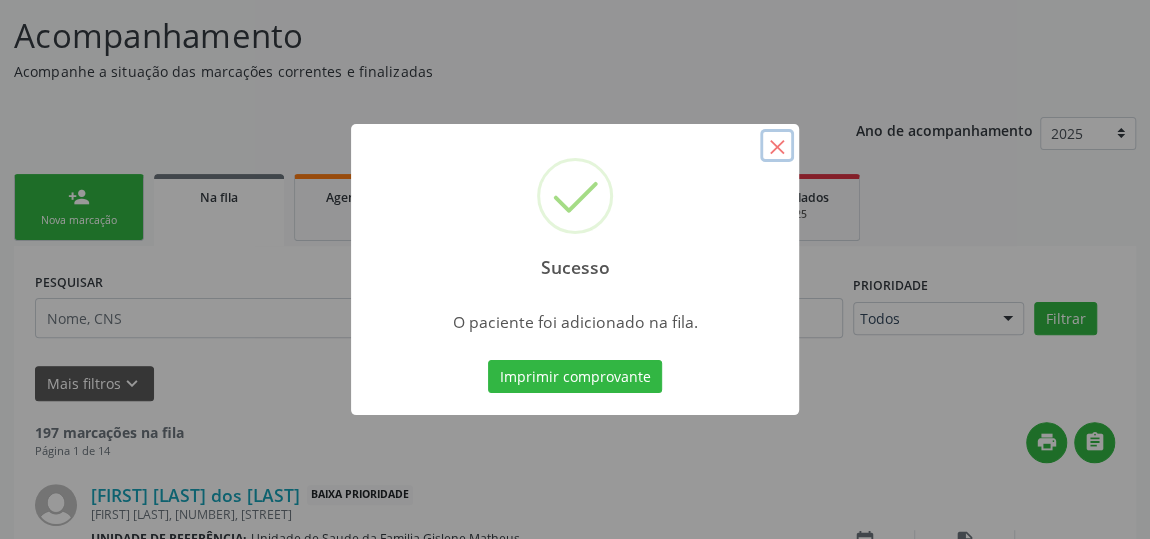 click on "×" at bounding box center [777, 146] 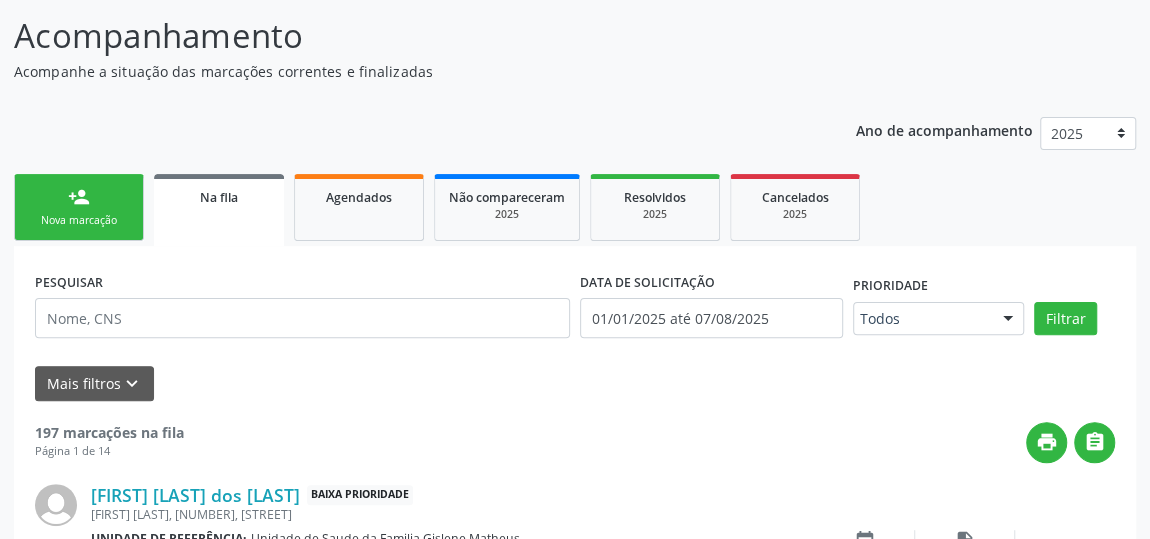 click on "person_add
Nova marcação" at bounding box center [79, 207] 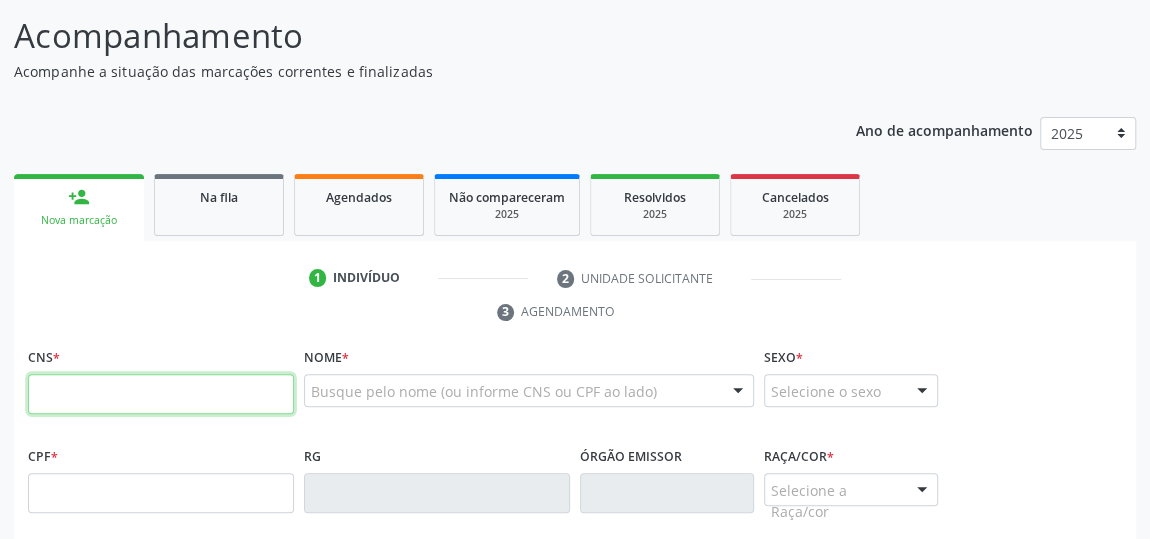 drag, startPoint x: 163, startPoint y: 394, endPoint x: 169, endPoint y: 373, distance: 21.84033 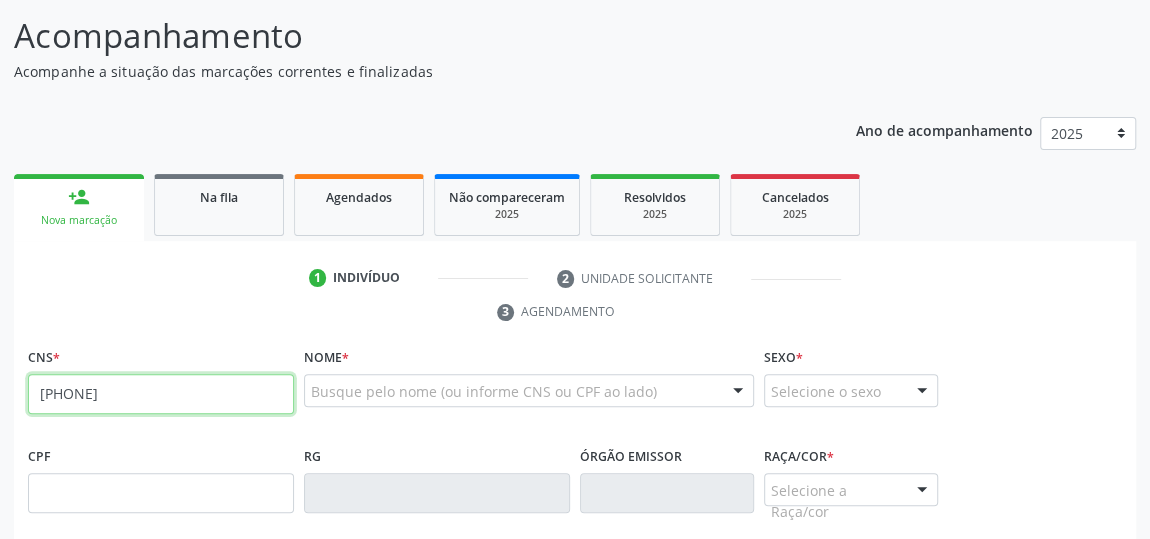 type on "[PHONE]" 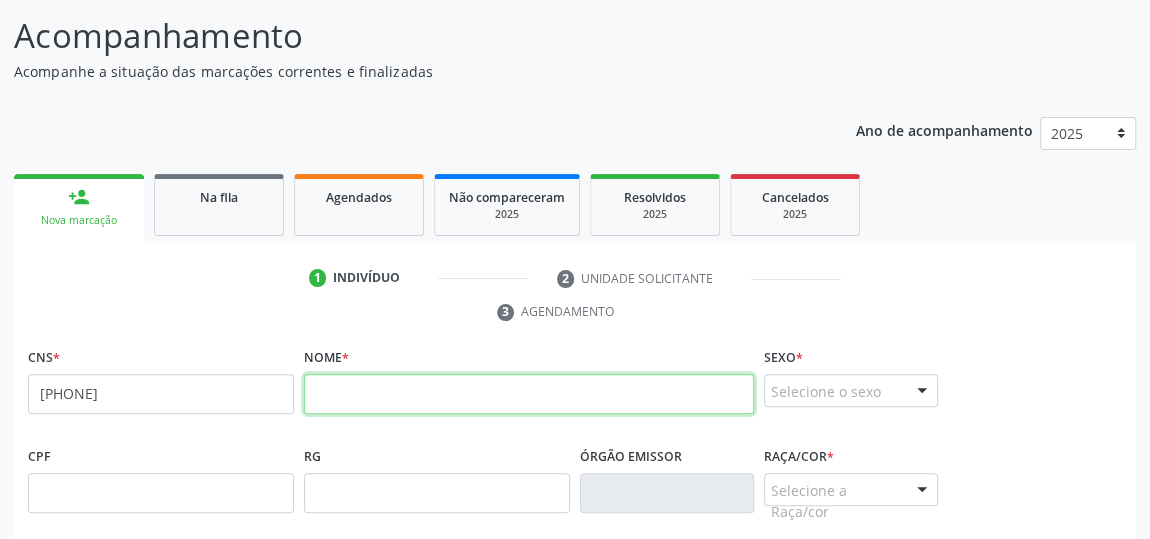 click at bounding box center [529, 394] 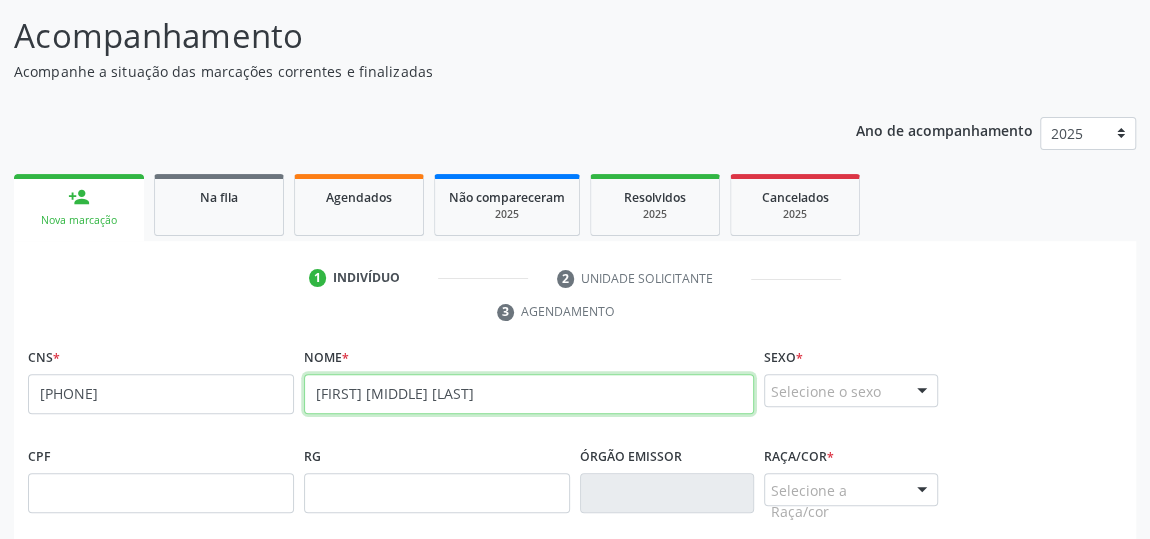 type on "[FIRST] [MIDDLE] [LAST]" 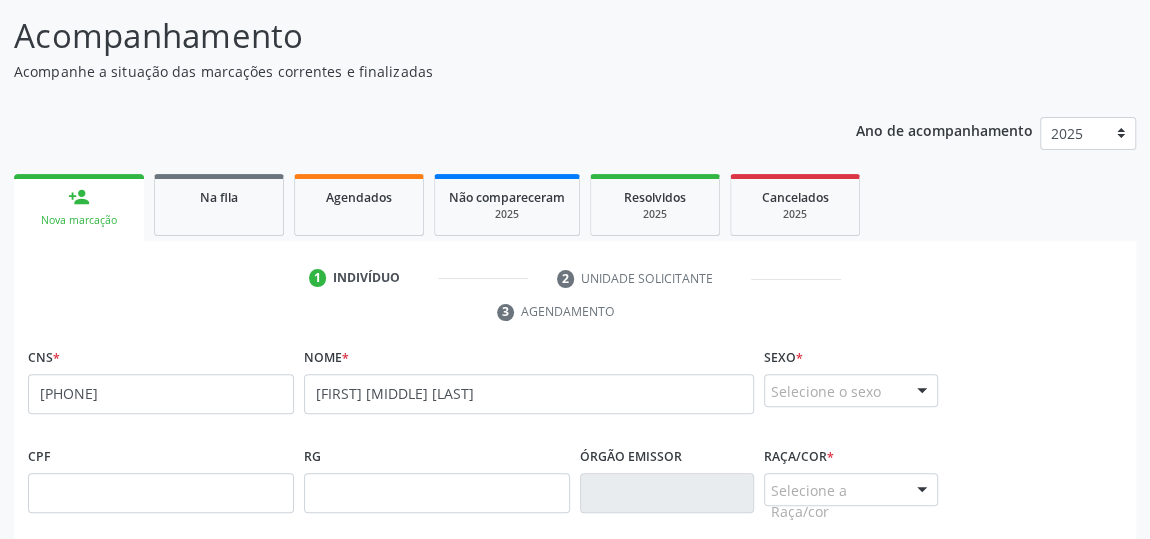 click at bounding box center (922, 392) 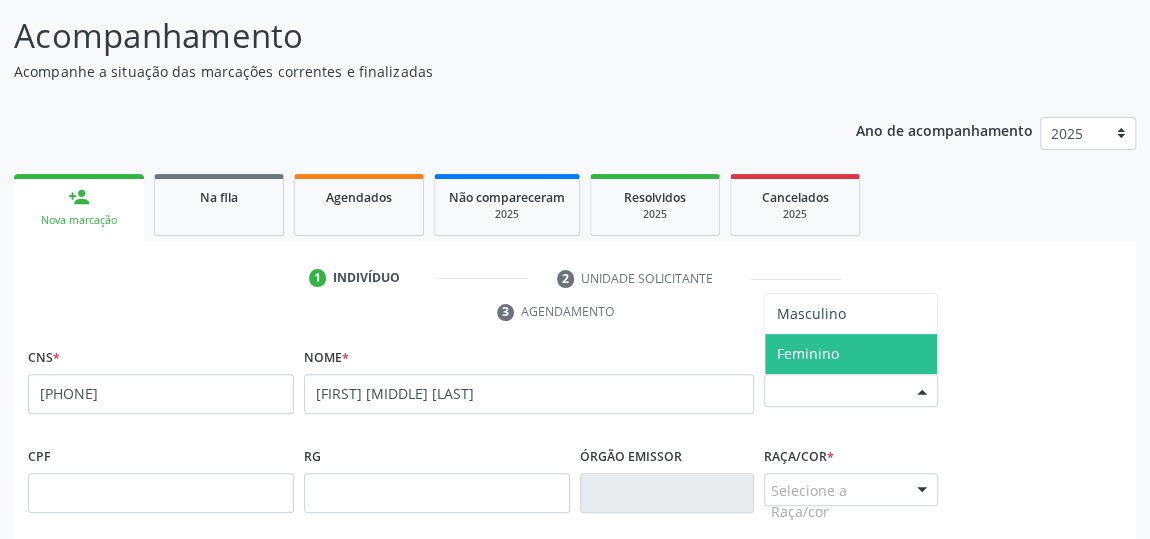 click on "Feminino" at bounding box center [851, 354] 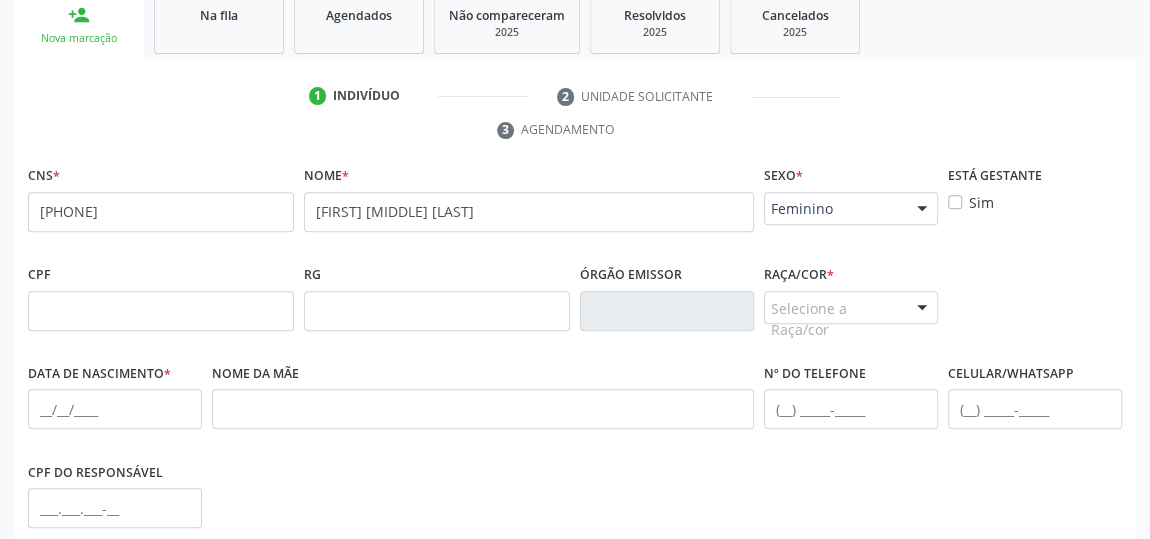 scroll, scrollTop: 335, scrollLeft: 0, axis: vertical 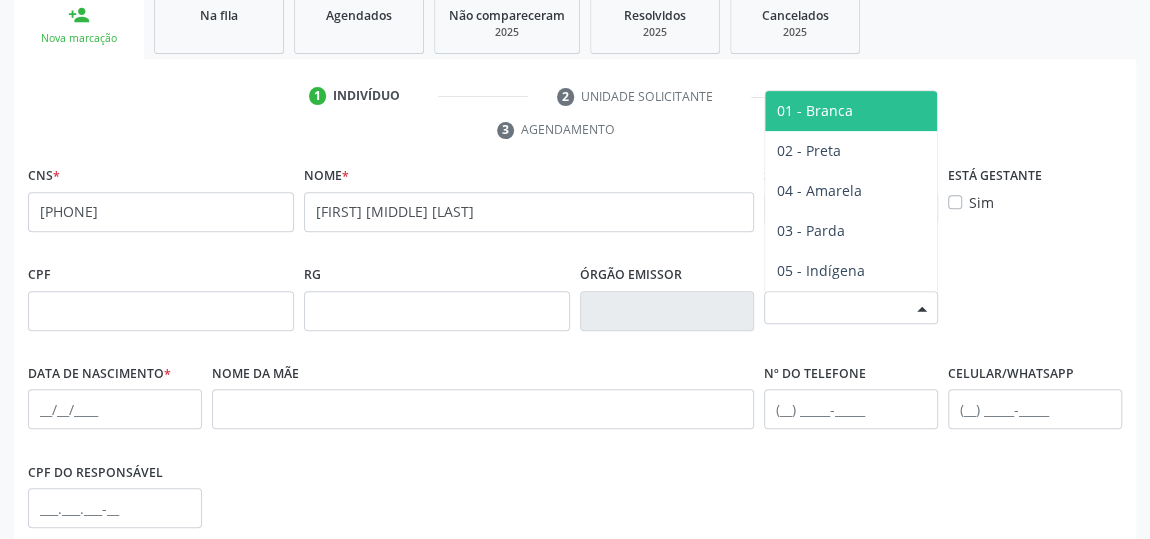 click at bounding box center [922, 309] 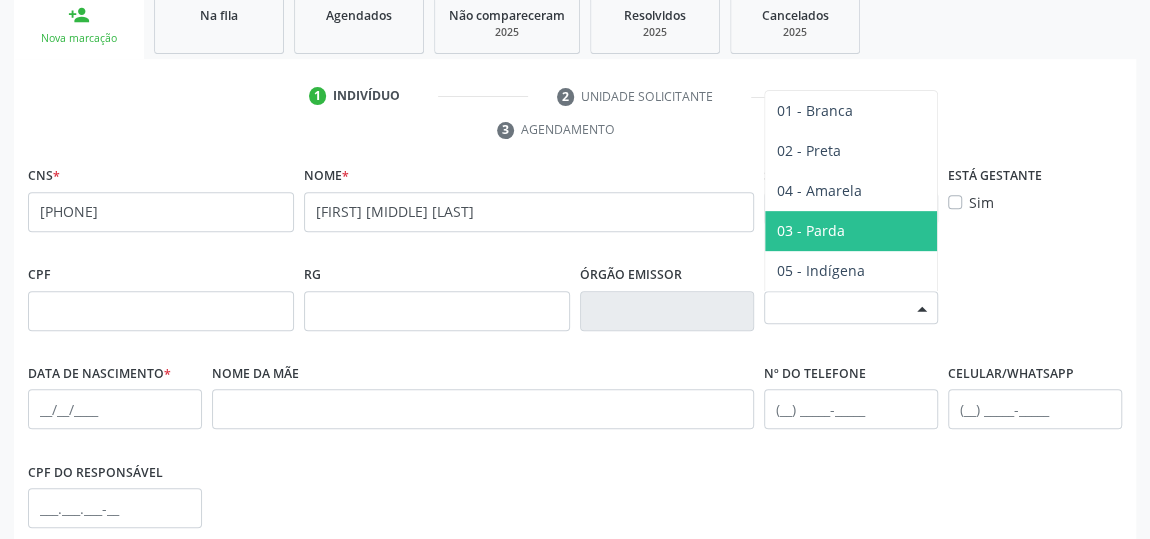 click on "03 - Parda" at bounding box center (851, 231) 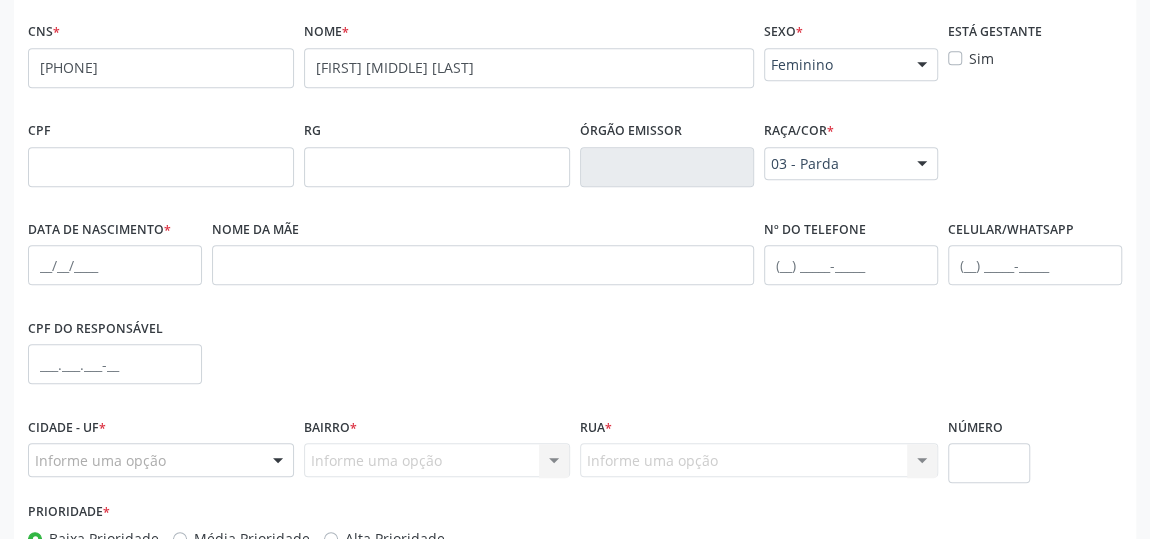 scroll, scrollTop: 517, scrollLeft: 0, axis: vertical 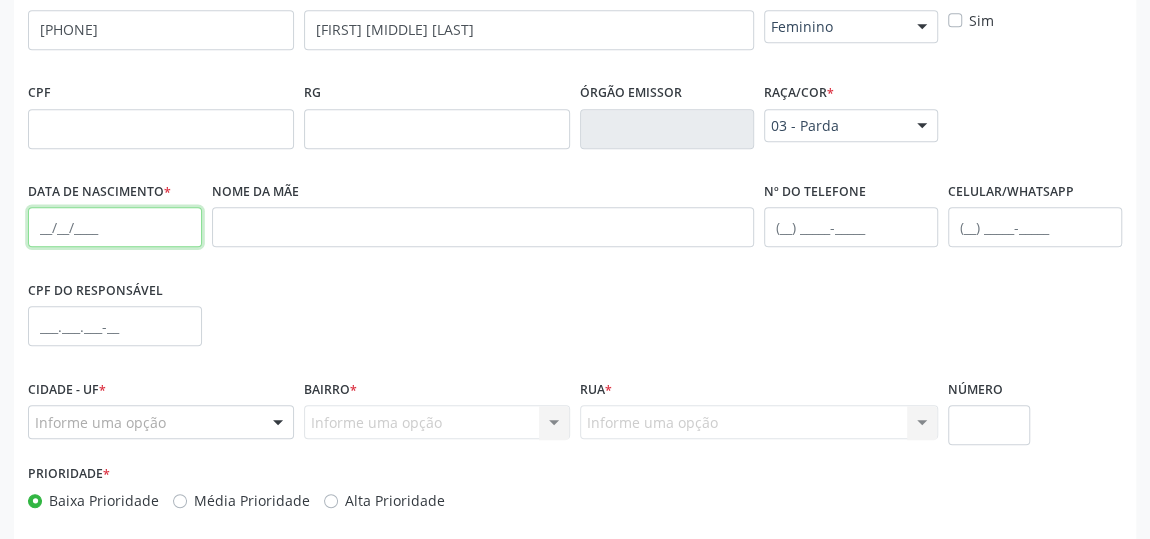 click at bounding box center (115, 227) 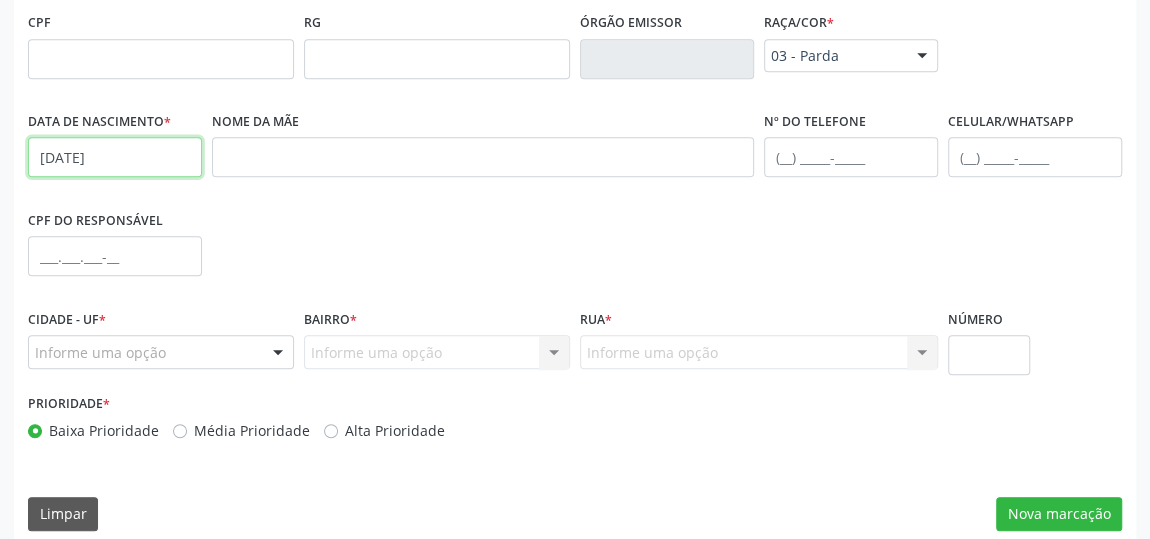 scroll, scrollTop: 604, scrollLeft: 0, axis: vertical 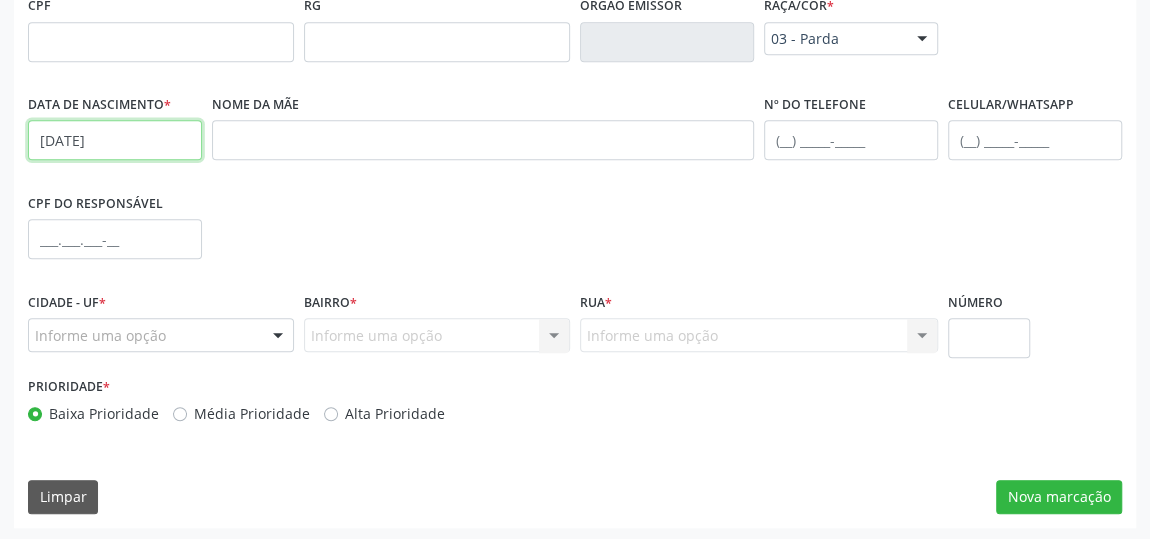 type on "[DATE]" 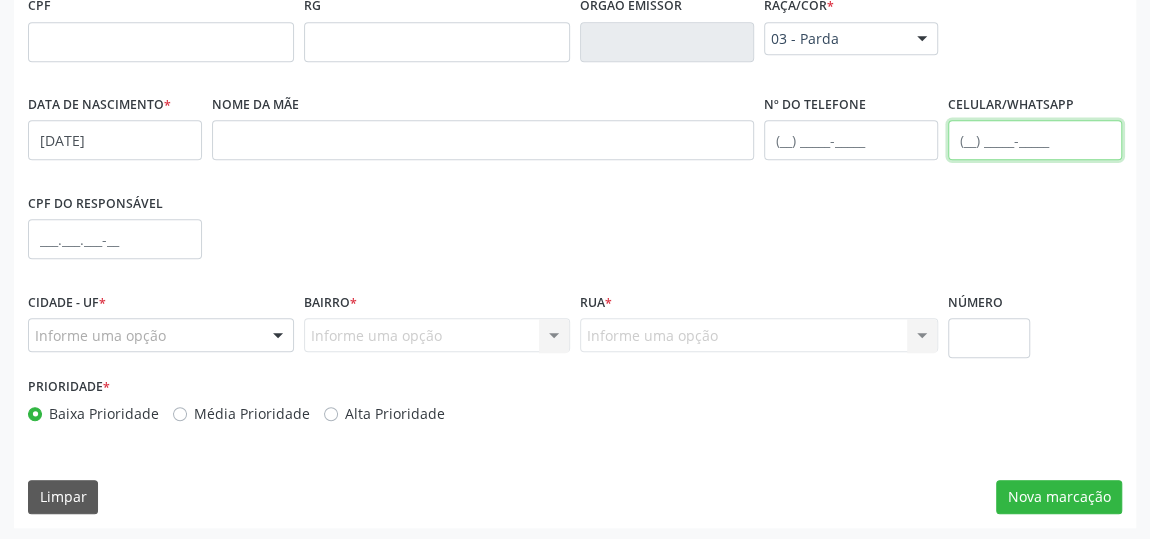 click at bounding box center [1035, 140] 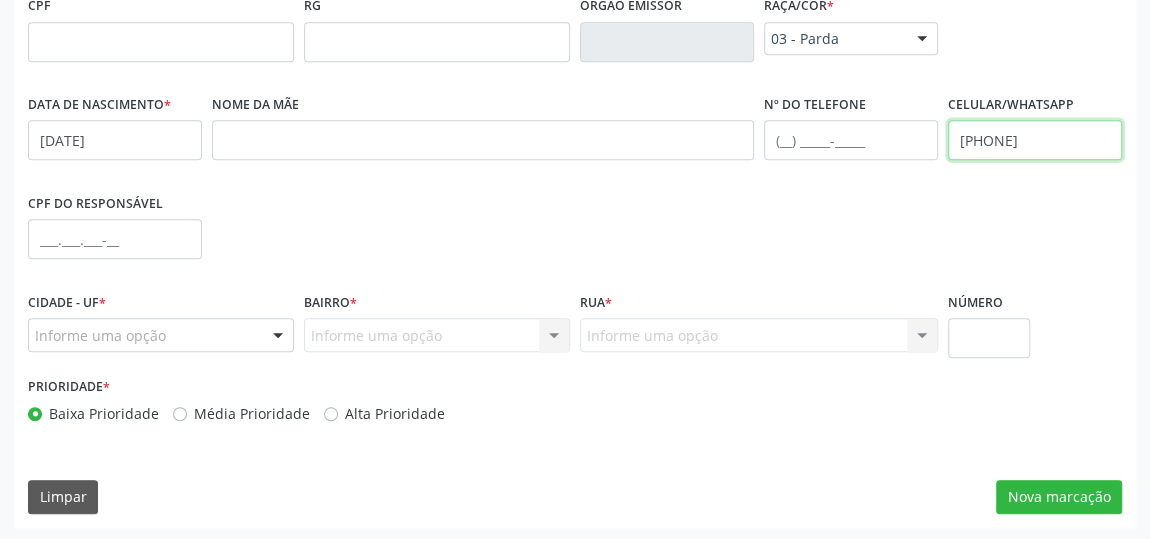type on "[PHONE]" 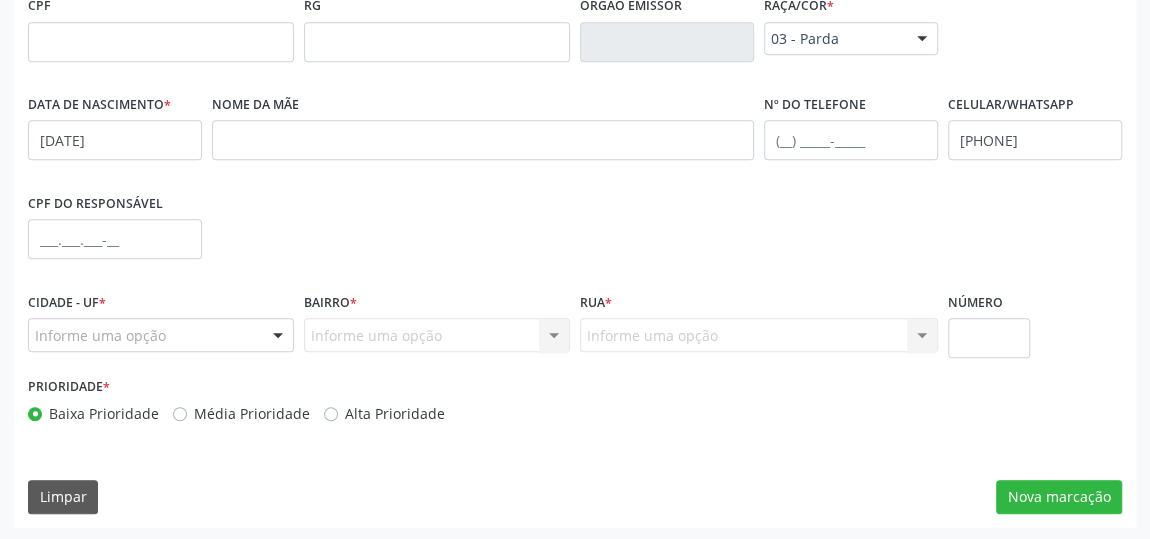 click at bounding box center (278, 336) 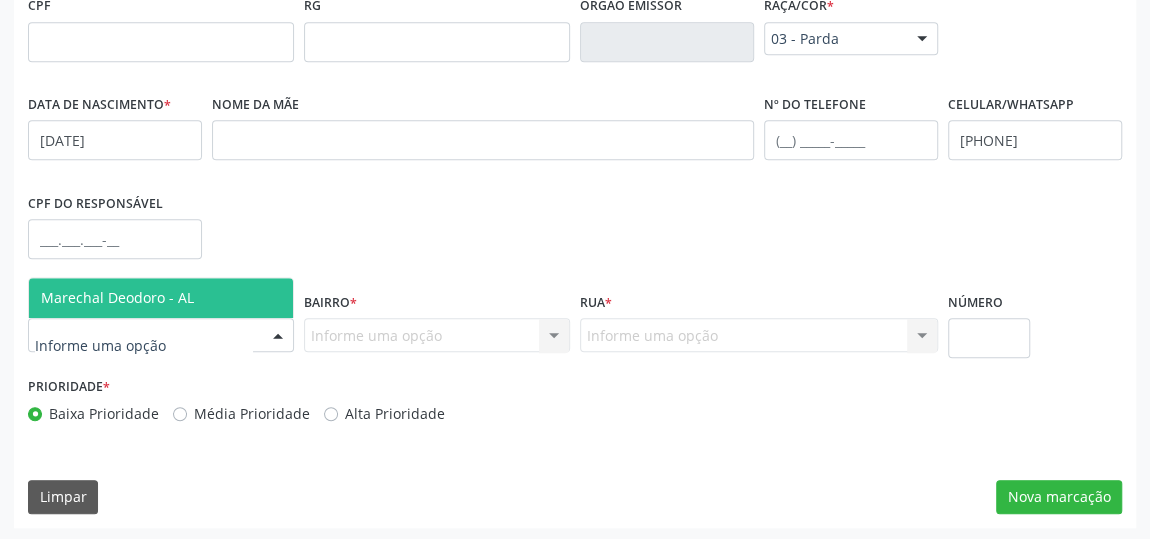 click on "Marechal Deodoro - AL" at bounding box center (161, 298) 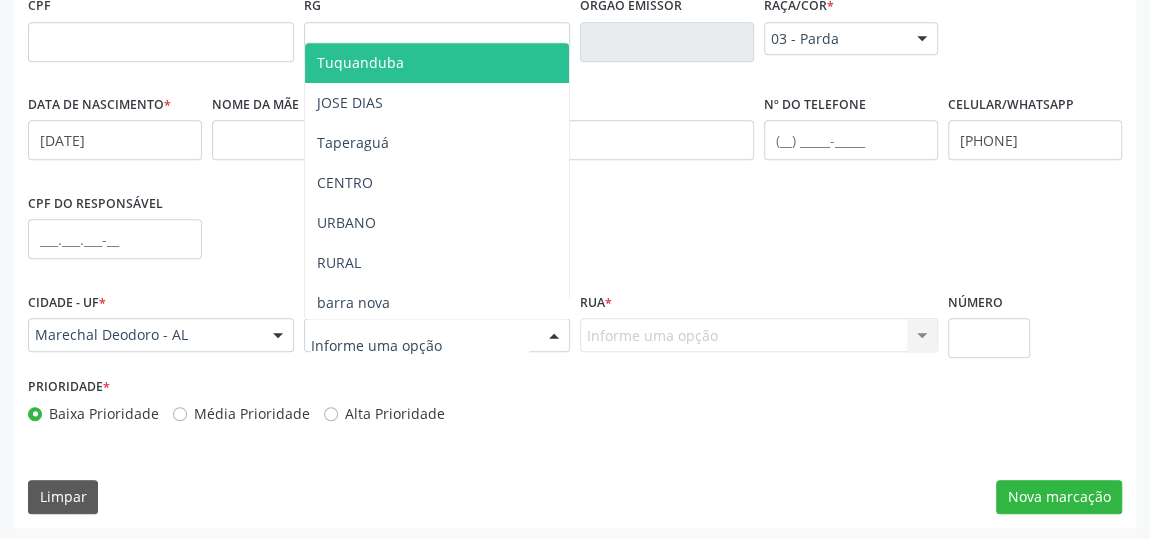 click at bounding box center [554, 336] 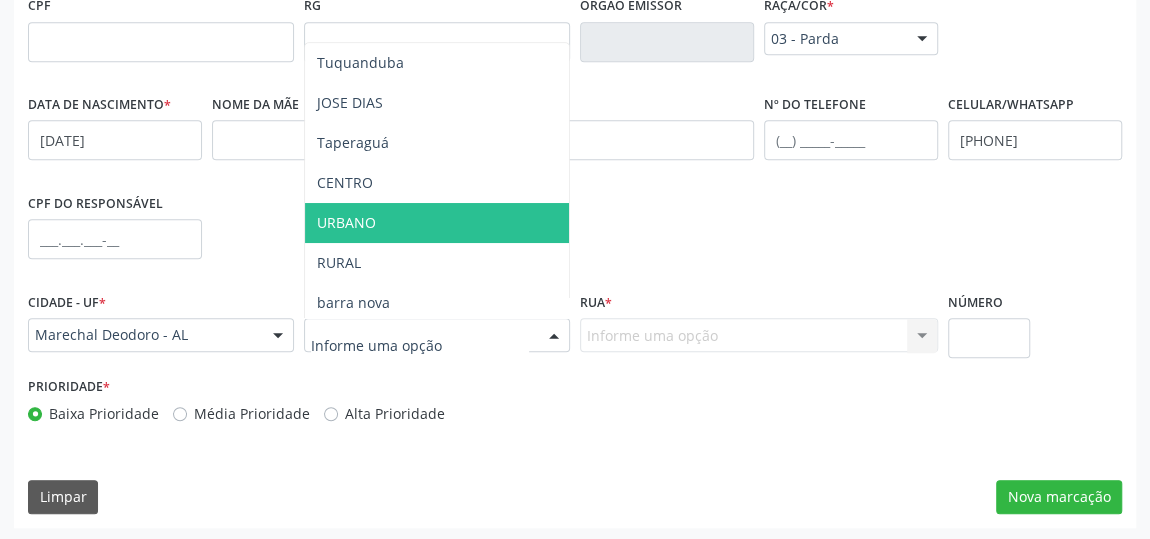 click on "URBANO" at bounding box center (437, 223) 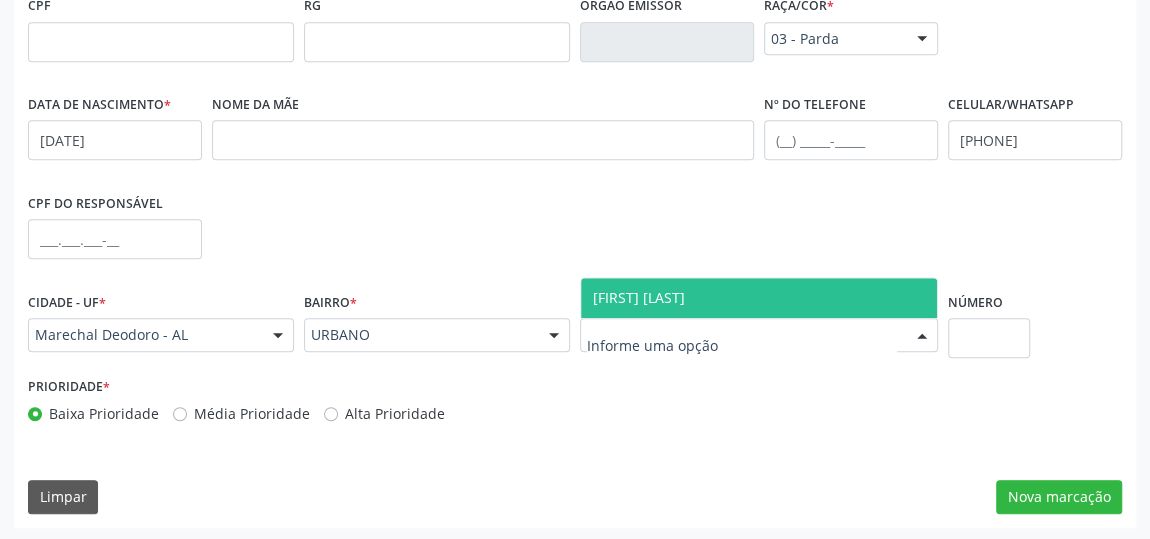 click at bounding box center (922, 336) 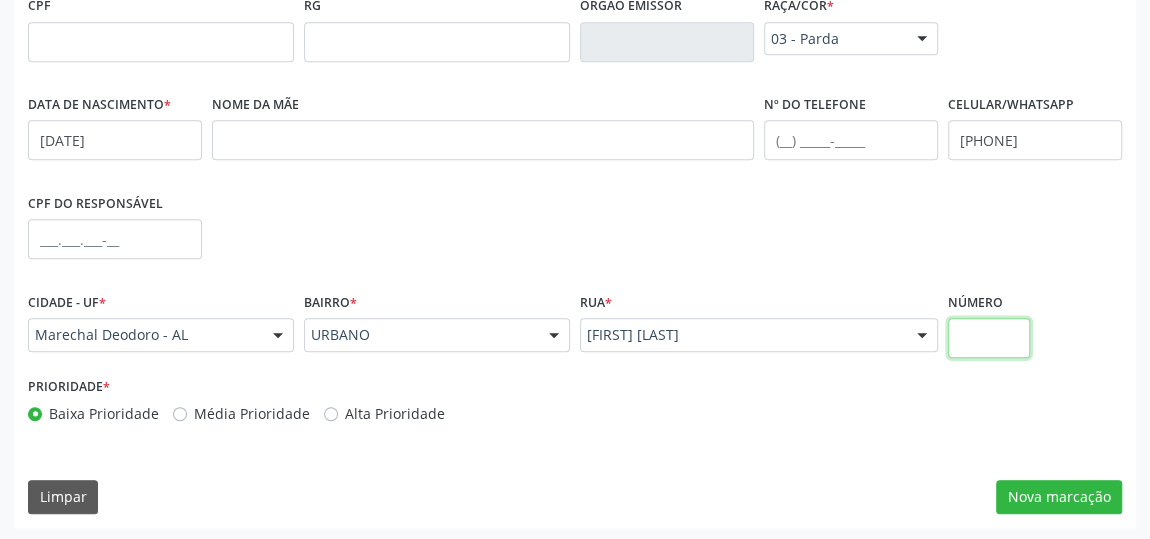 click at bounding box center (989, 338) 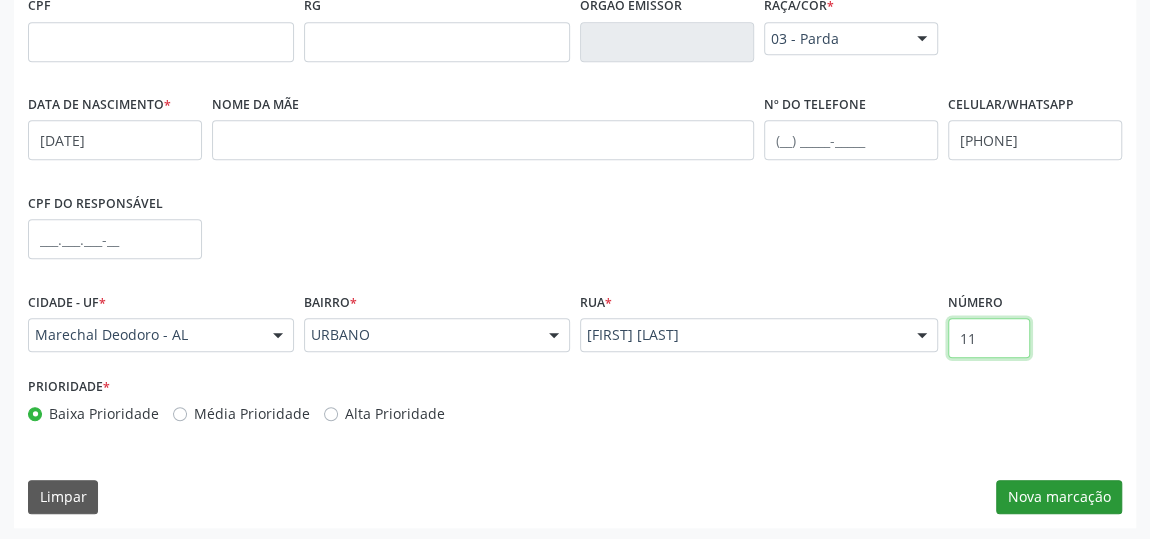 type on "11" 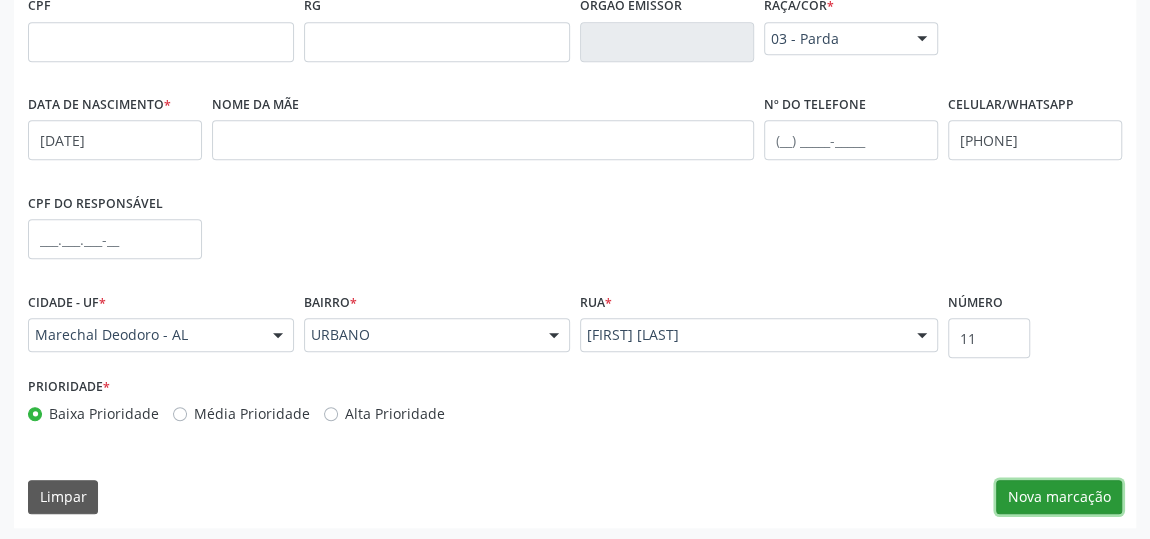 click on "Nova marcação" at bounding box center [1059, 497] 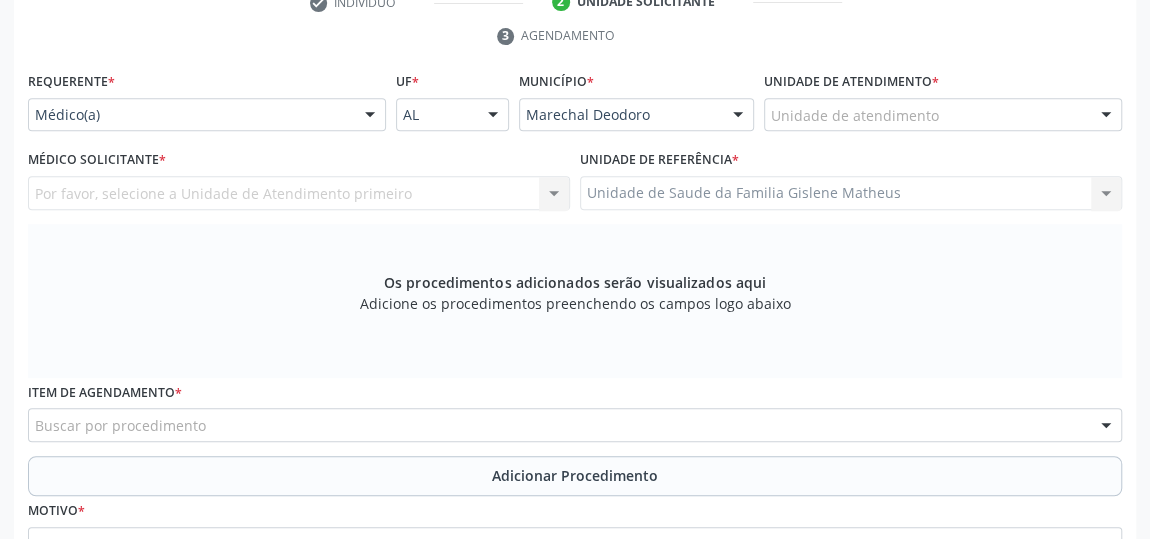 scroll, scrollTop: 422, scrollLeft: 0, axis: vertical 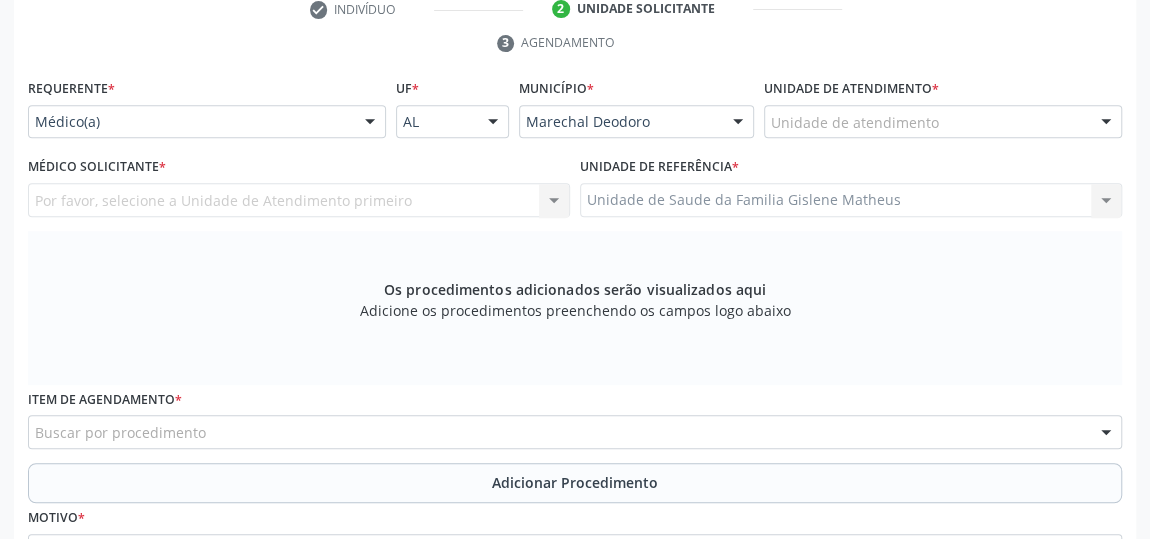 click on "Unidade de atendimento" at bounding box center [943, 122] 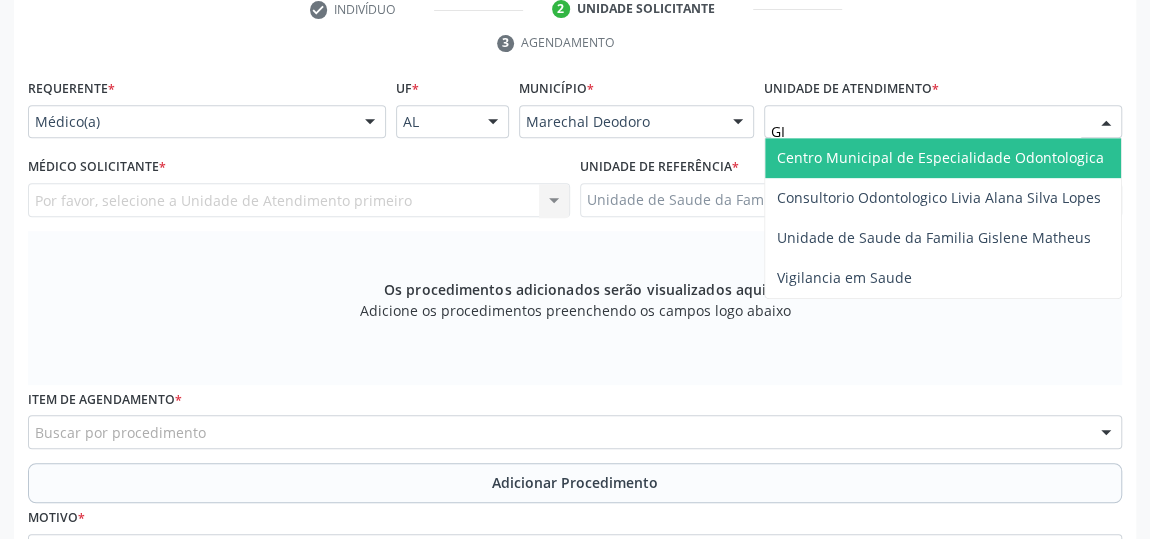type on "GIS" 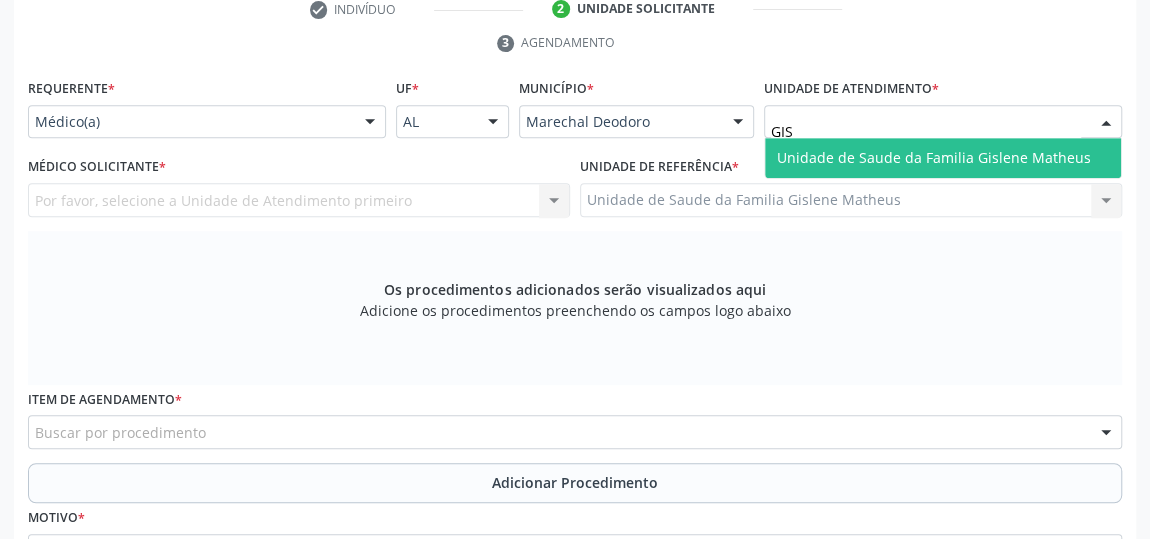 click on "Unidade de Saude da Familia Gislene Matheus" at bounding box center [943, 158] 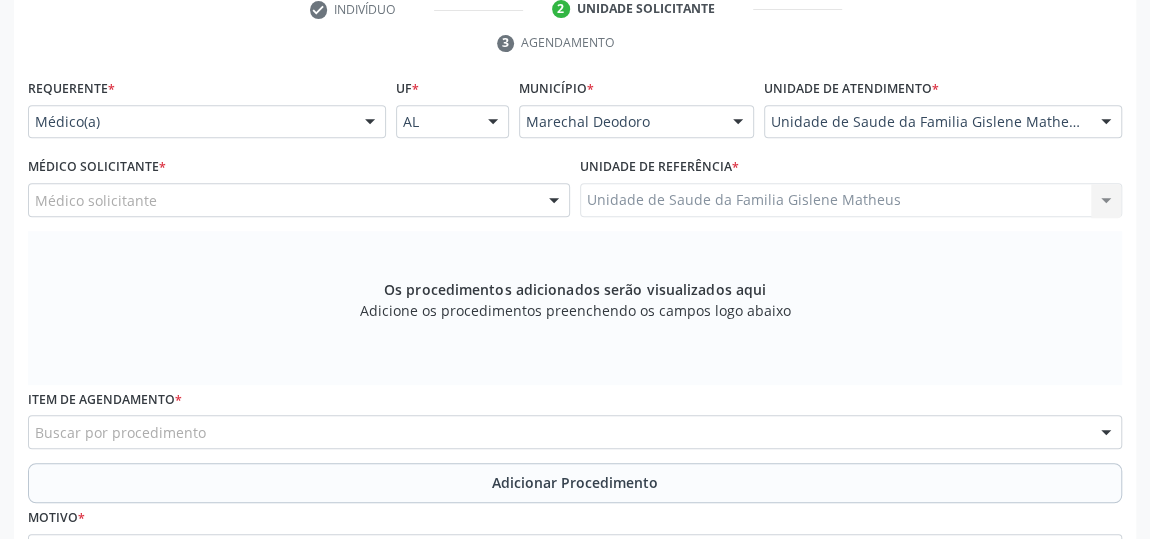 click at bounding box center (554, 201) 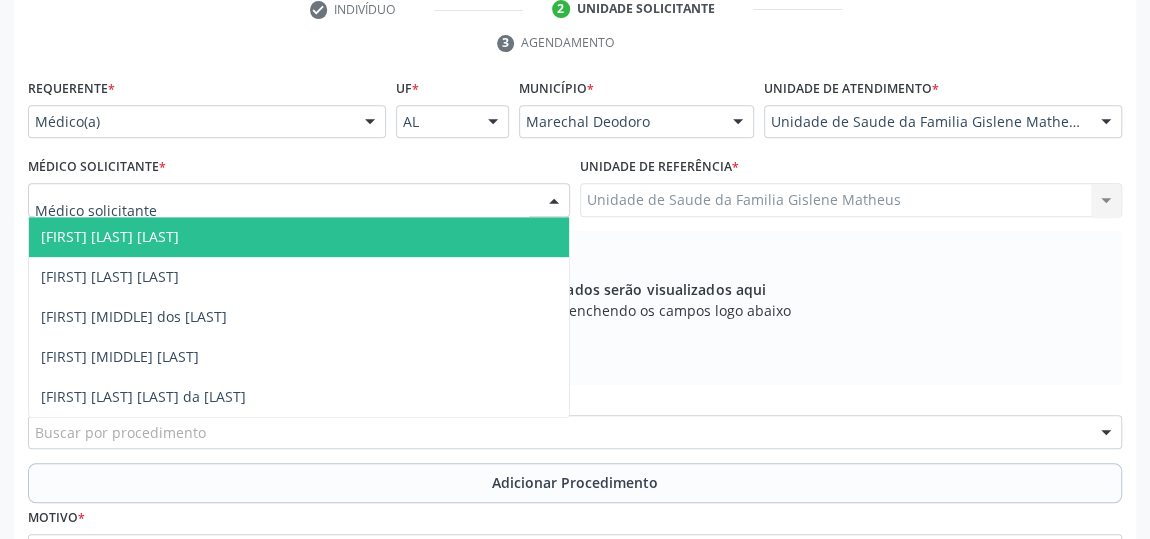 click on "[FIRST] [LAST] [LAST]" at bounding box center (299, 237) 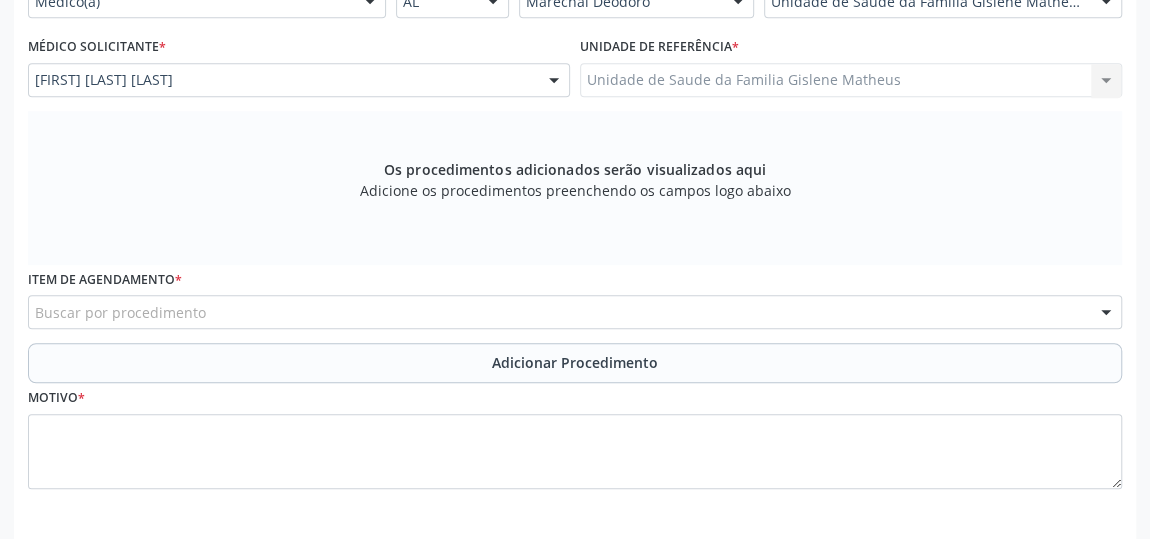 scroll, scrollTop: 620, scrollLeft: 0, axis: vertical 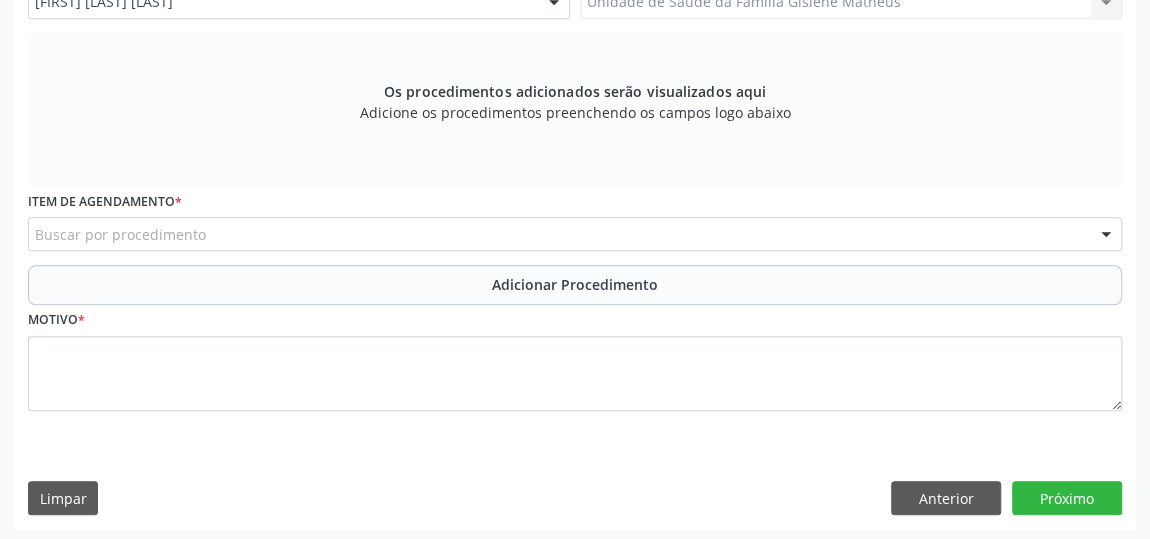 click on "Buscar por procedimento" at bounding box center [575, 234] 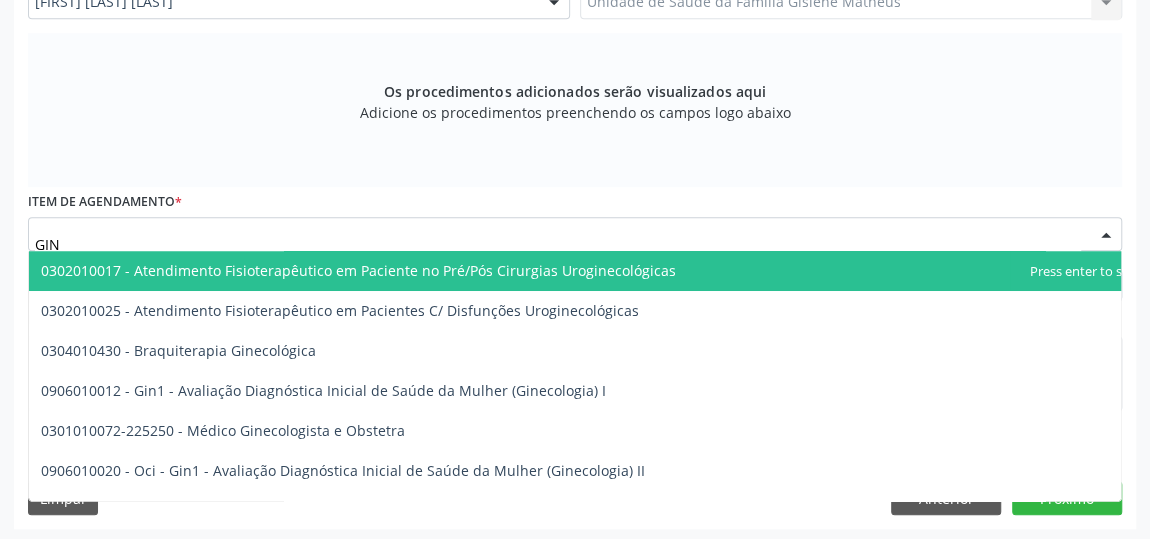 type on "GINE" 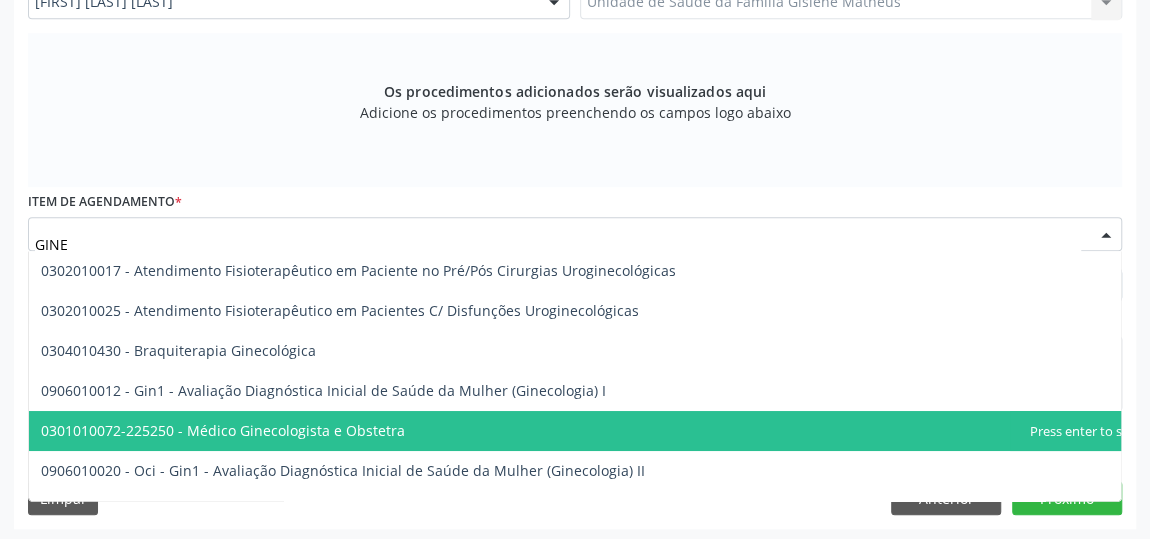 click on "0301010072-225250 - Médico Ginecologista e Obstetra" at bounding box center (223, 430) 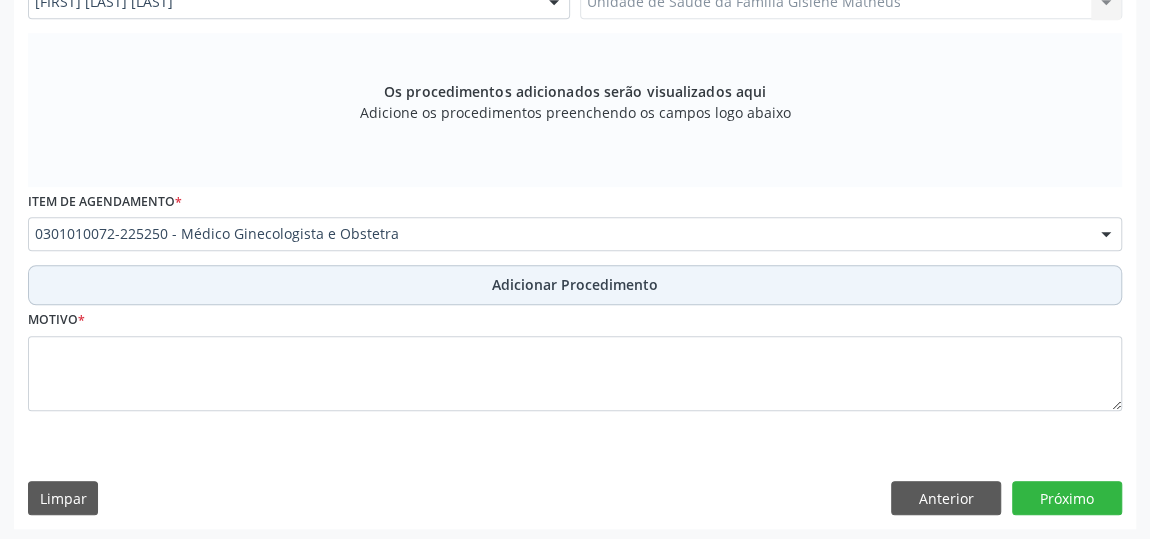 click on "Adicionar Procedimento" at bounding box center (575, 284) 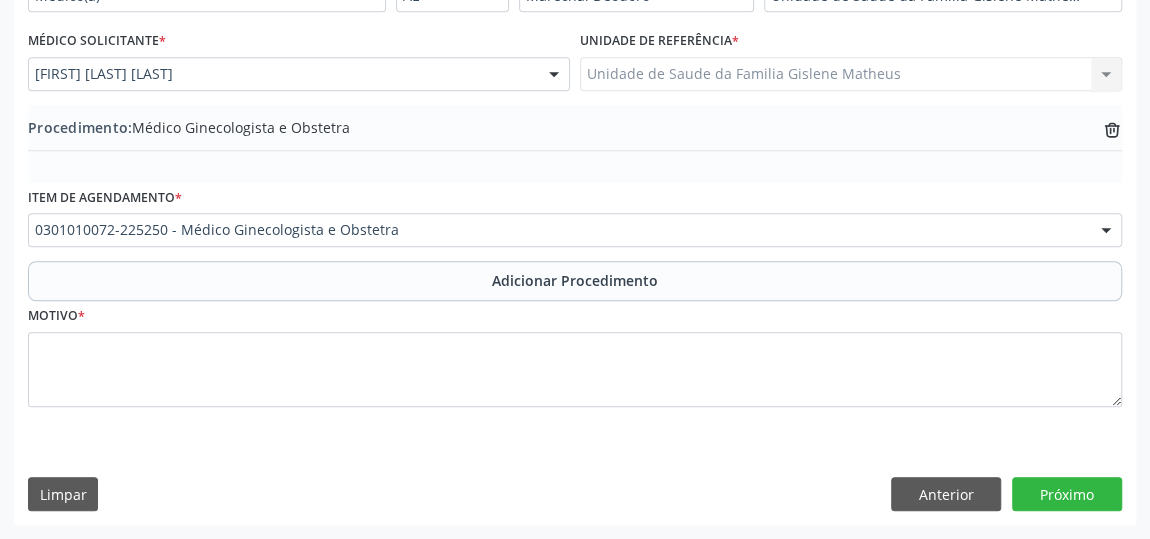 scroll, scrollTop: 544, scrollLeft: 0, axis: vertical 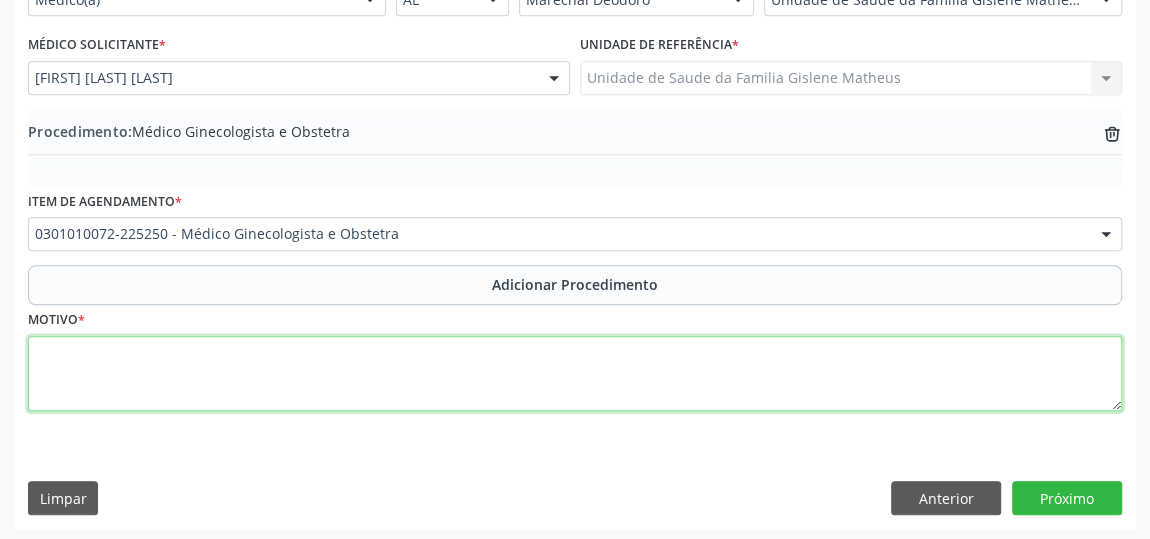 click at bounding box center (575, 374) 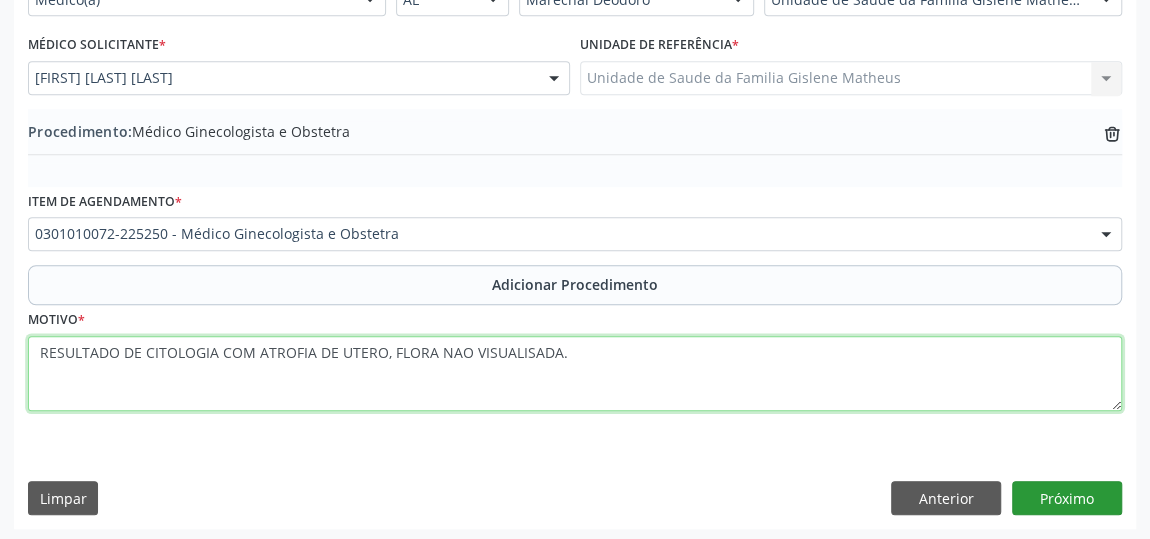 type on "RESULTADO DE CITOLOGIA COM ATROFIA DE UTERO, FLORA NAO VISUALISADA." 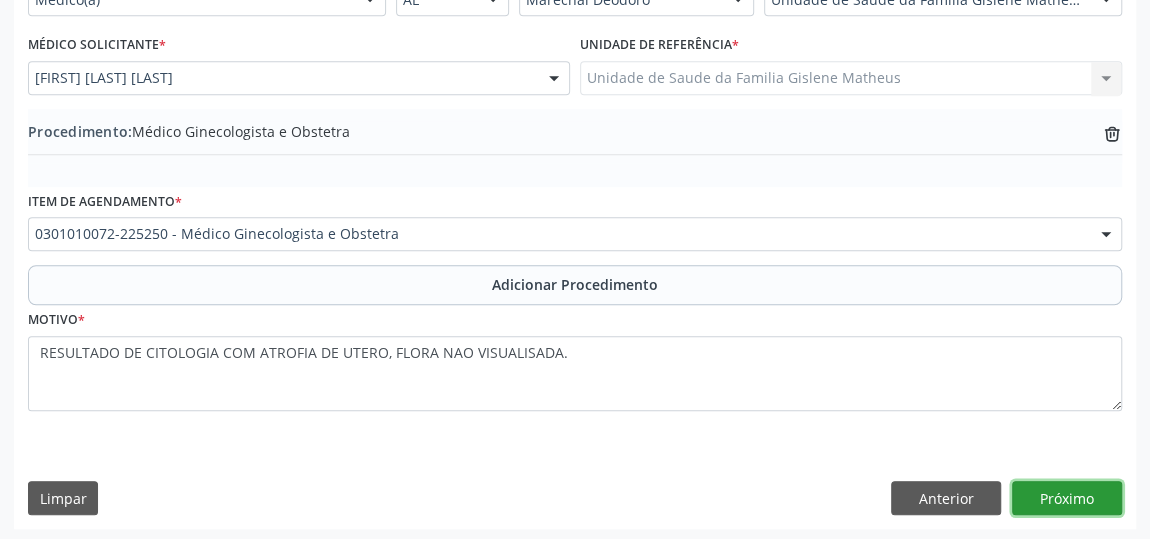 click on "Próximo" at bounding box center (1067, 498) 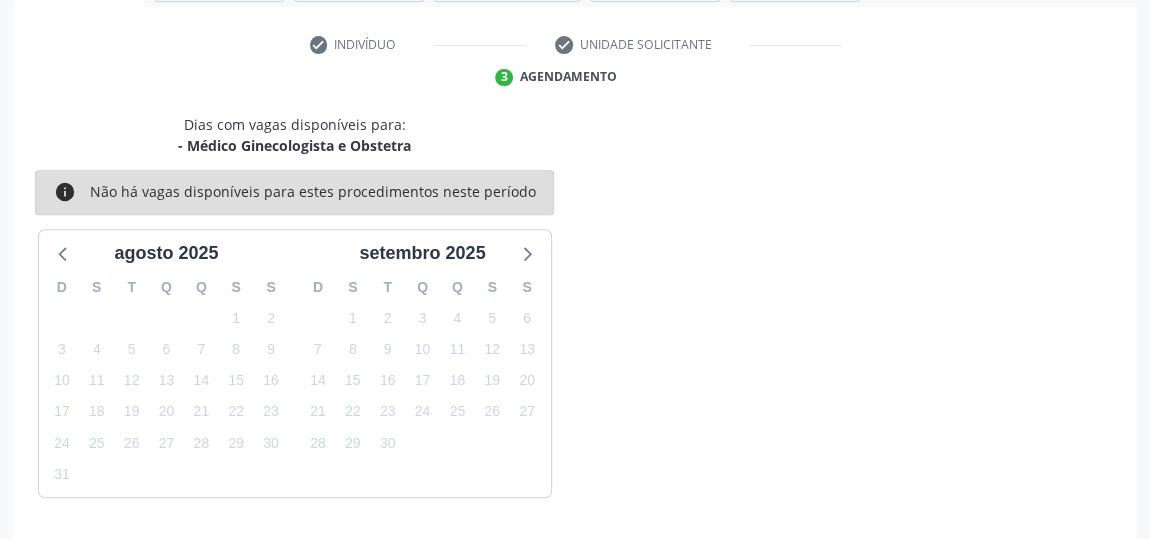 scroll, scrollTop: 446, scrollLeft: 0, axis: vertical 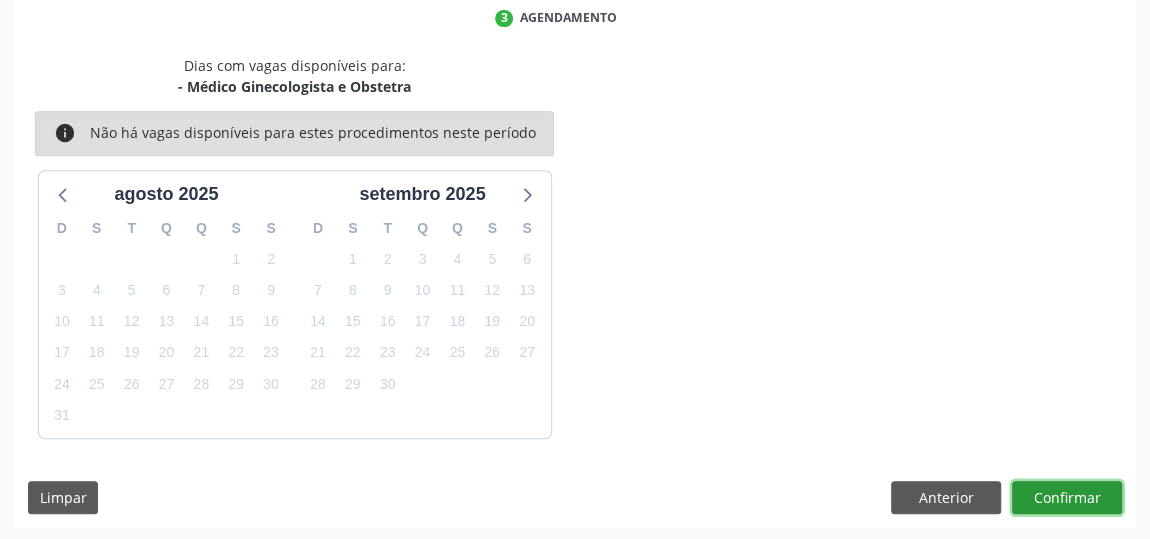 click on "Confirmar" at bounding box center (1067, 498) 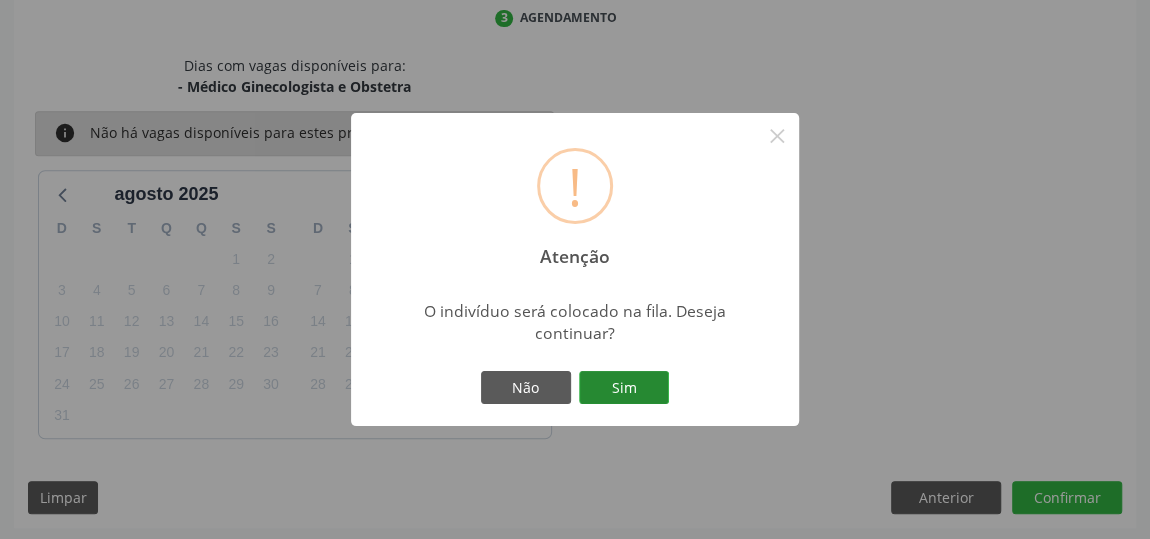 click on "Sim" at bounding box center (624, 388) 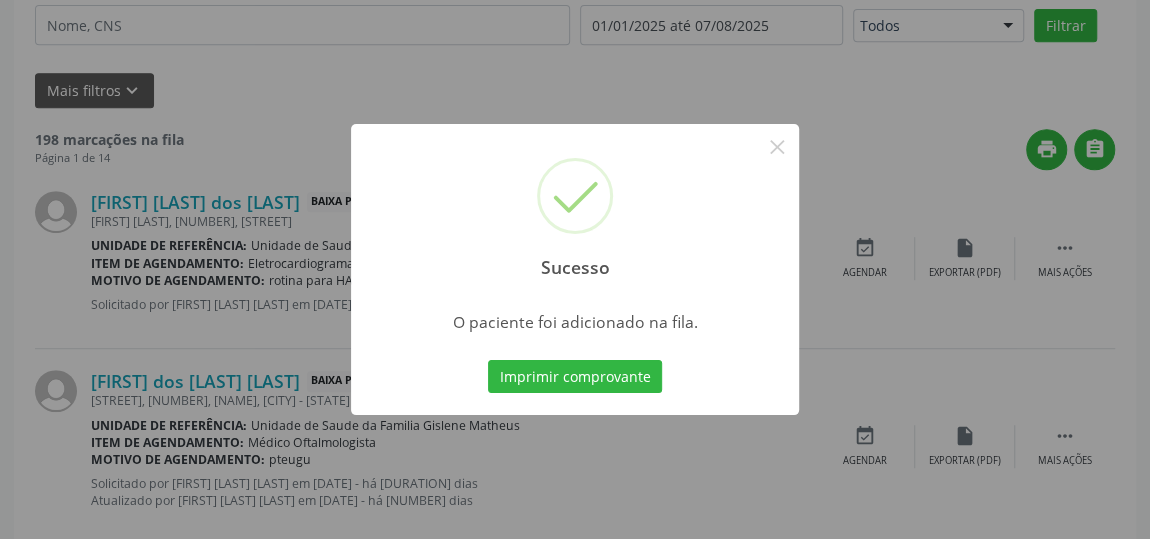scroll, scrollTop: 153, scrollLeft: 0, axis: vertical 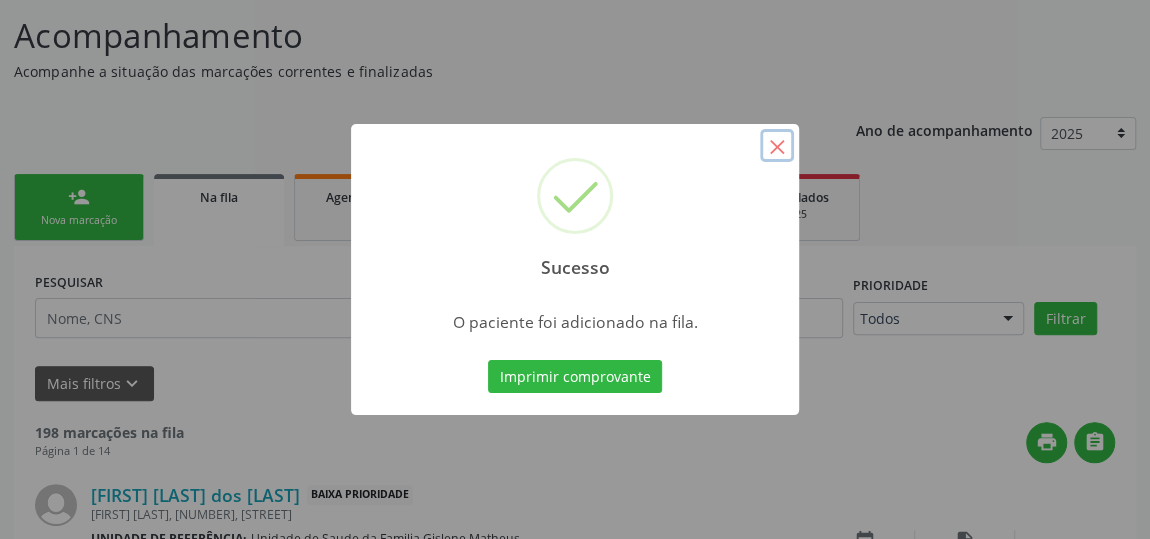 click on "×" at bounding box center (777, 146) 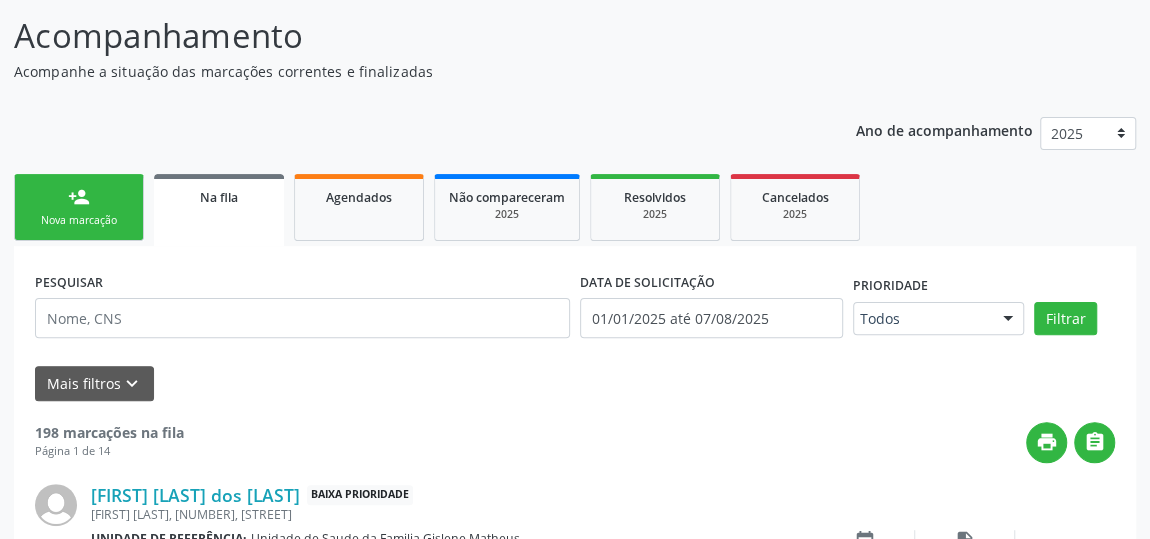 click on "person_add
Nova marcação" at bounding box center (79, 207) 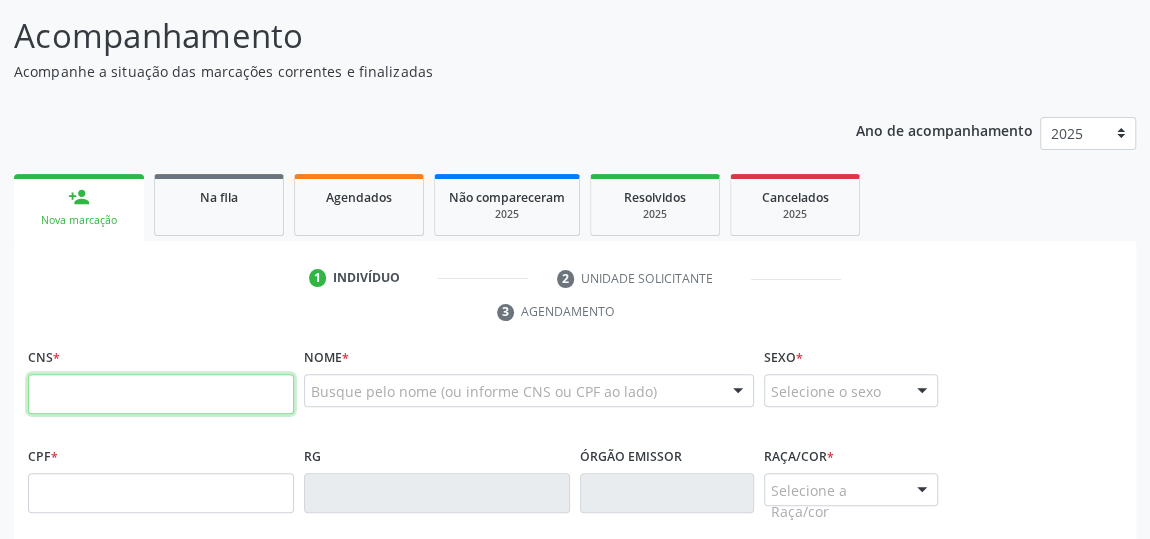 drag, startPoint x: 201, startPoint y: 390, endPoint x: 217, endPoint y: 371, distance: 24.839485 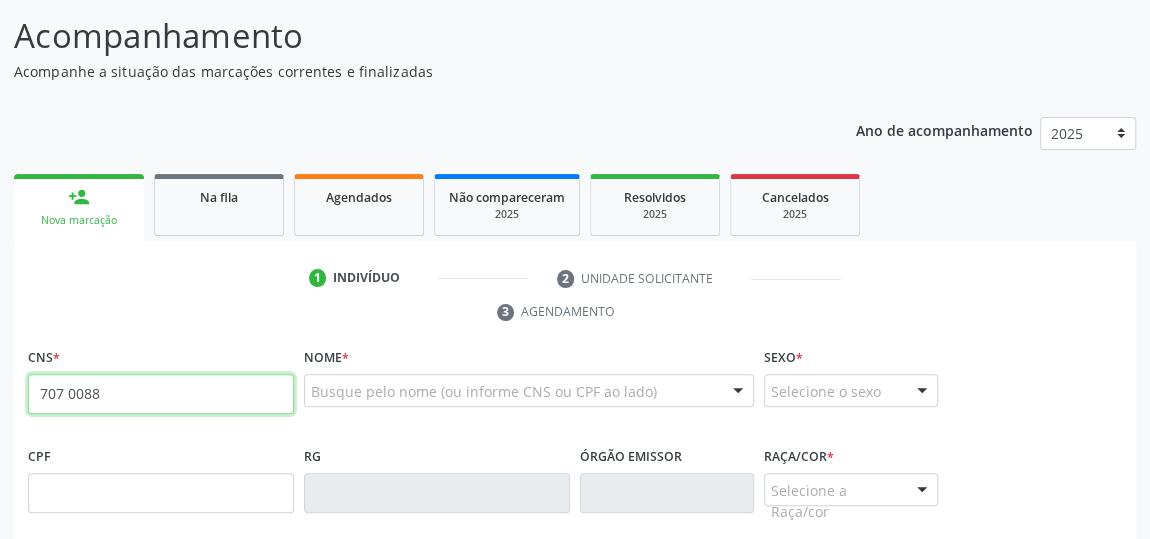 type on "[PHONE]" 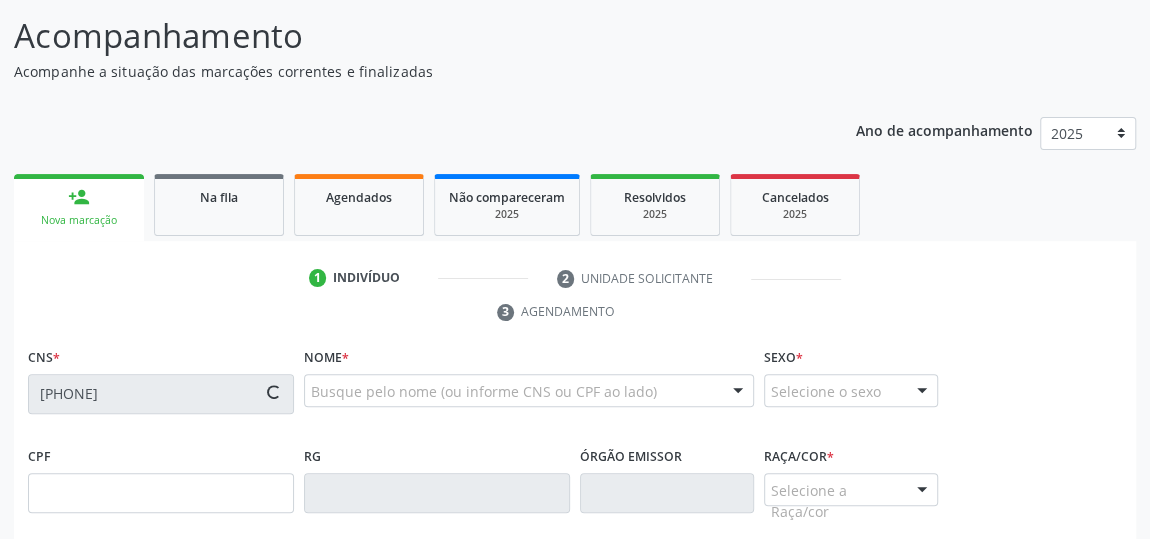 type on "[DATE]" 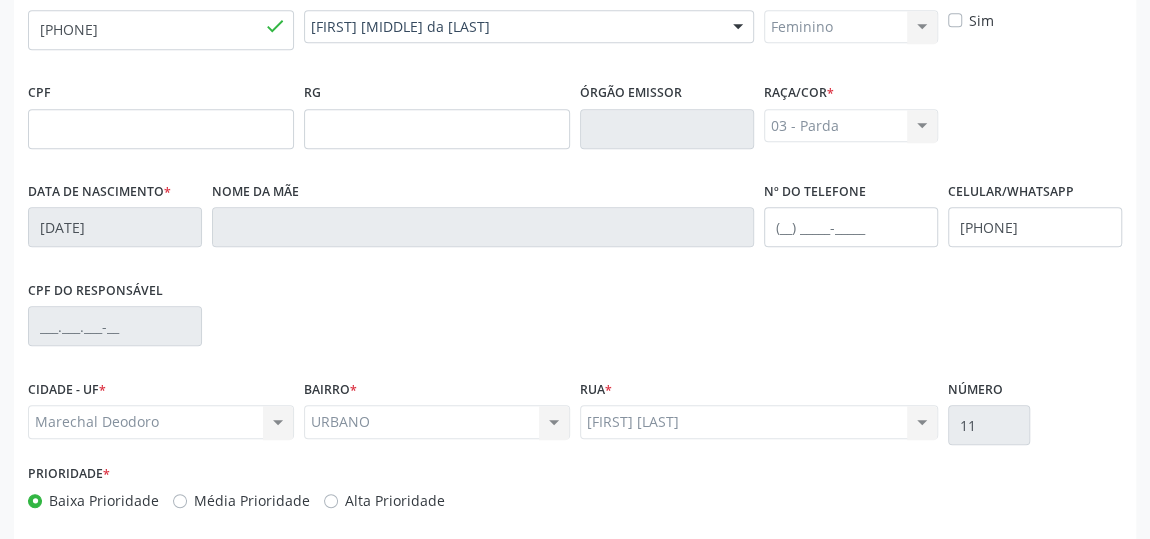 scroll, scrollTop: 604, scrollLeft: 0, axis: vertical 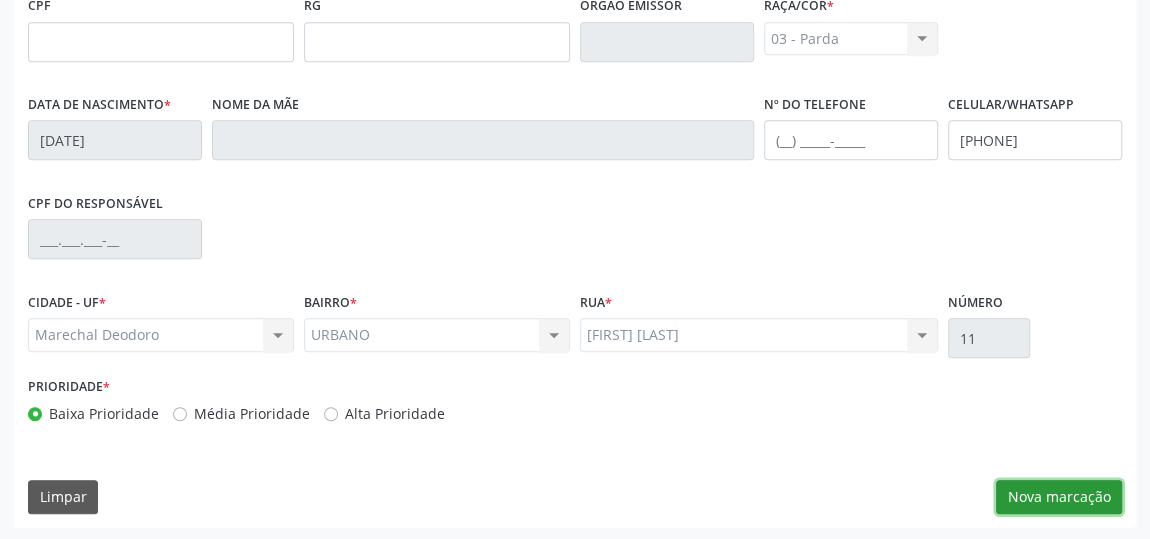 click on "Nova marcação" at bounding box center [1059, 497] 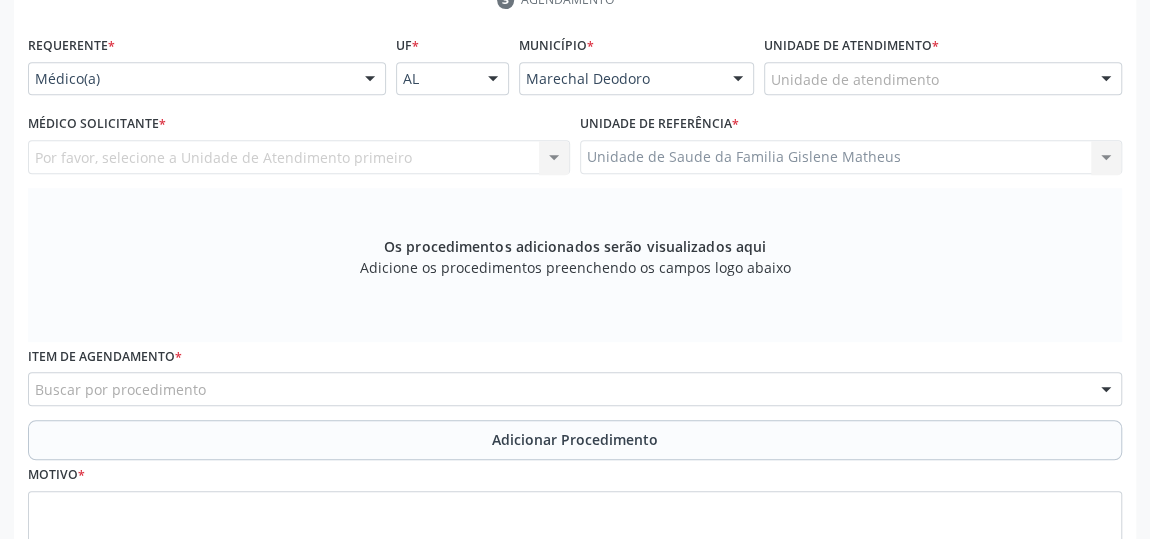 scroll, scrollTop: 240, scrollLeft: 0, axis: vertical 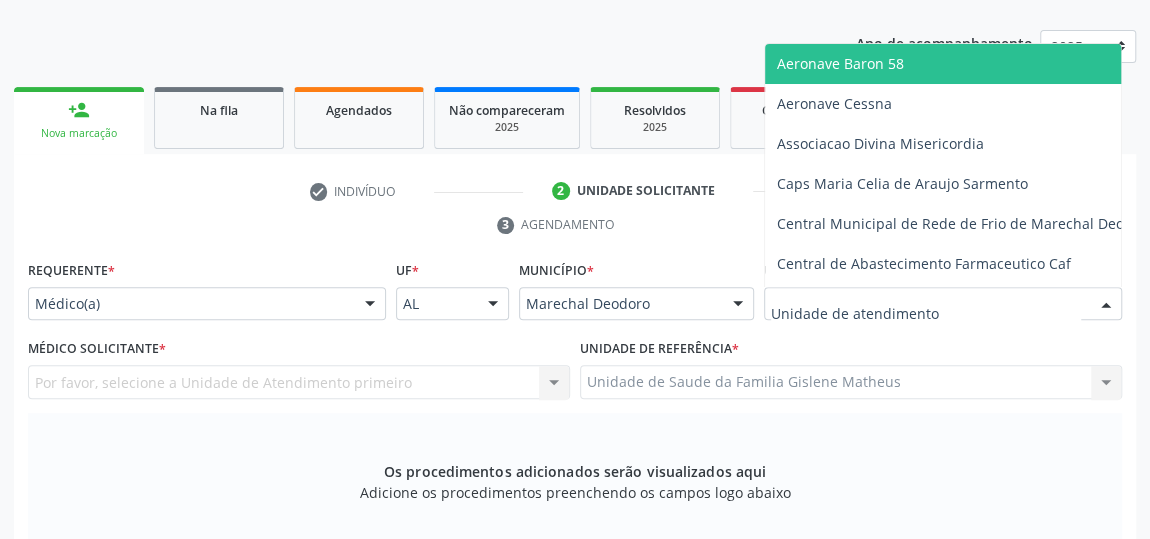 click at bounding box center (943, 304) 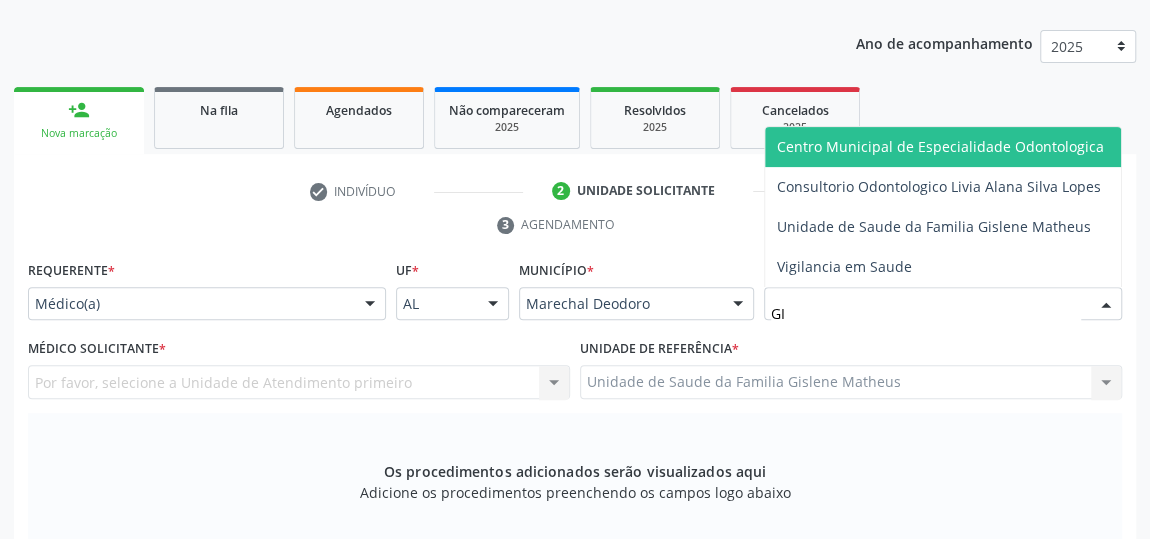 type on "GIS" 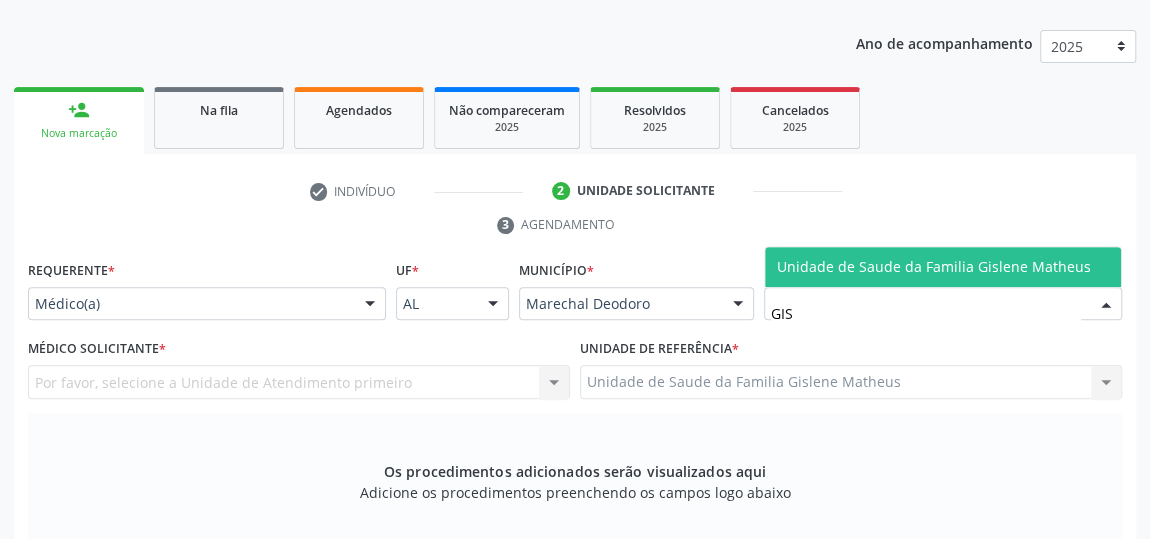 click on "Unidade de Saude da Familia Gislene Matheus" at bounding box center (934, 266) 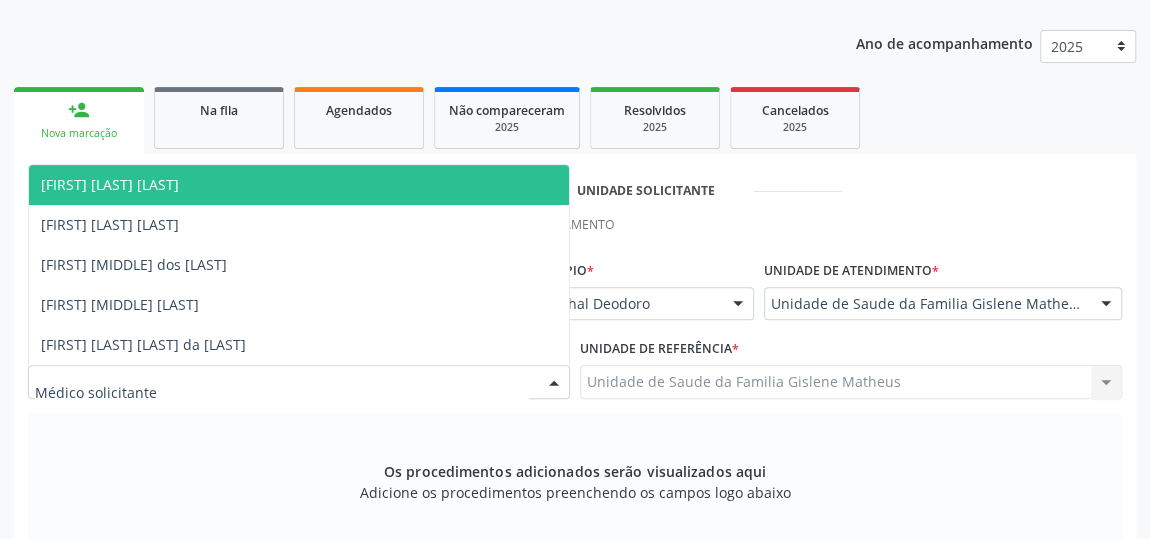 click at bounding box center [554, 383] 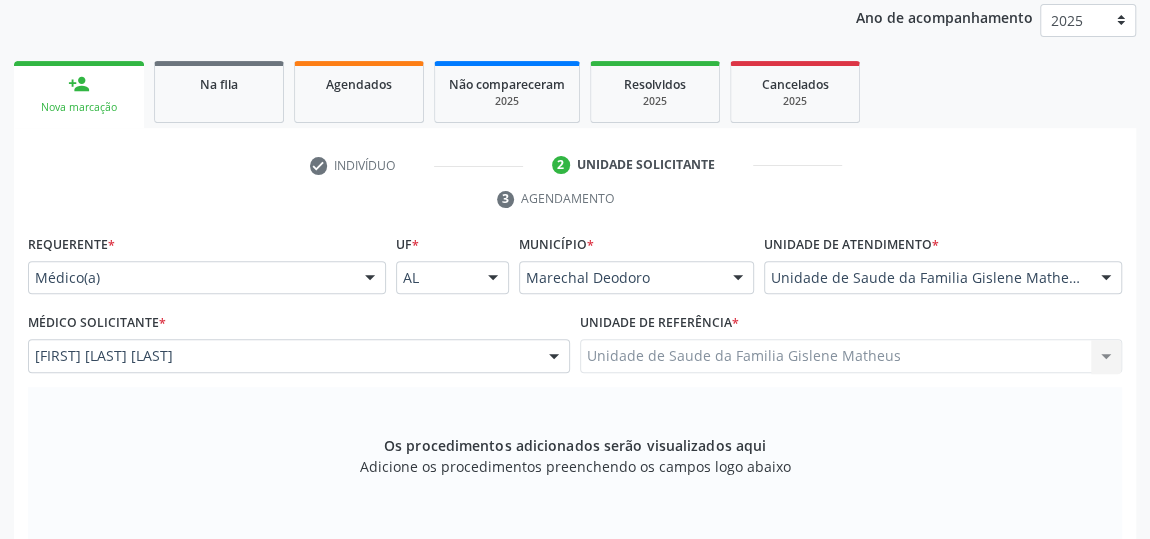 scroll, scrollTop: 422, scrollLeft: 0, axis: vertical 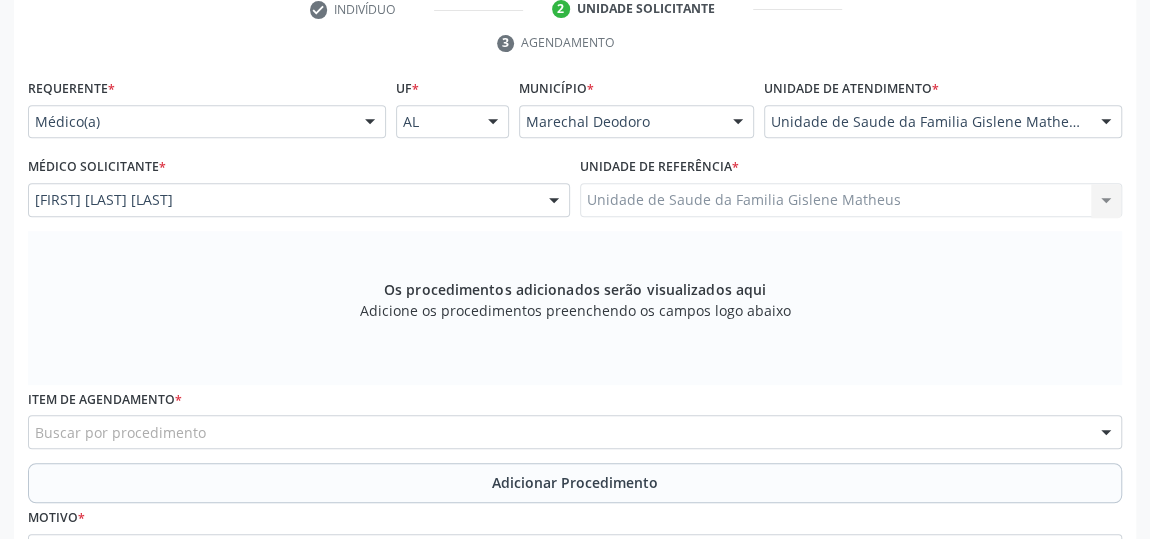 click on "Buscar por procedimento" at bounding box center [575, 432] 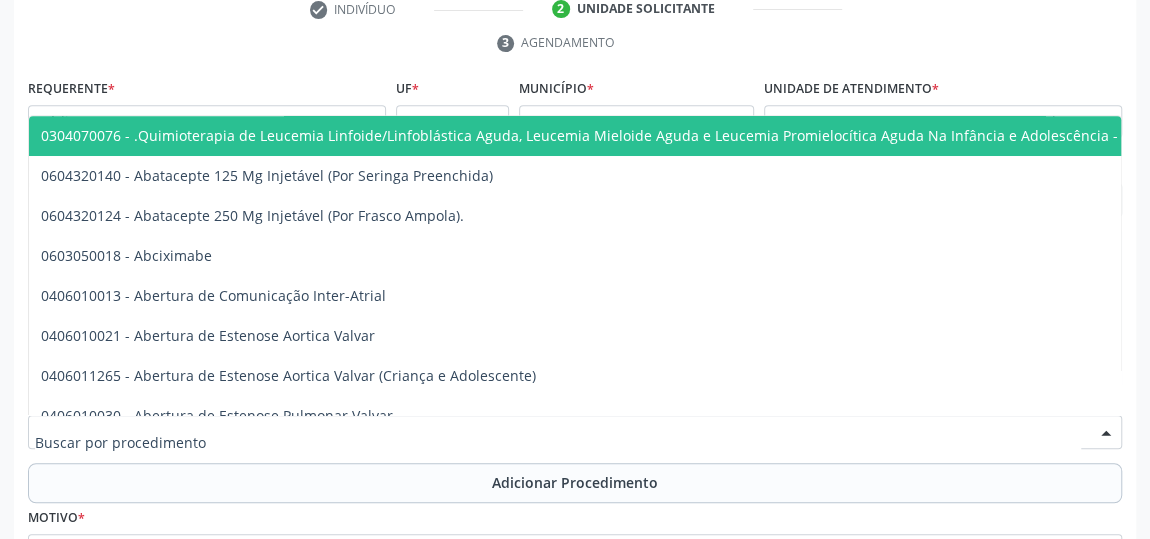 type on "O" 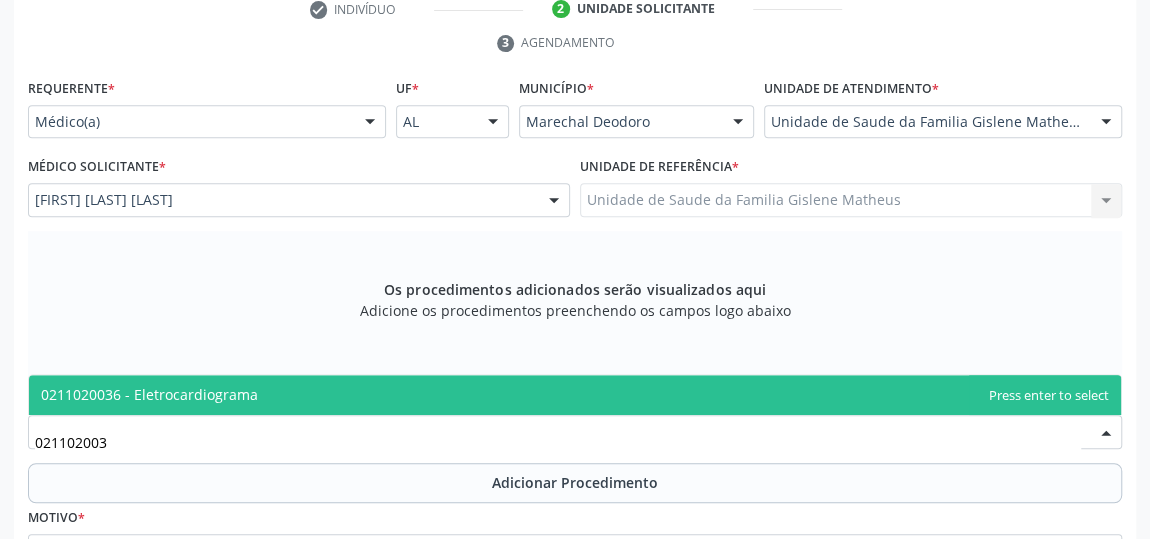 type on "0211020036" 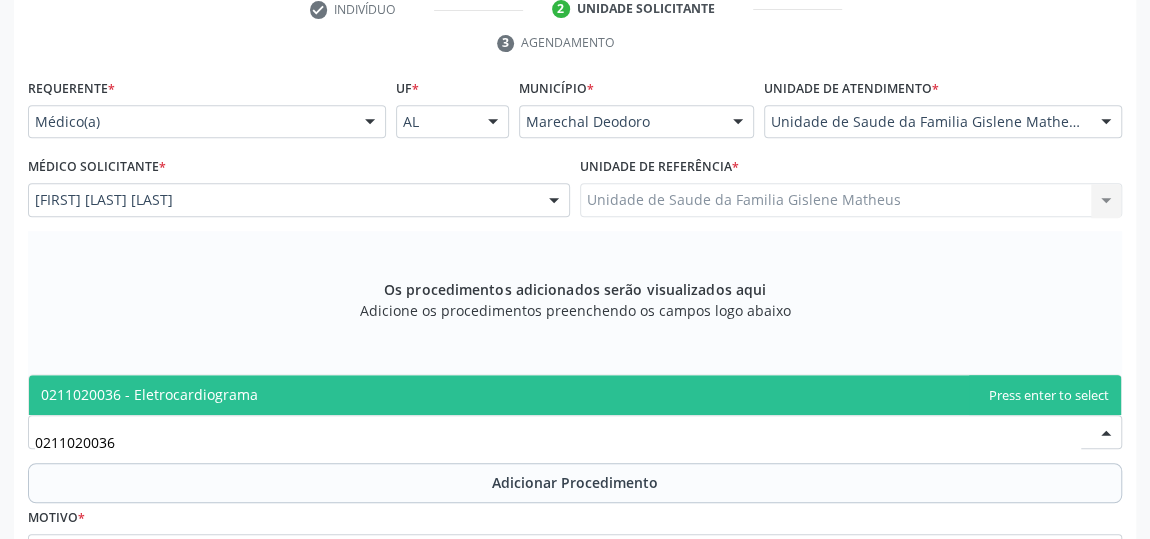 click on "0211020036 - Eletrocardiograma" at bounding box center [575, 395] 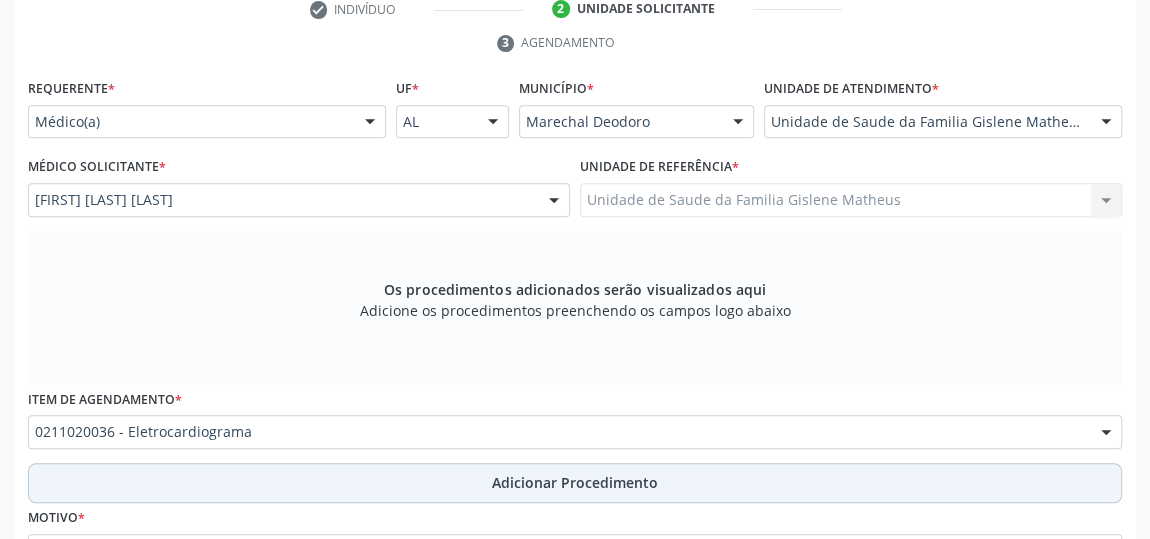 click on "Adicionar Procedimento" at bounding box center (575, 483) 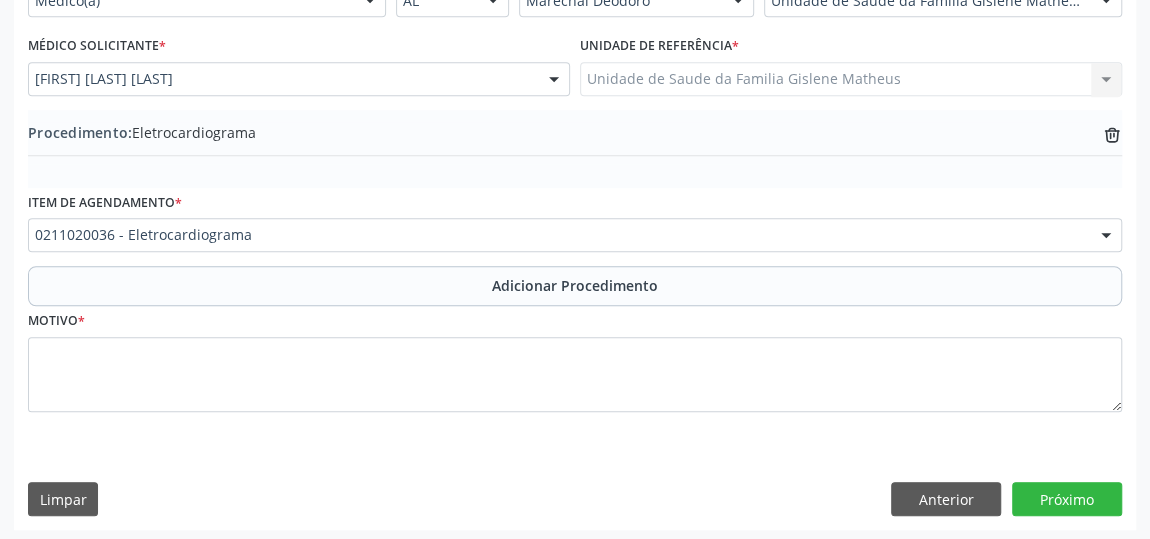 scroll, scrollTop: 544, scrollLeft: 0, axis: vertical 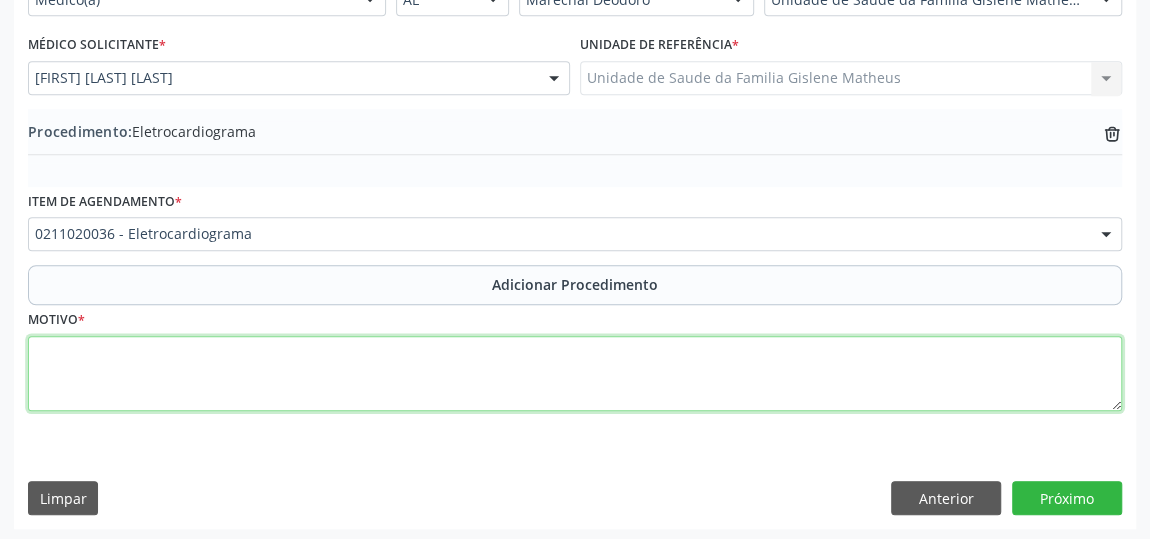 click at bounding box center (575, 374) 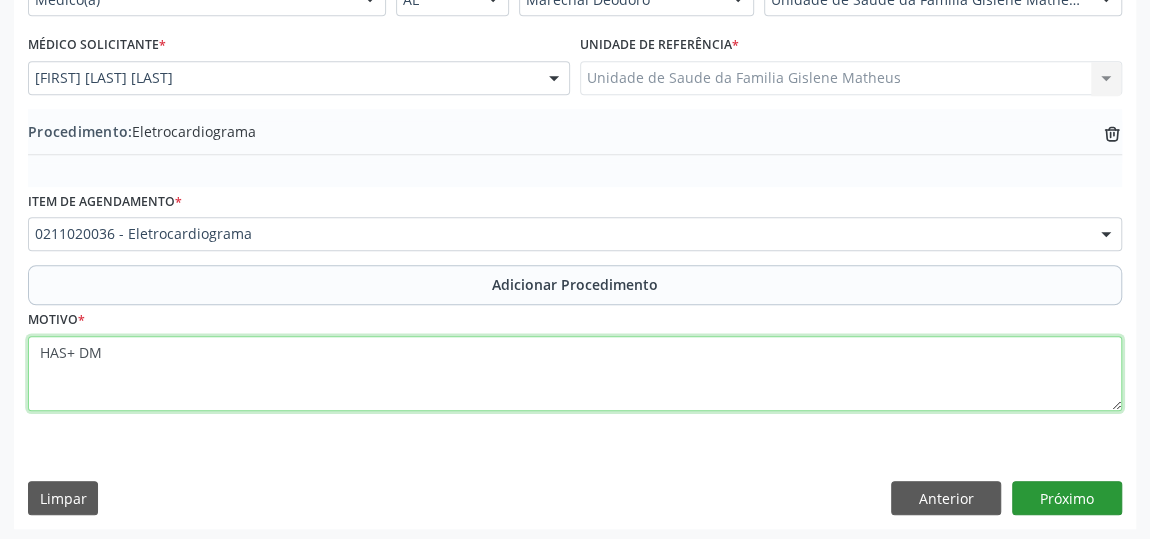 type on "HAS+ DM" 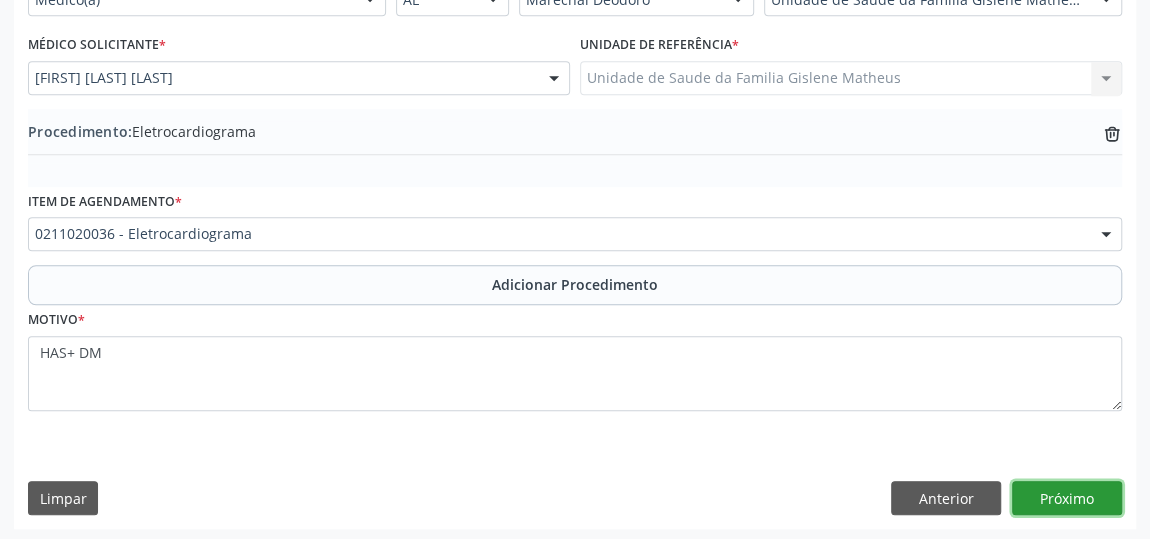 click on "Próximo" at bounding box center (1067, 498) 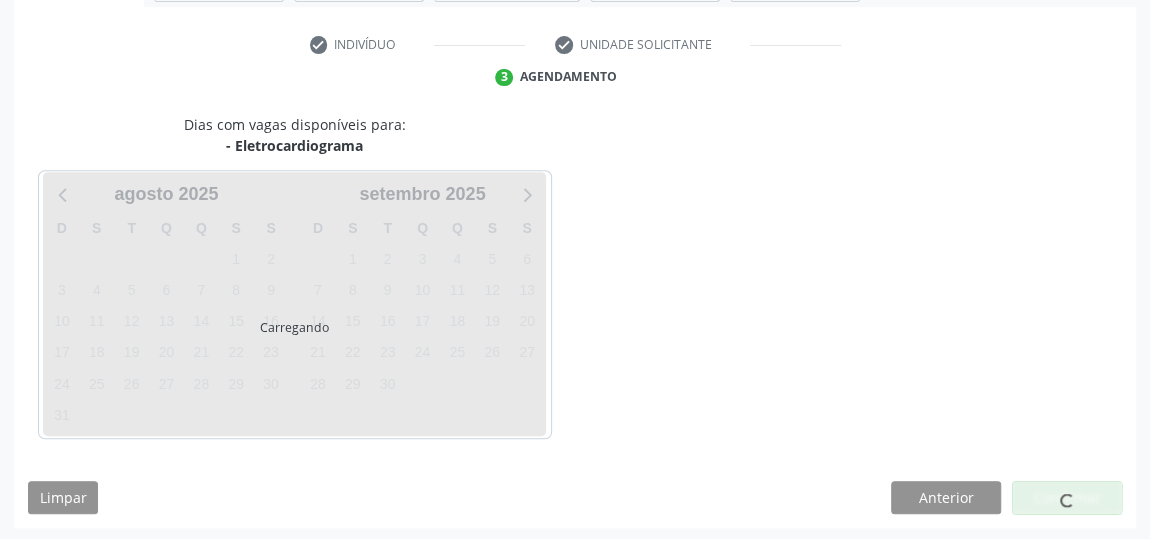 scroll, scrollTop: 446, scrollLeft: 0, axis: vertical 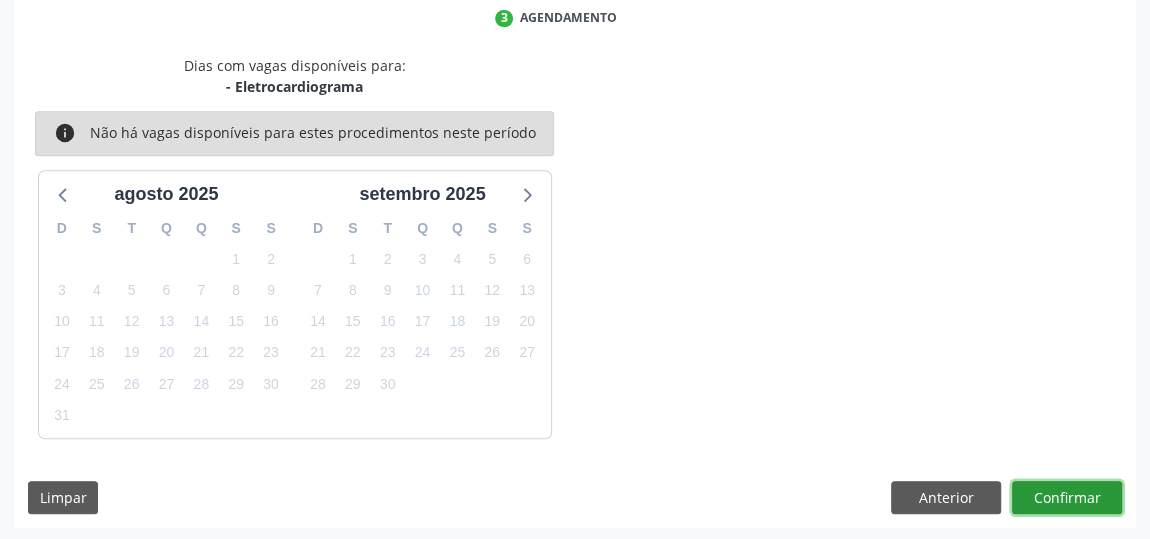 click on "Confirmar" at bounding box center (1067, 498) 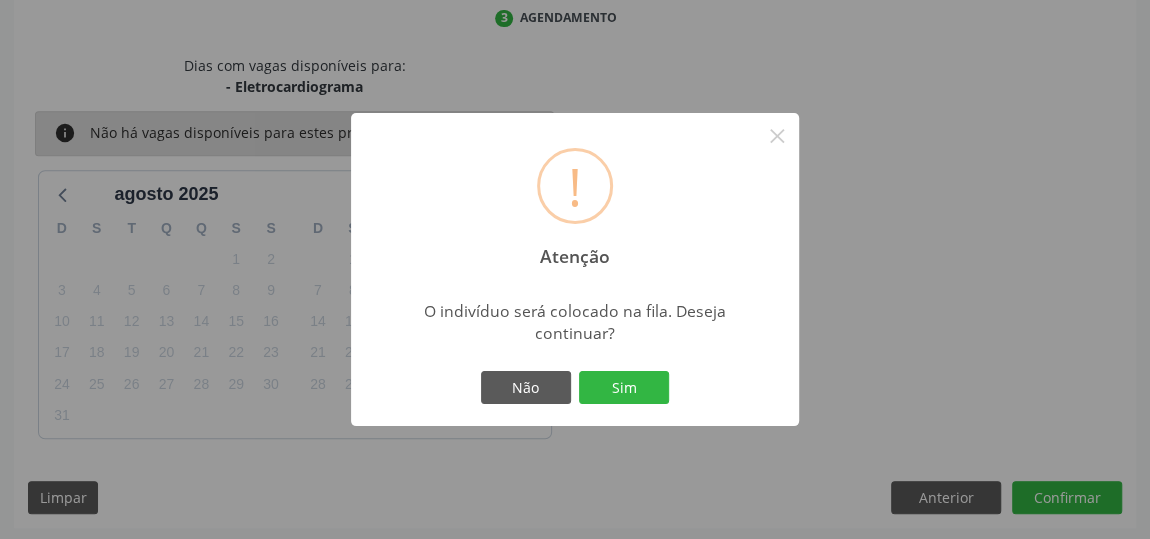 click on "! Atenção × O indivíduo será colocado na fila. Deseja continuar? Não Sim" at bounding box center [575, 269] 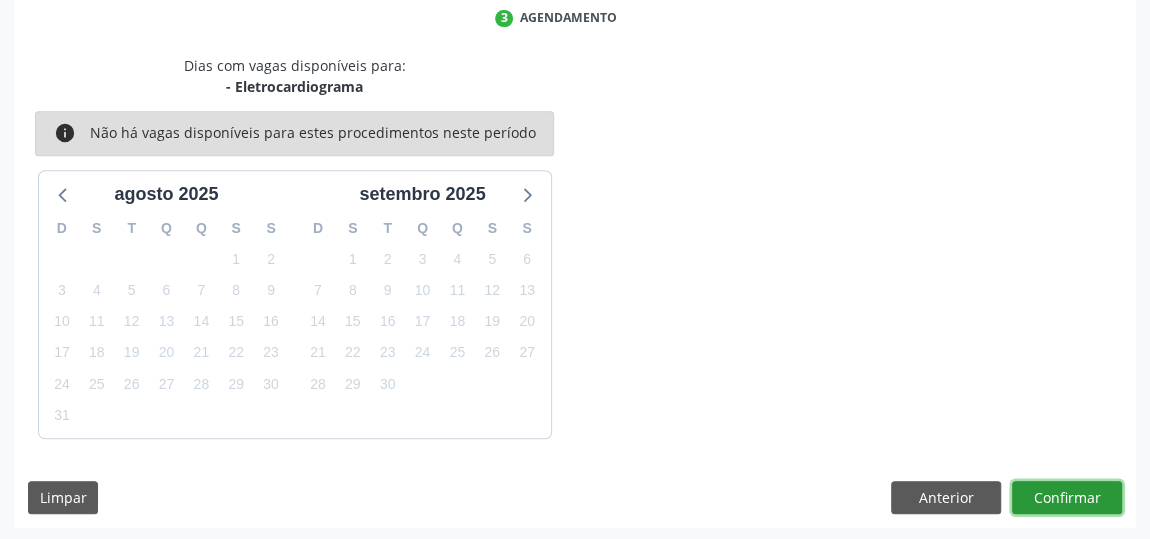 click on "Confirmar" at bounding box center (1067, 498) 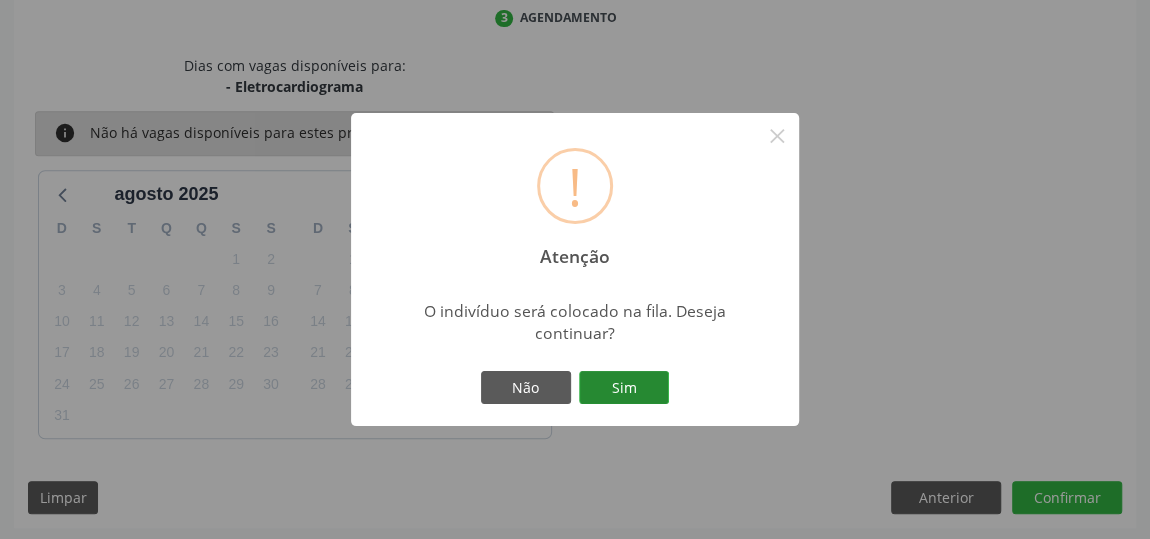 click on "Sim" at bounding box center (624, 388) 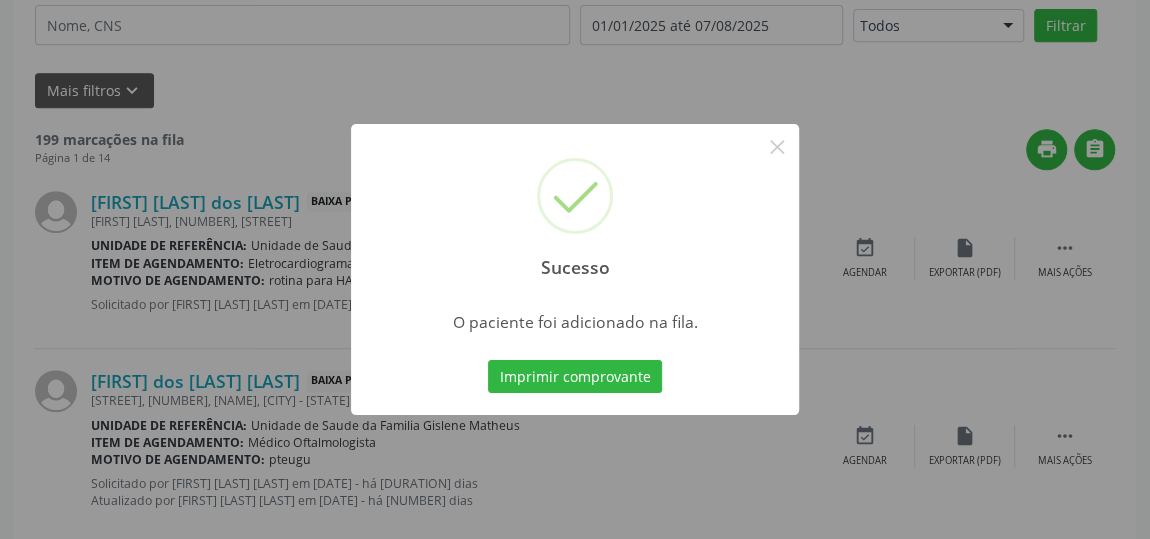 scroll, scrollTop: 153, scrollLeft: 0, axis: vertical 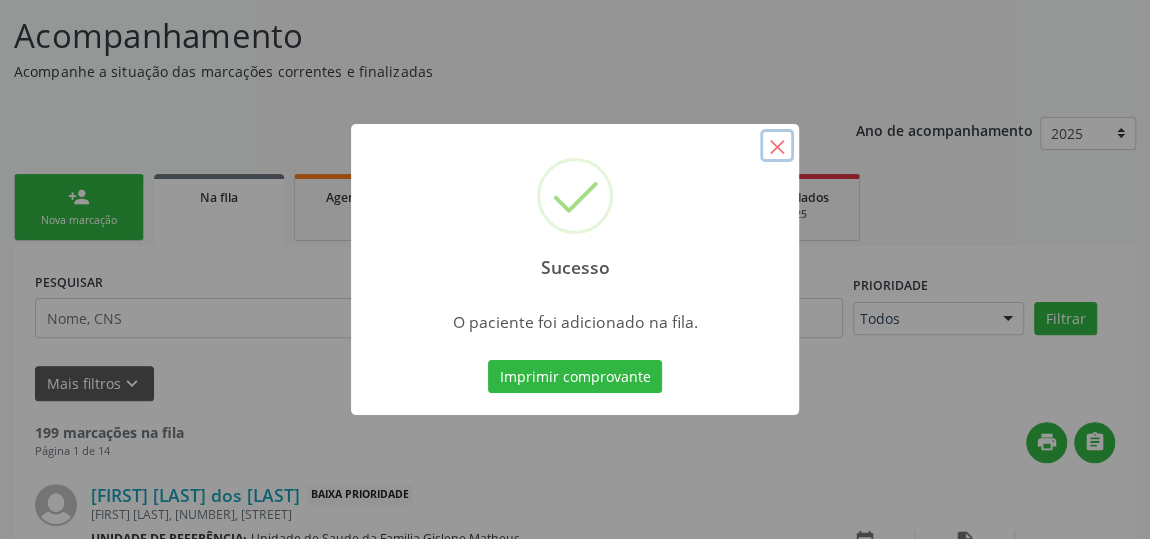 click on "×" at bounding box center (777, 146) 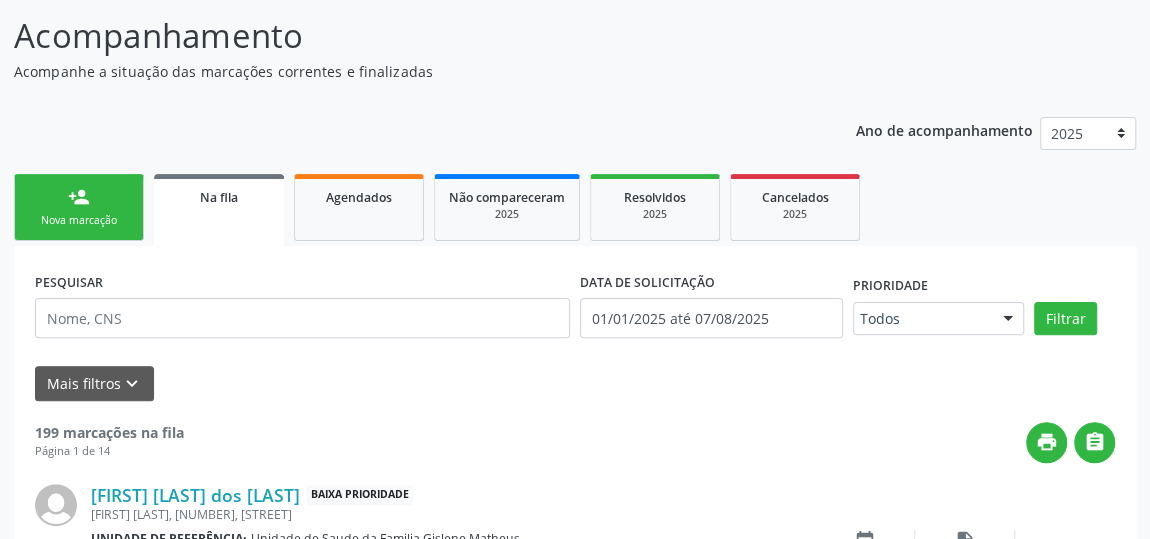 click on "person_add
Nova marcação" at bounding box center (79, 207) 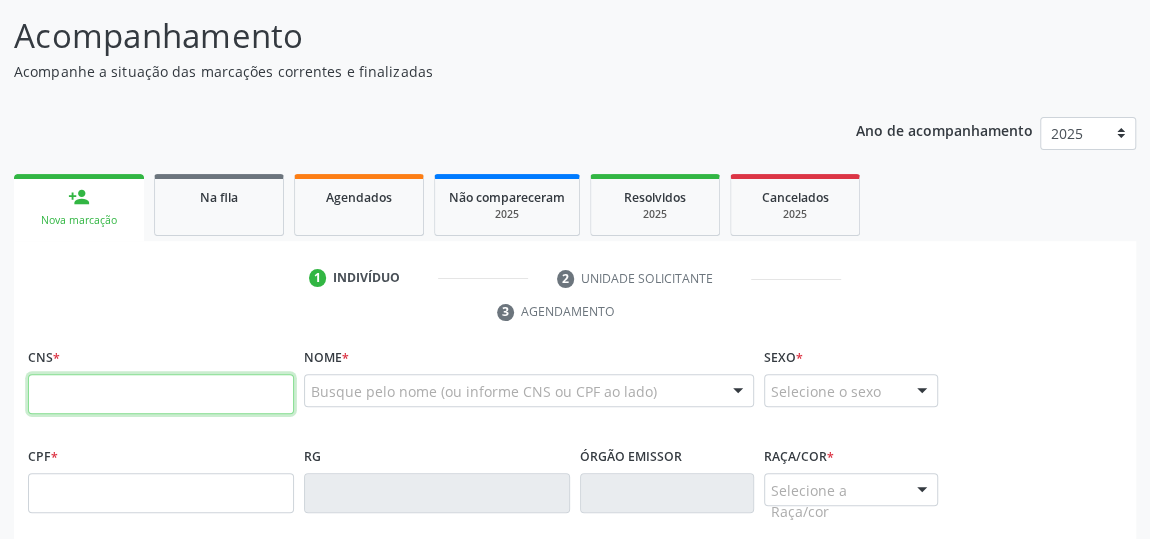 click at bounding box center [161, 394] 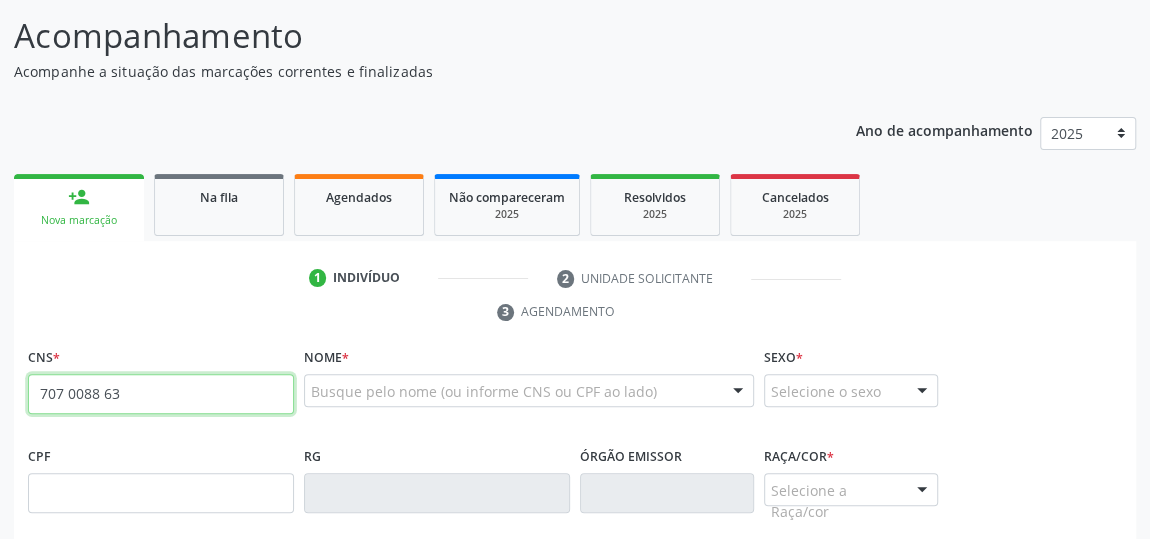type on "[PHONE]" 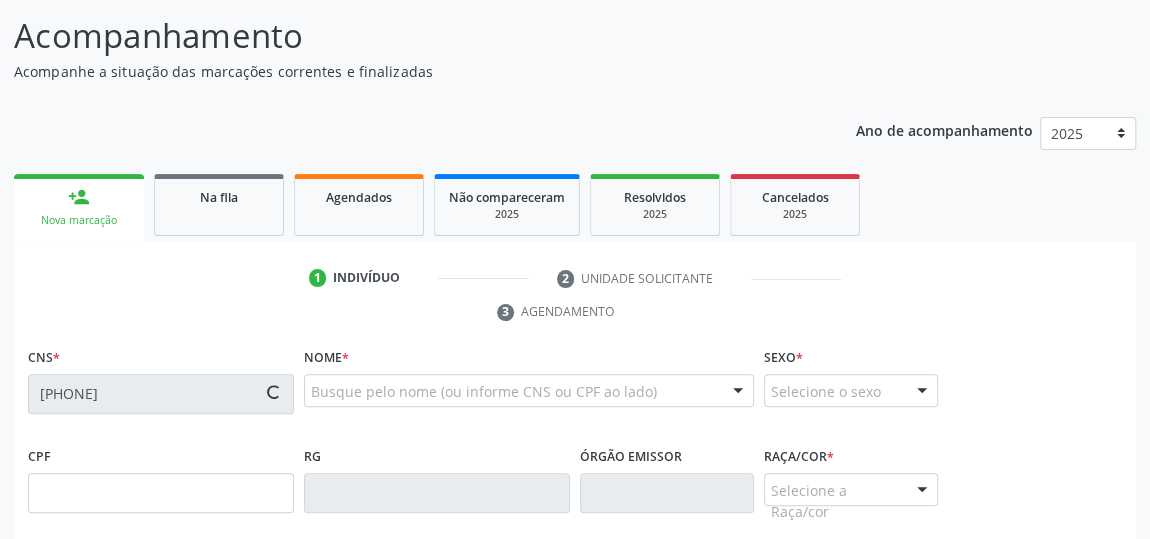 type on "[DATE]" 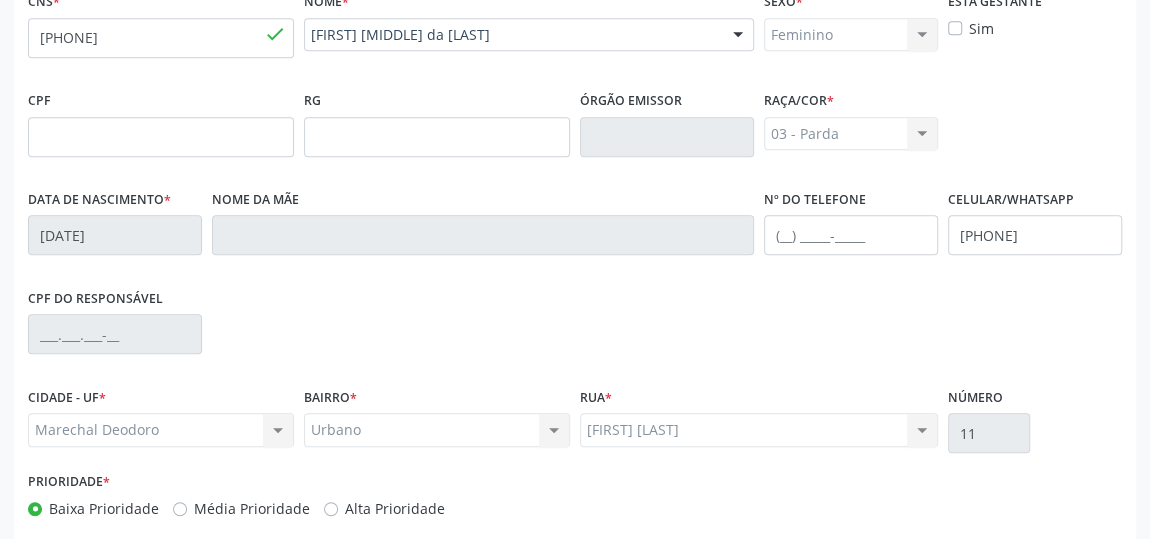 scroll, scrollTop: 604, scrollLeft: 0, axis: vertical 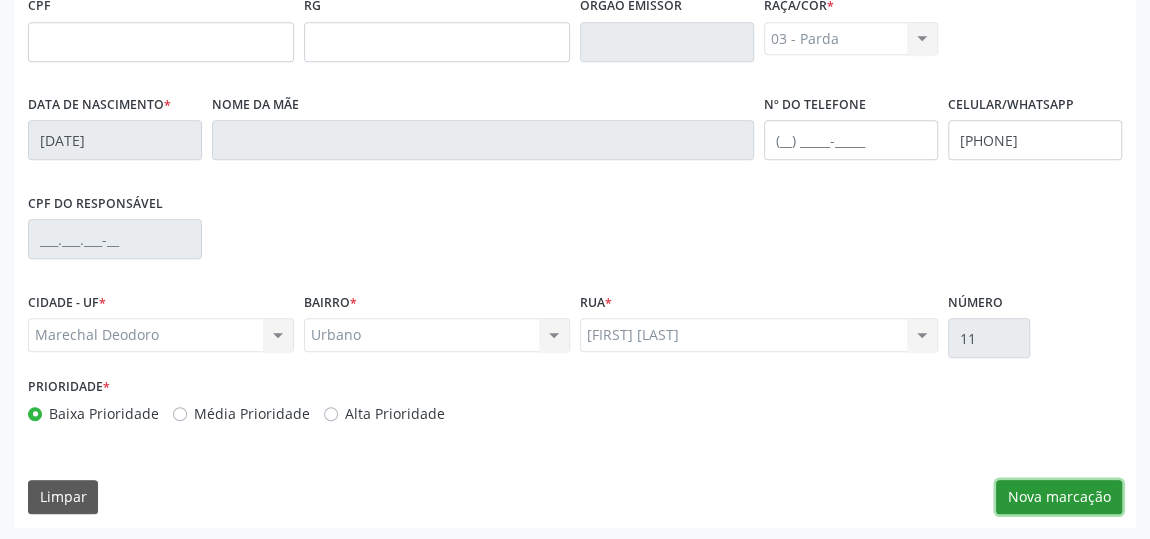click on "Nova marcação" at bounding box center [1059, 497] 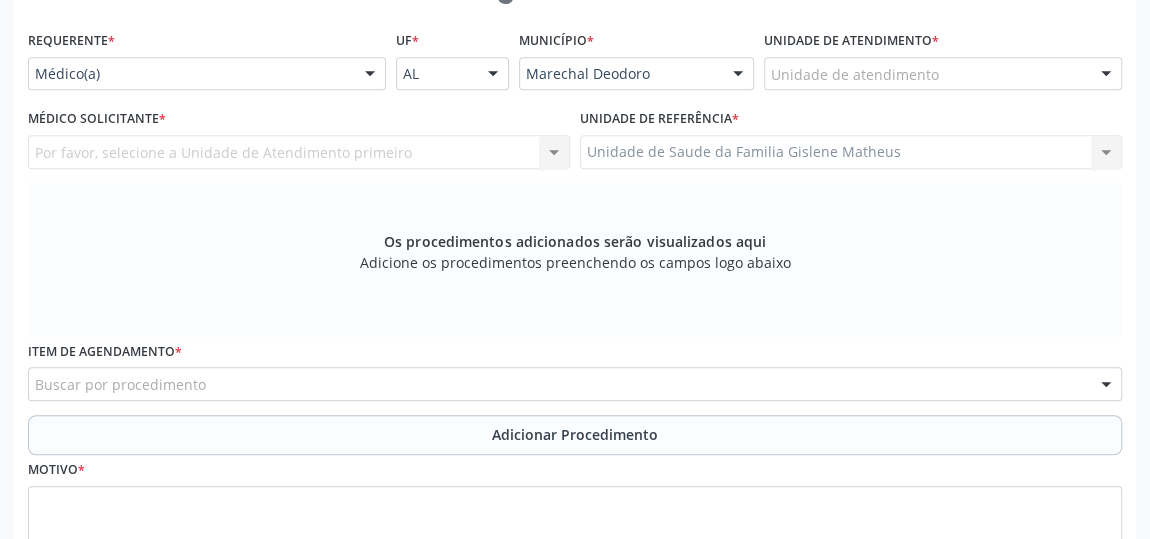 scroll, scrollTop: 331, scrollLeft: 0, axis: vertical 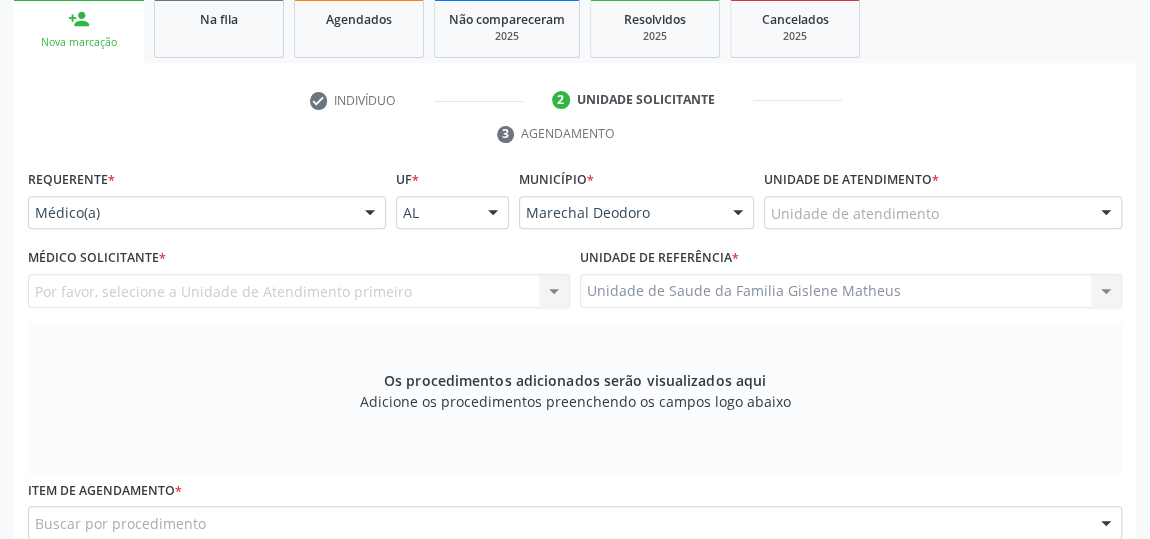 click on "Unidade de atendimento" at bounding box center (943, 213) 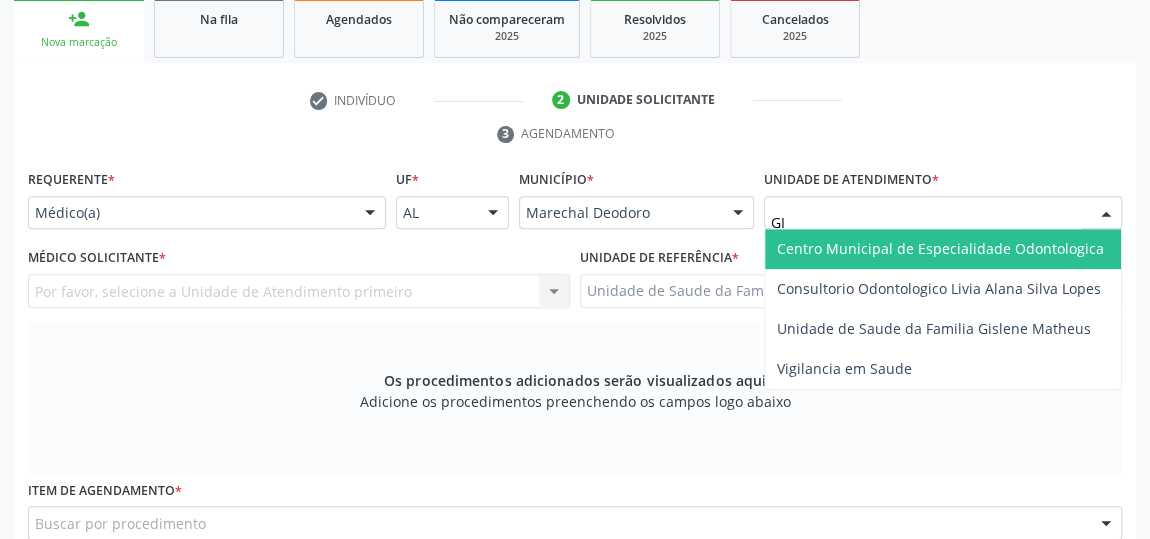type on "GIS" 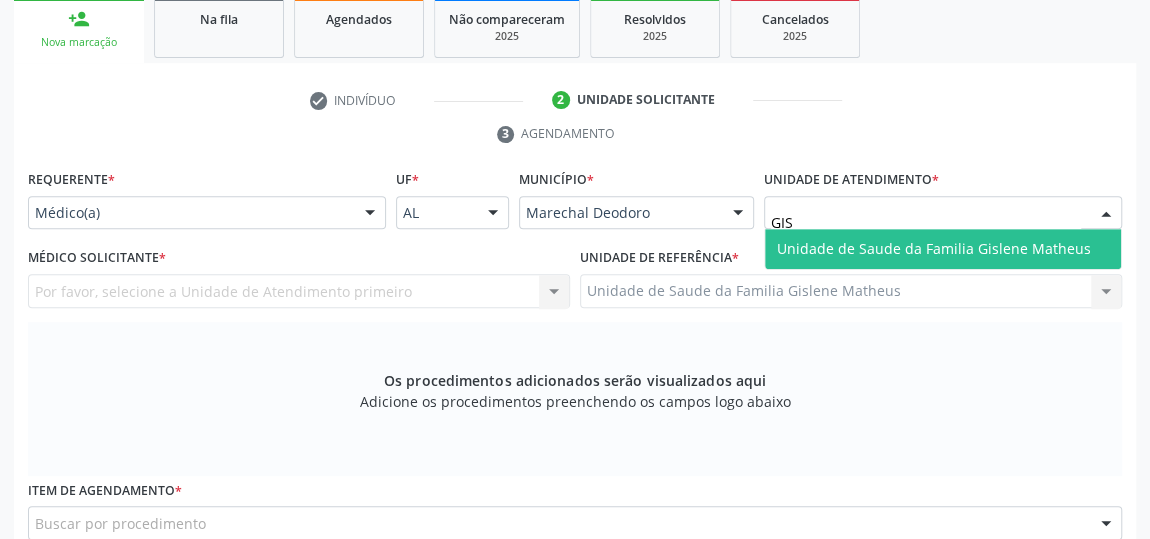 click on "Unidade de Saude da Familia Gislene Matheus" at bounding box center [934, 248] 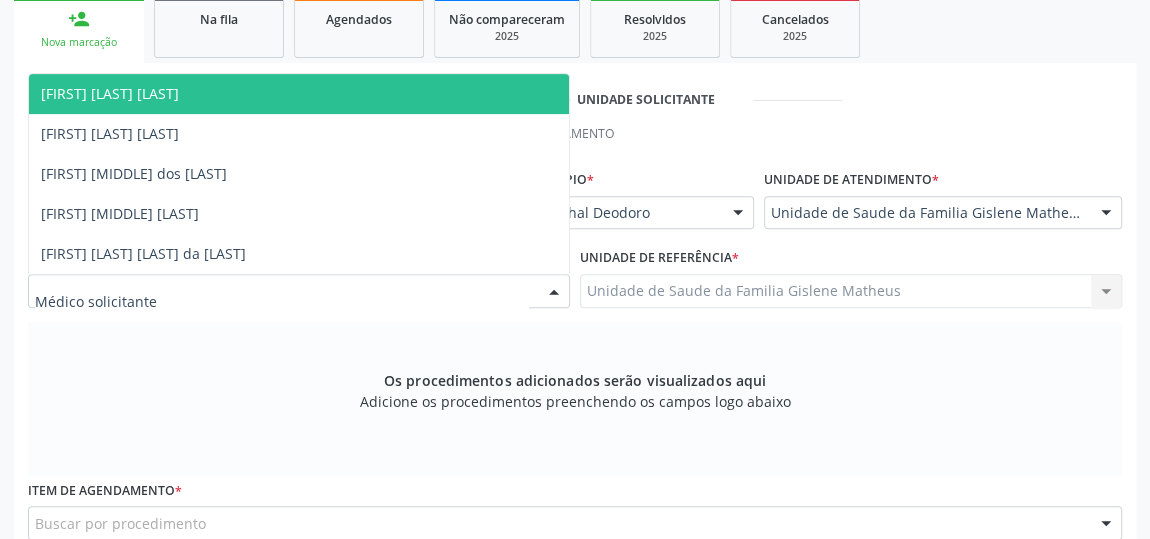 click at bounding box center [554, 292] 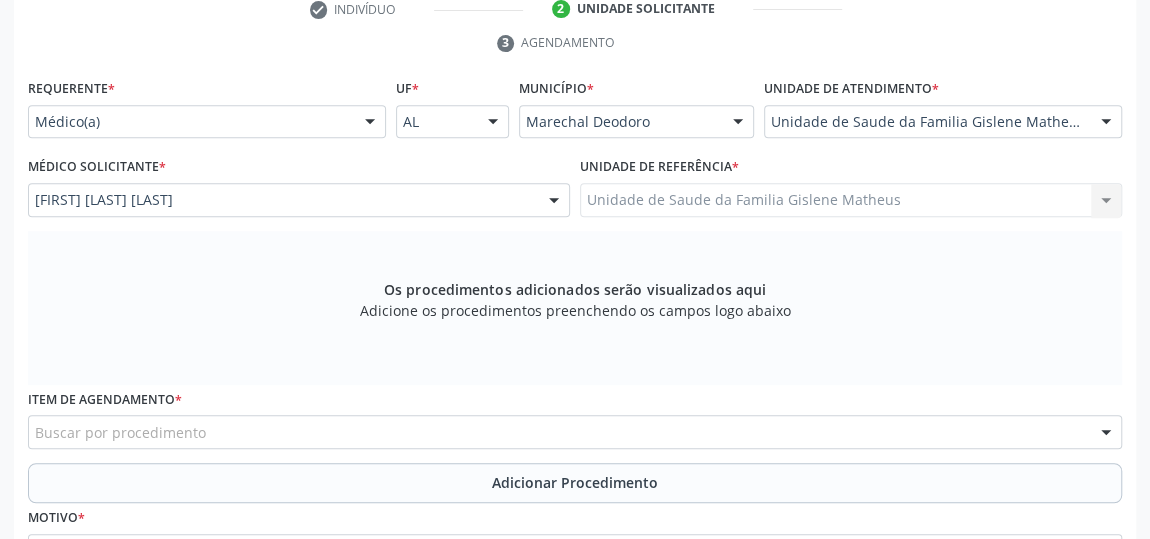 scroll, scrollTop: 604, scrollLeft: 0, axis: vertical 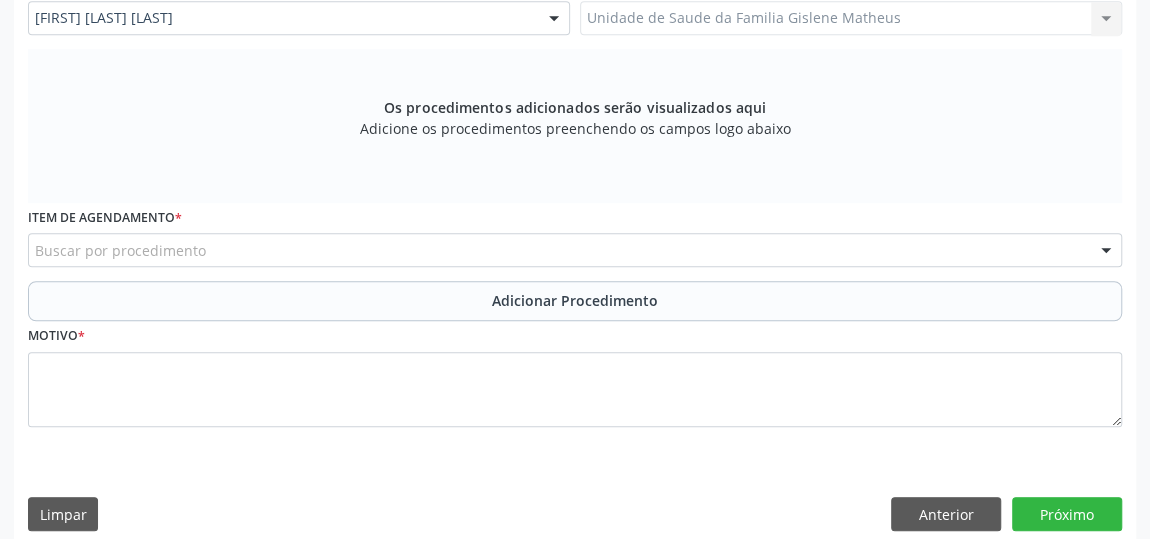 click on "Buscar por procedimento" at bounding box center [575, 250] 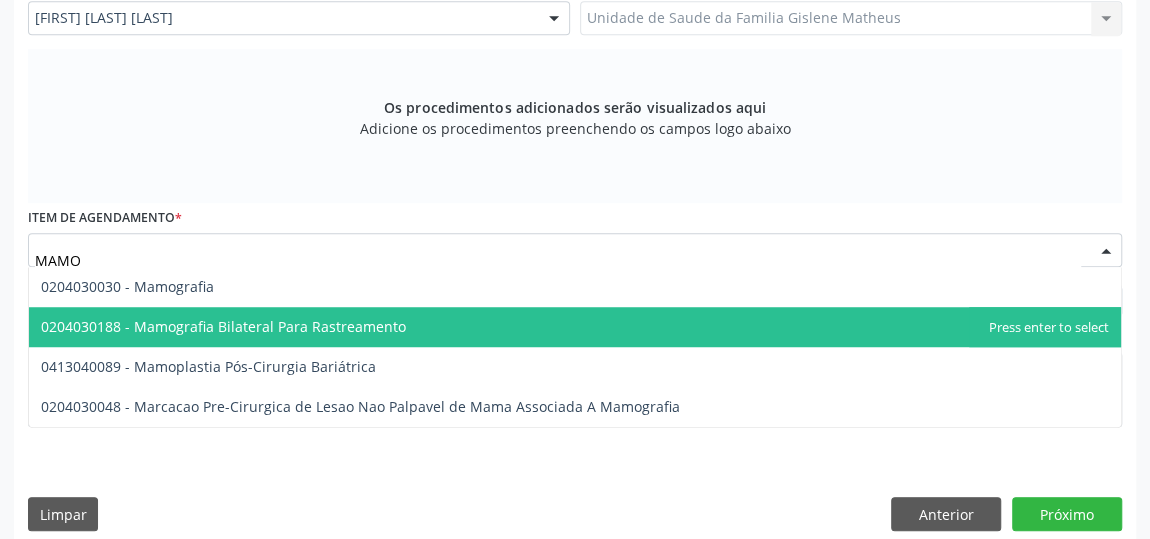click on "0204030188 - Mamografia Bilateral Para Rastreamento" at bounding box center (223, 326) 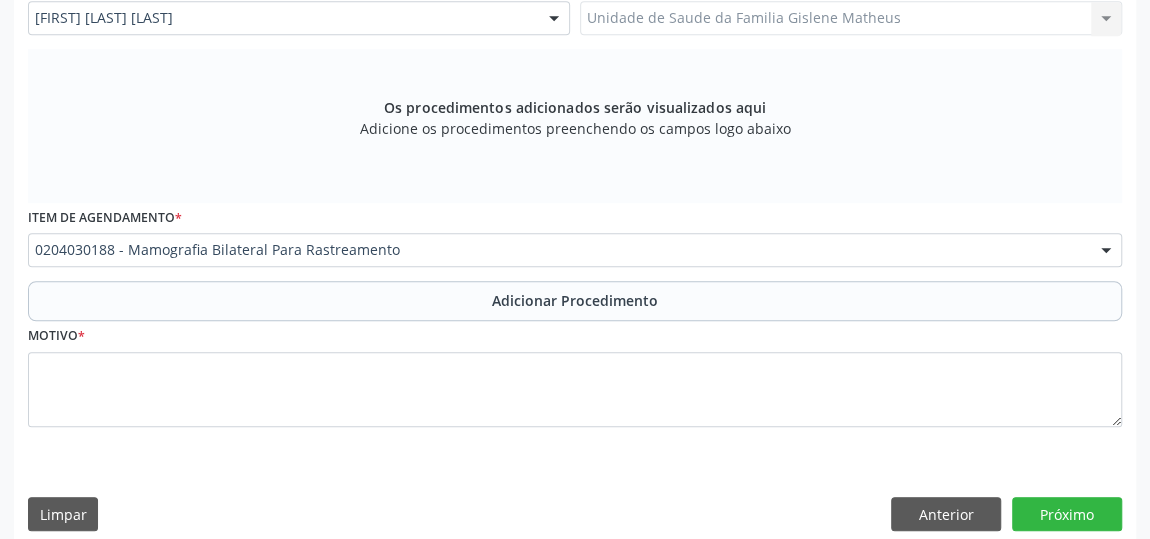 click on "0304070076 - .Quimioterapia de Leucemia Linfoide/Linfoblástica Aguda, Leucemia Mieloide Aguda e Leucemia Promielocítica Aguda Na Infância e Adolescência - 1ª Linha - Fase de Manutenção" at bounding box center (684, 286) 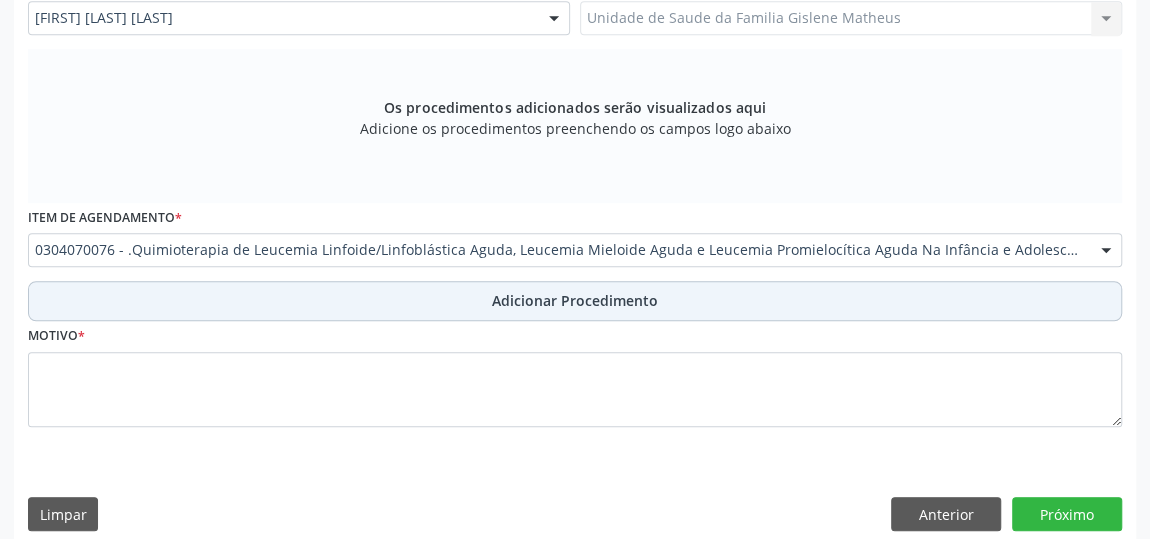 click on "Adicionar Procedimento" at bounding box center (575, 300) 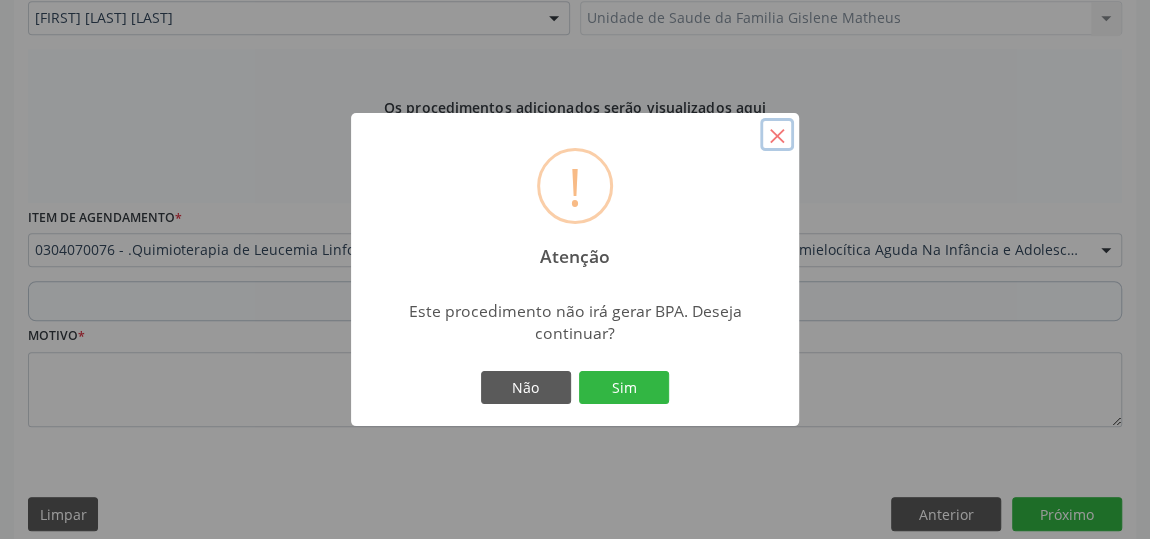 click on "×" at bounding box center [777, 135] 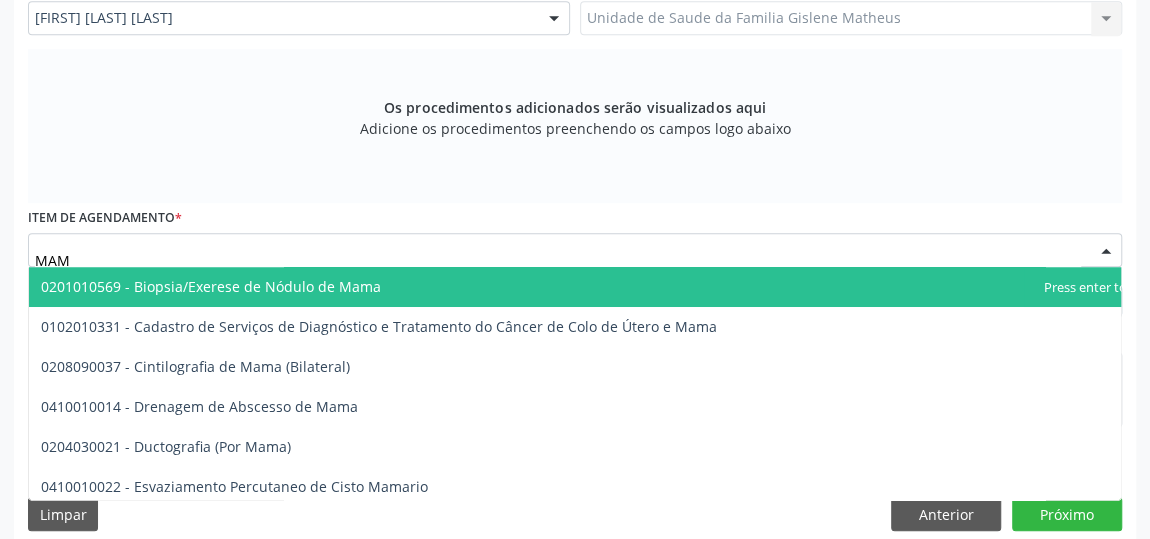 type on "MAMO" 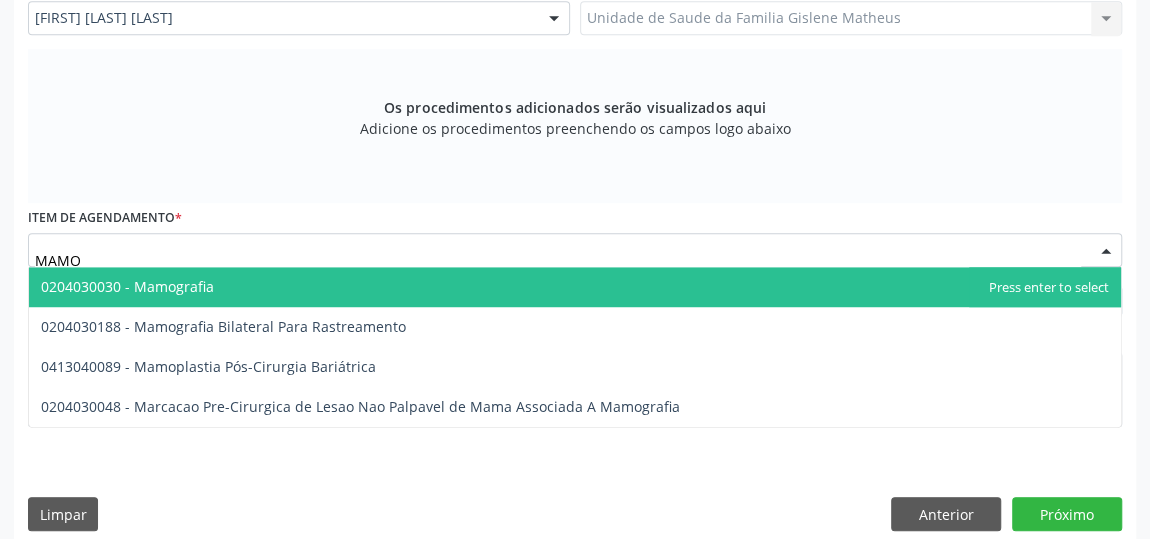 click on "0204030030 - Mamografia" at bounding box center (127, 286) 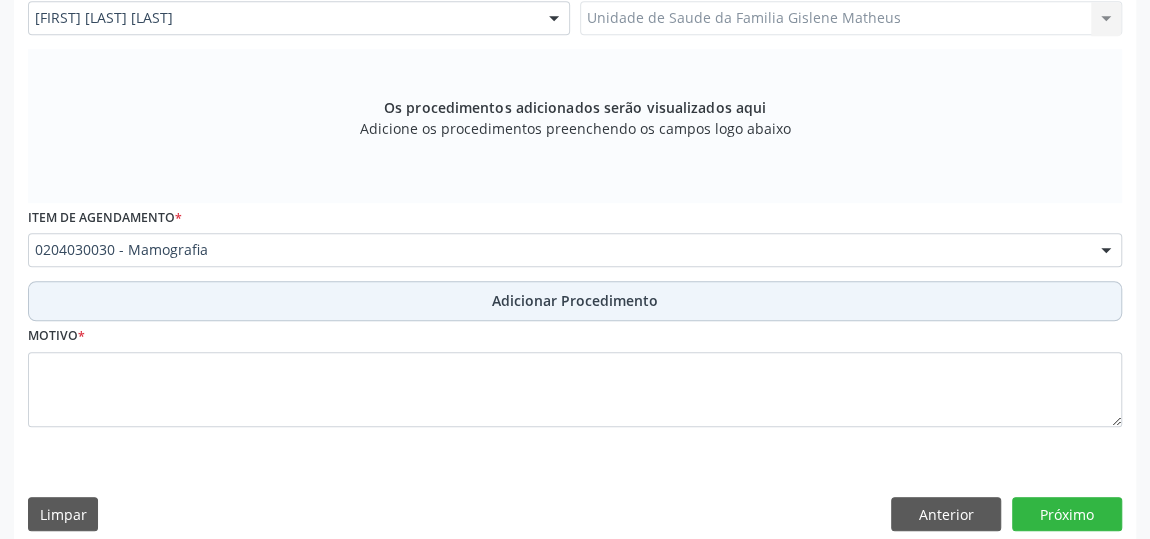 click on "Adicionar Procedimento" at bounding box center [575, 300] 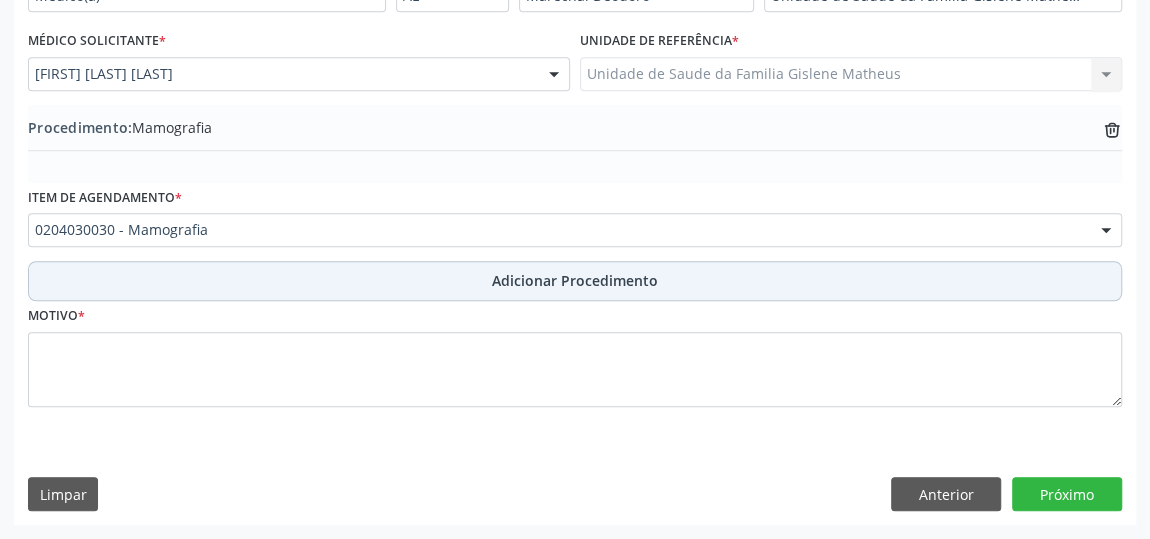 scroll, scrollTop: 544, scrollLeft: 0, axis: vertical 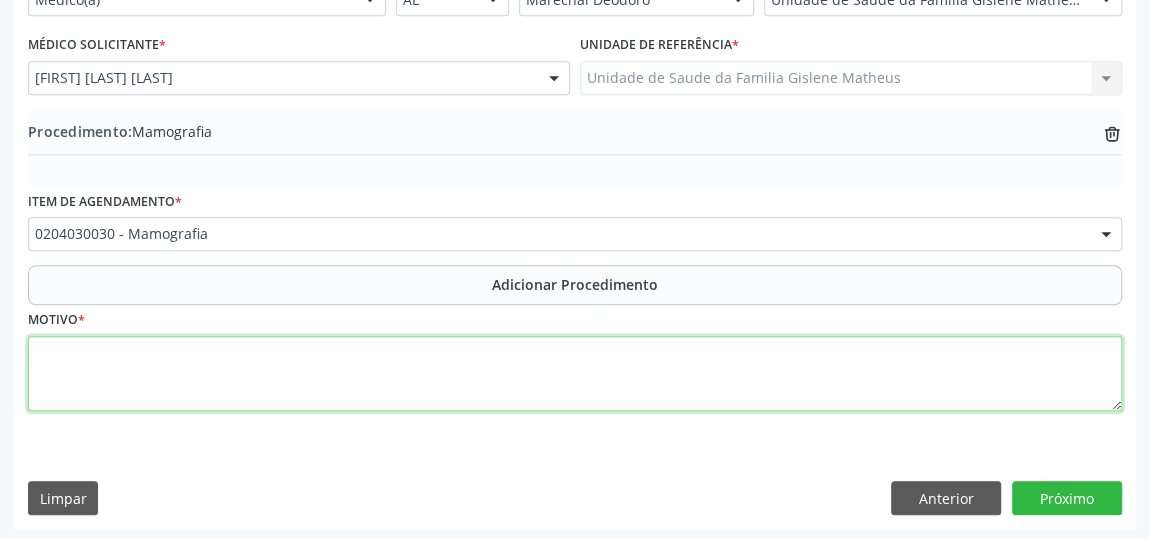 click at bounding box center (575, 374) 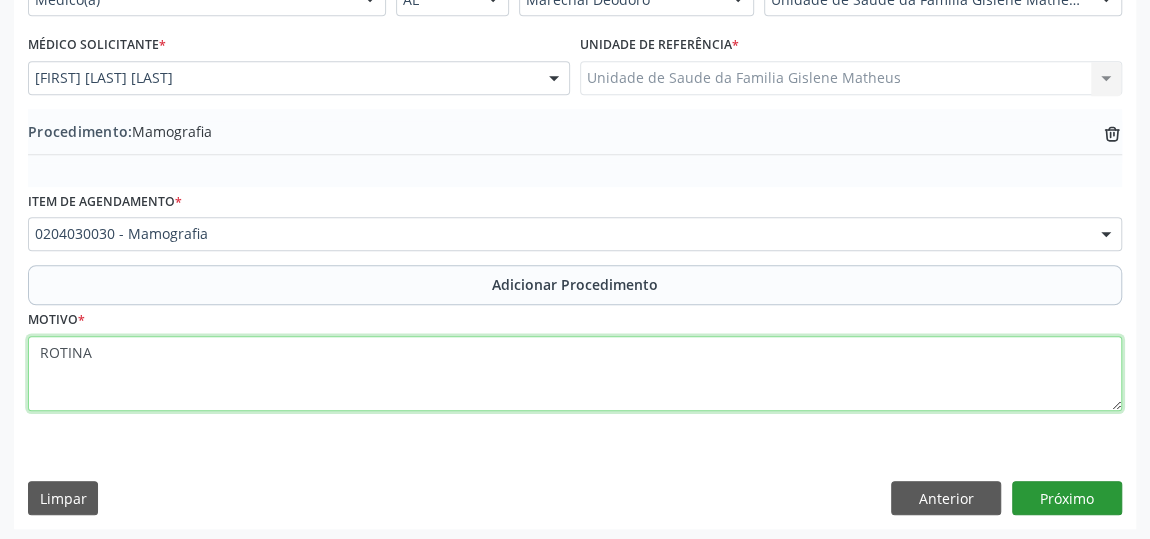 type on "ROTINA" 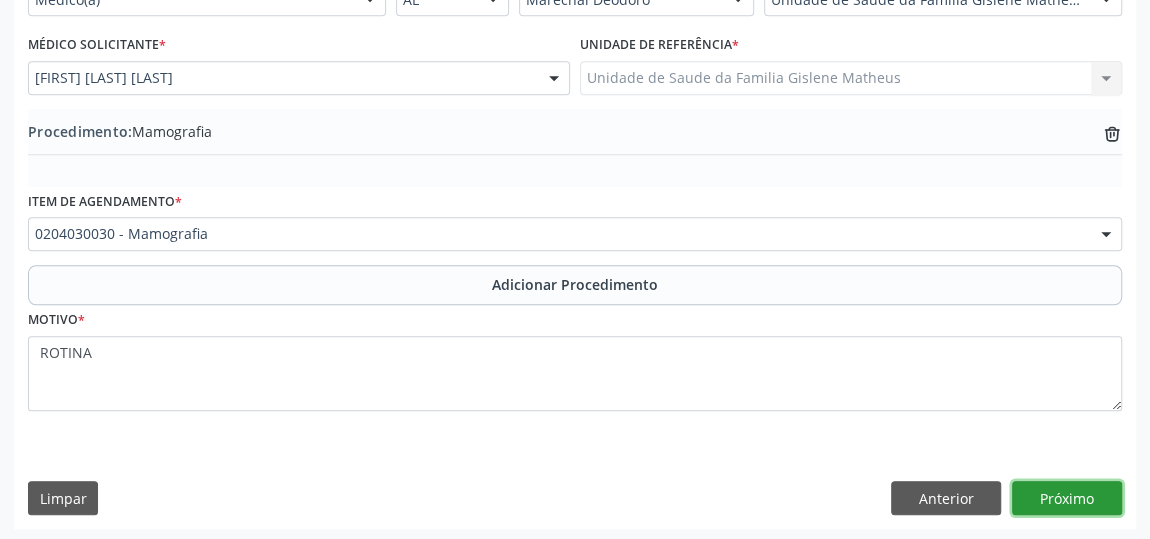 click on "Próximo" at bounding box center [1067, 498] 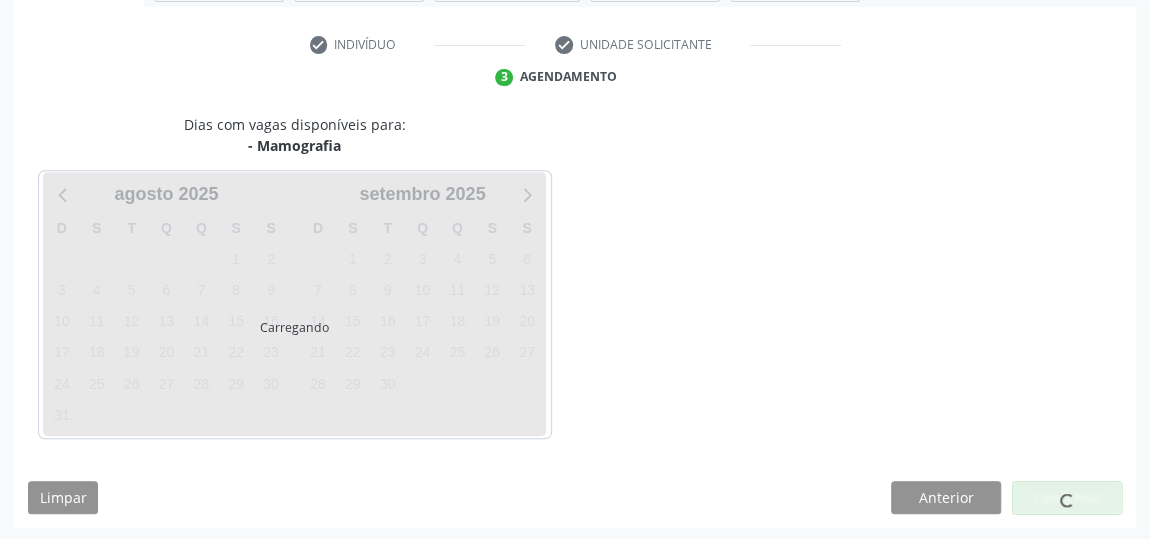 scroll, scrollTop: 446, scrollLeft: 0, axis: vertical 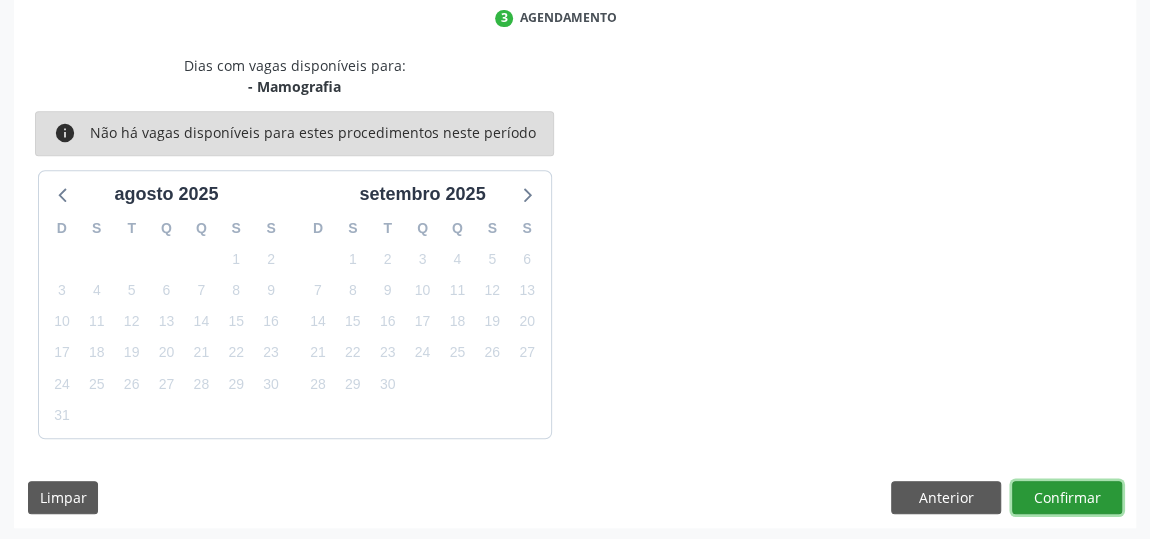 click on "Confirmar" at bounding box center [1067, 498] 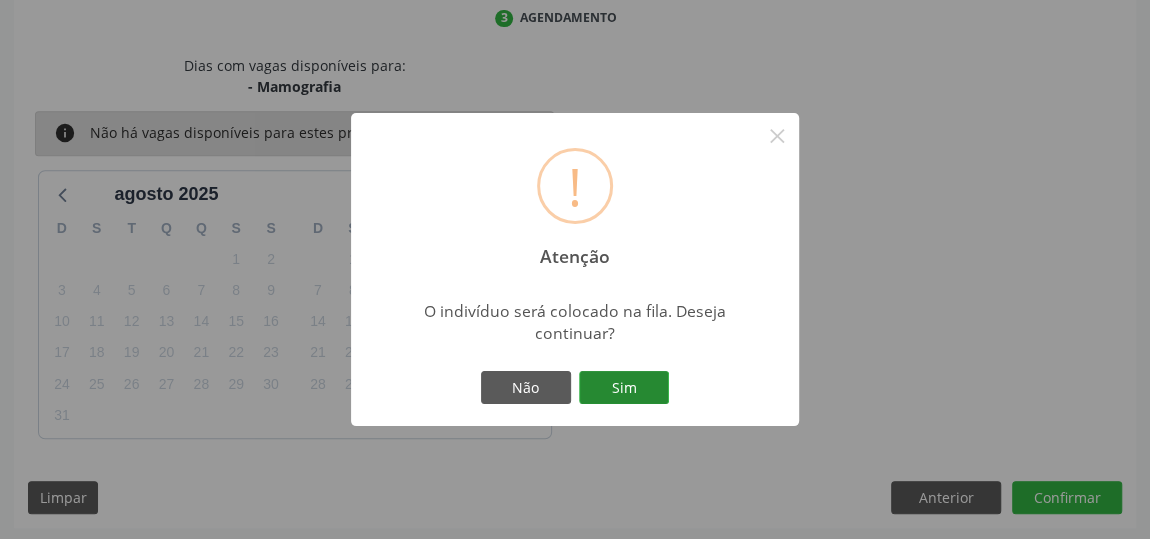 click on "Sim" at bounding box center [624, 388] 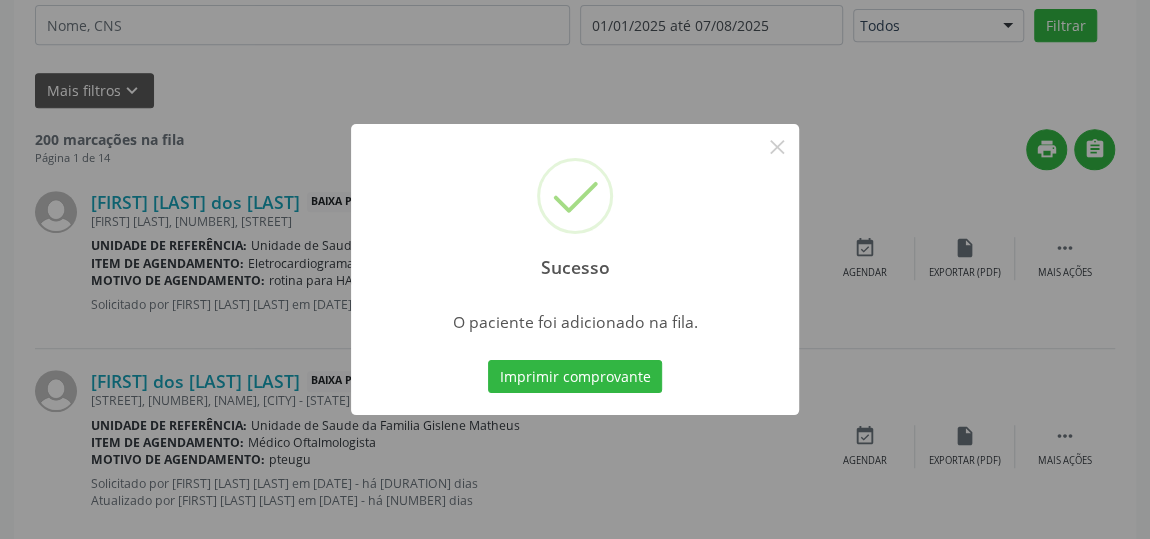 scroll, scrollTop: 153, scrollLeft: 0, axis: vertical 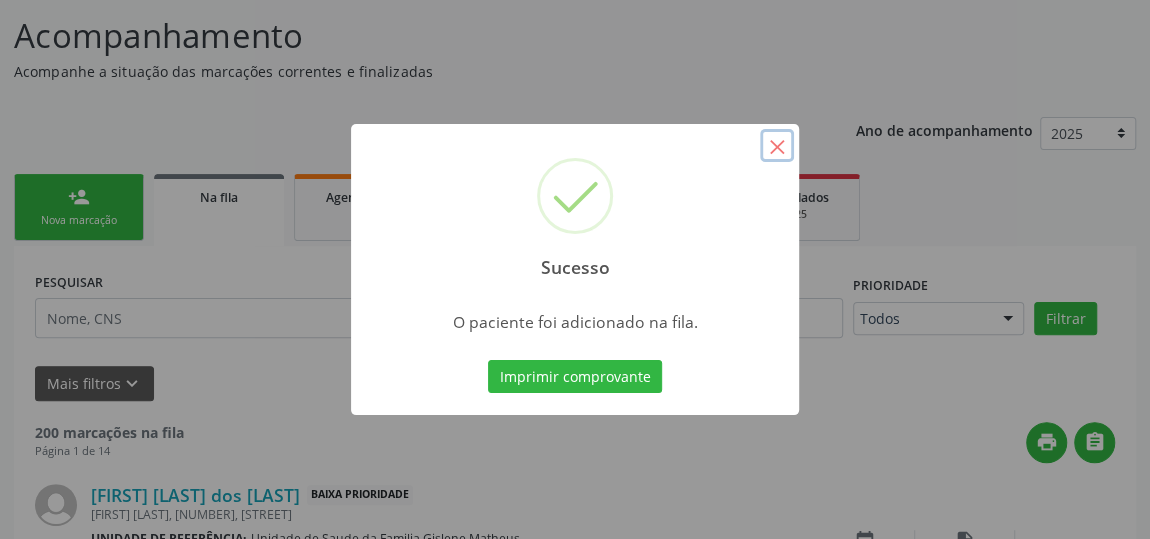 click on "×" at bounding box center [777, 146] 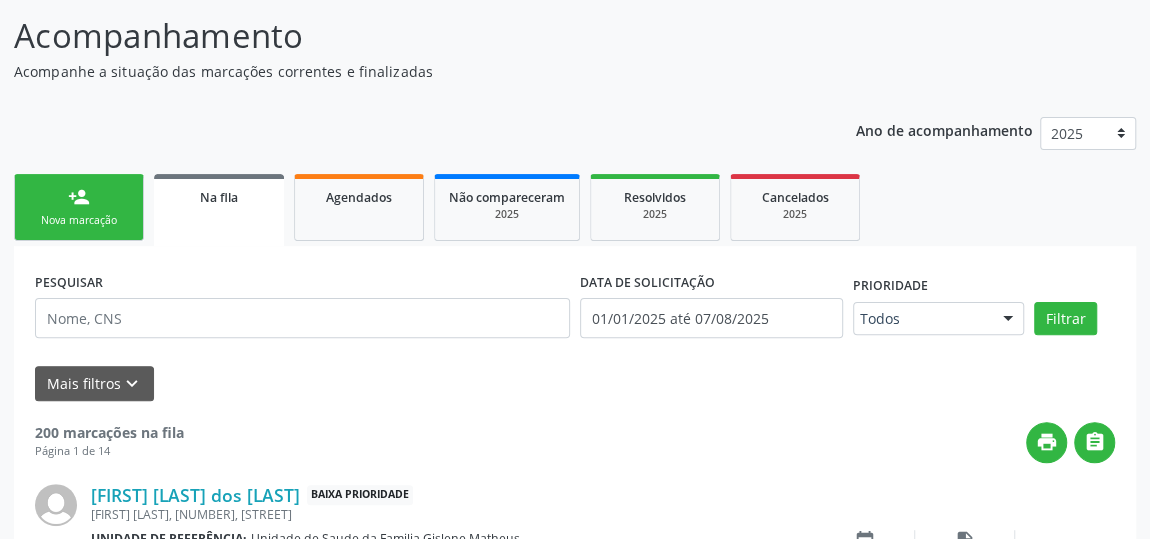 click on "person_add" at bounding box center [79, 197] 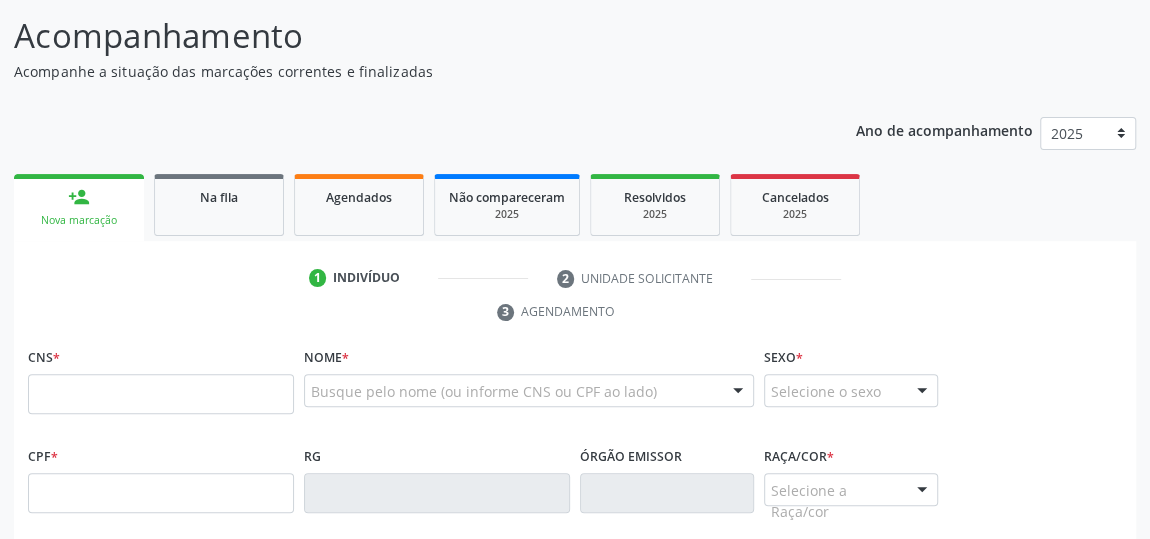 click on "Nova marcação" at bounding box center (79, 220) 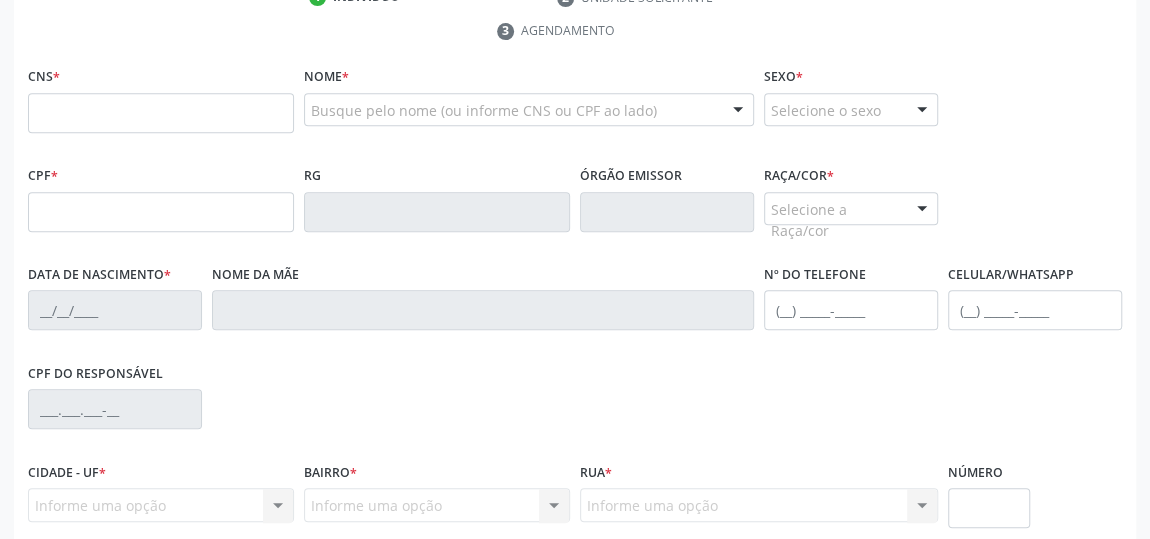 scroll, scrollTop: 331, scrollLeft: 0, axis: vertical 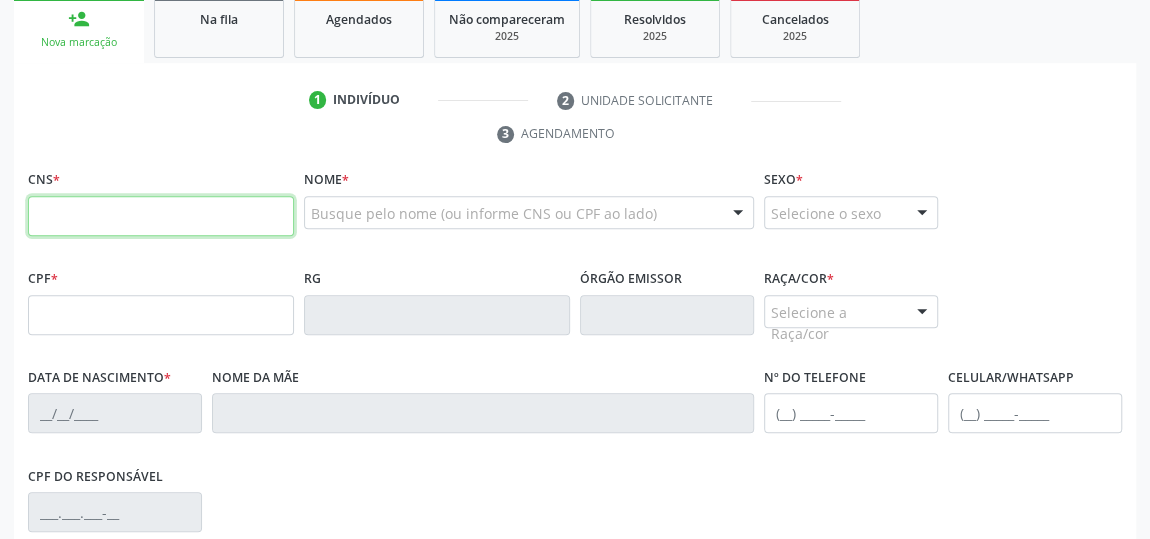 click at bounding box center (161, 216) 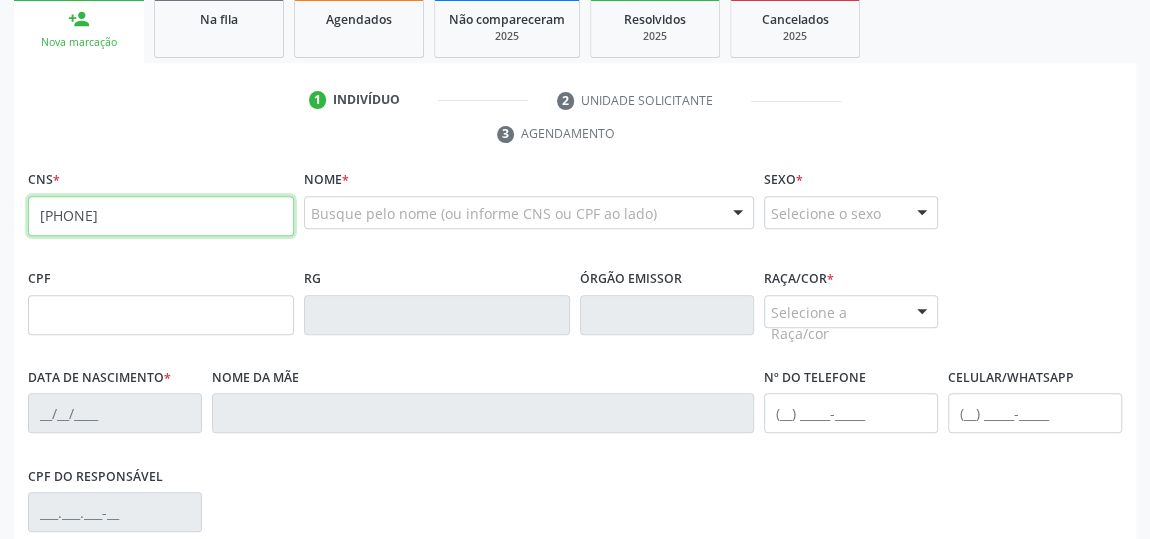 type on "[PHONE]" 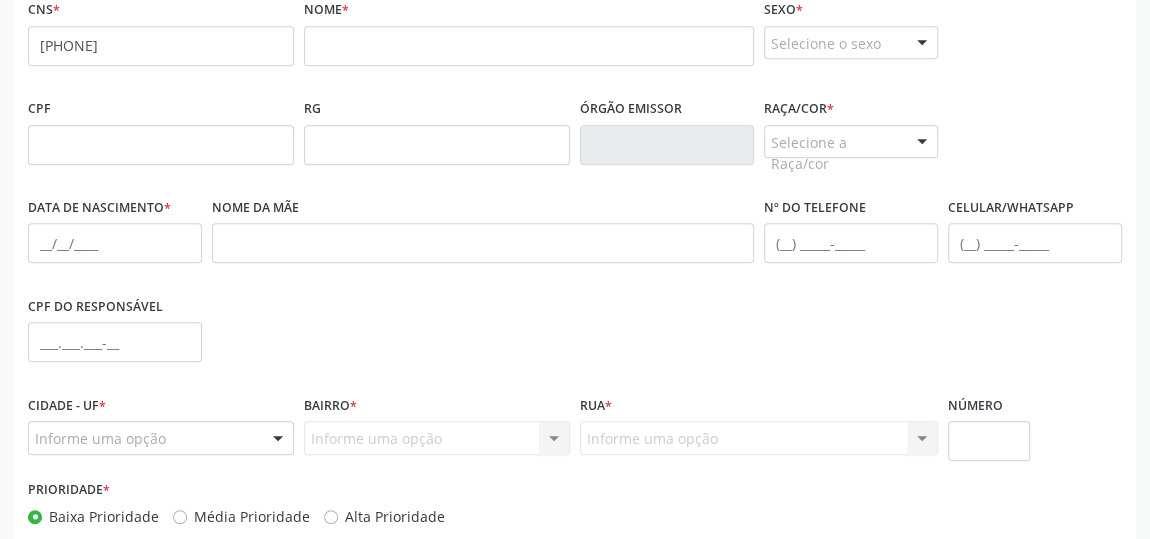 scroll, scrollTop: 447, scrollLeft: 0, axis: vertical 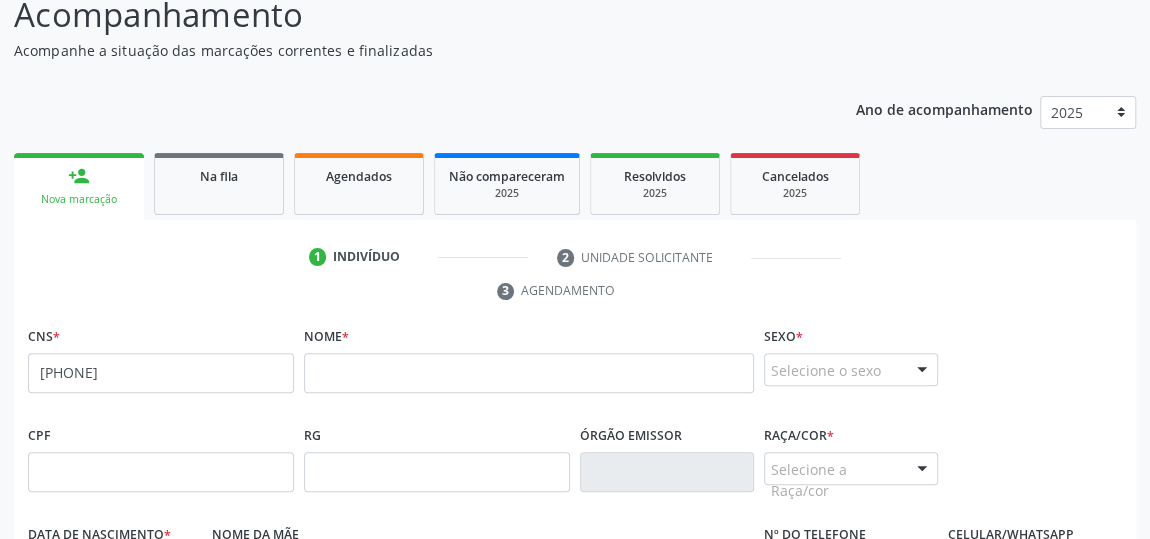 click on "none" at bounding box center [242, 369] 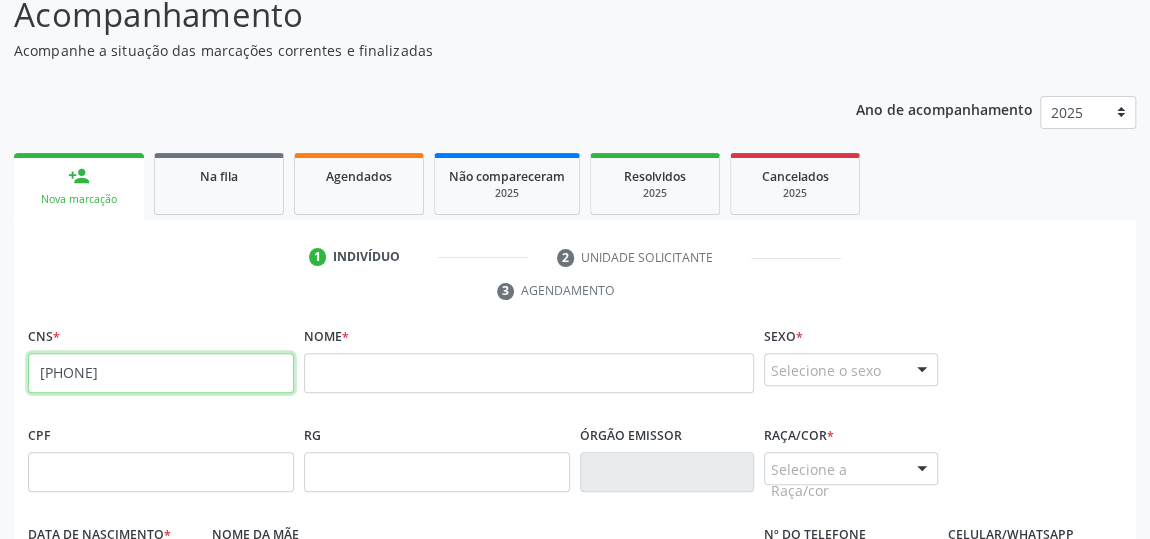 click on "[PHONE]" at bounding box center [161, 373] 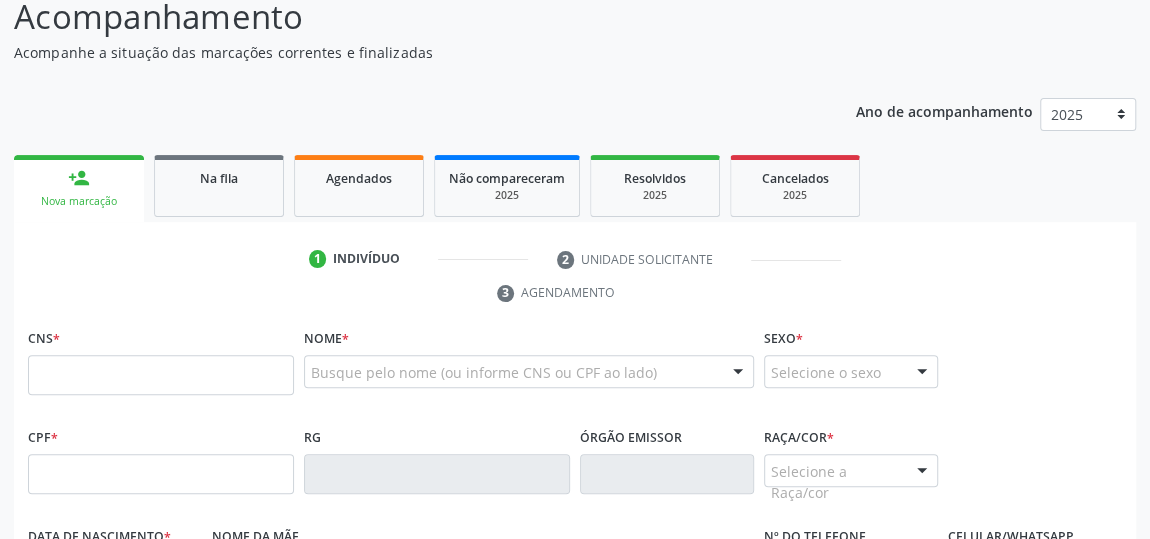 scroll, scrollTop: 172, scrollLeft: 0, axis: vertical 